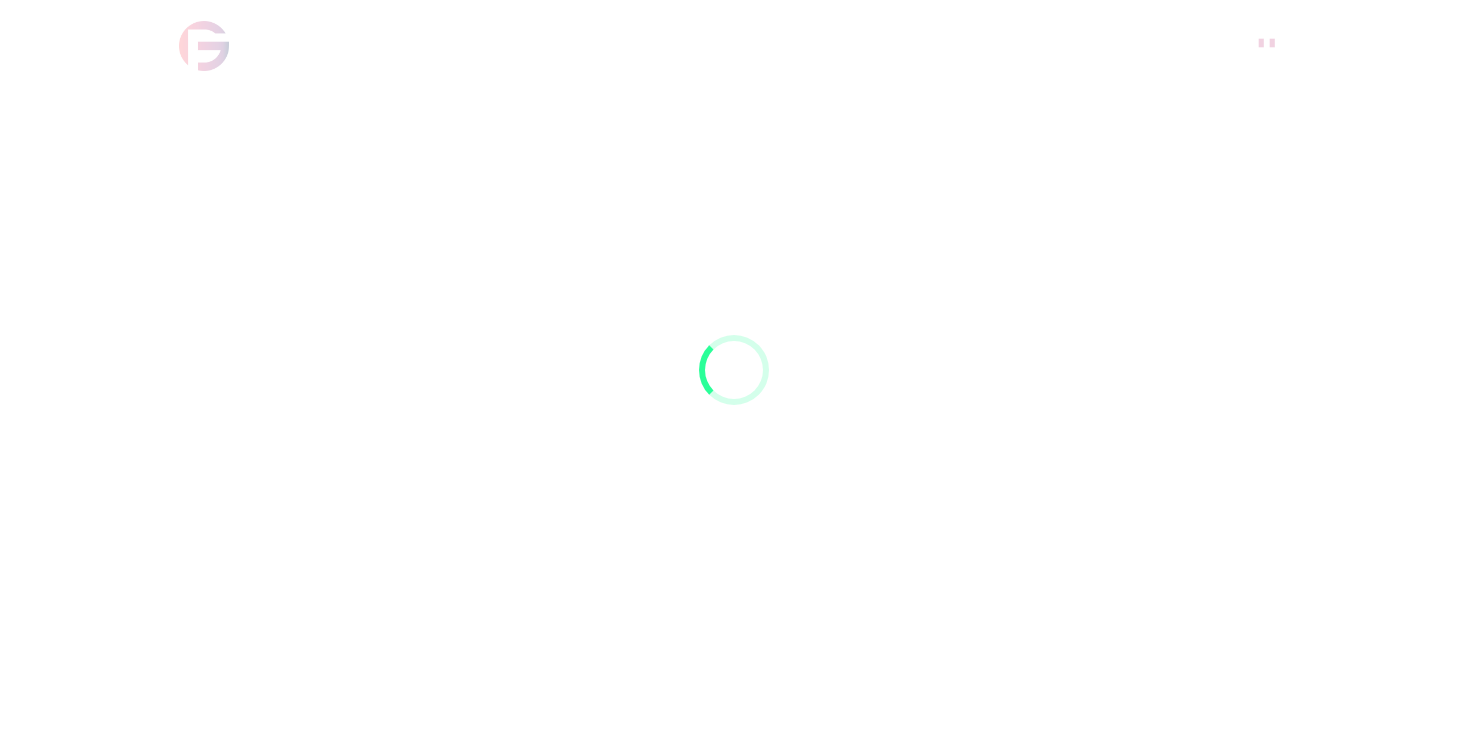 scroll, scrollTop: 0, scrollLeft: 0, axis: both 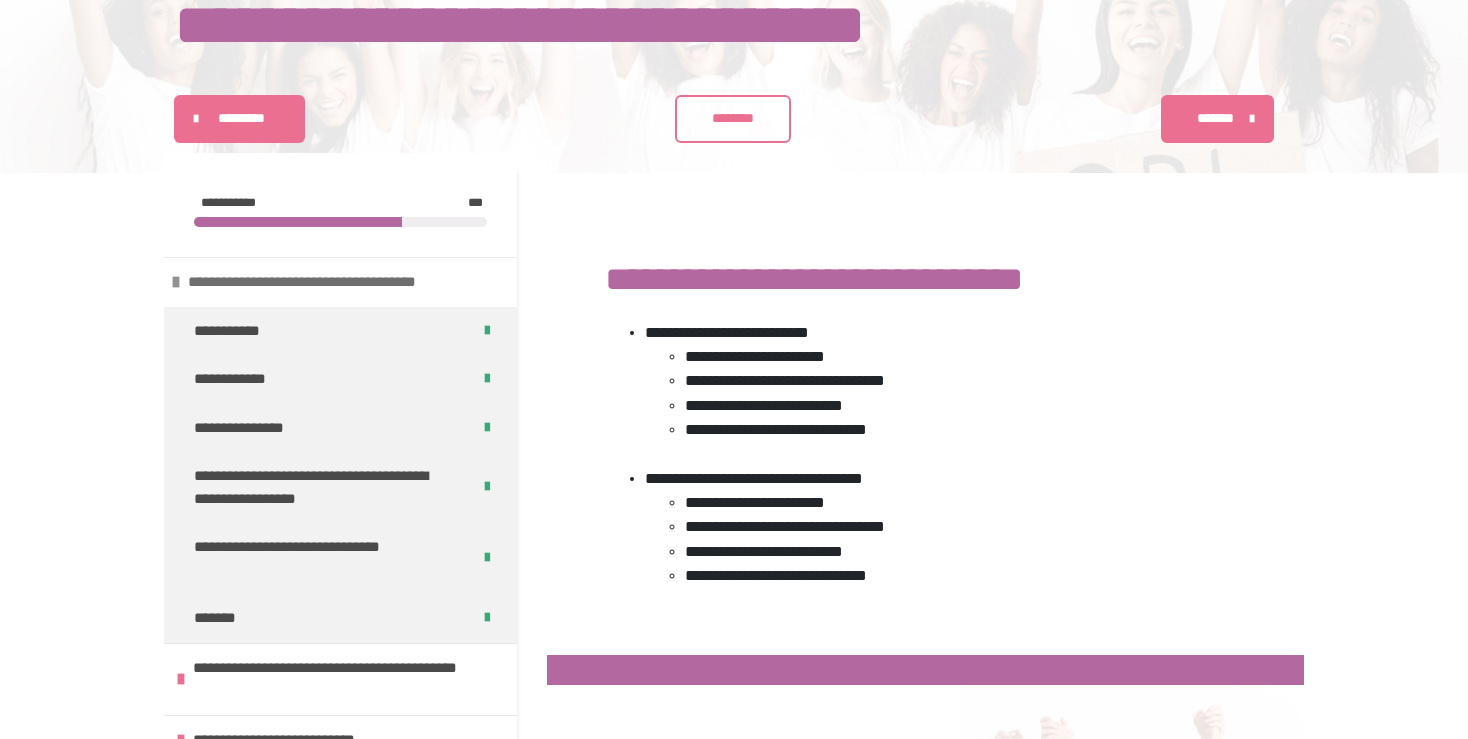 click on "**********" at bounding box center [342, 282] 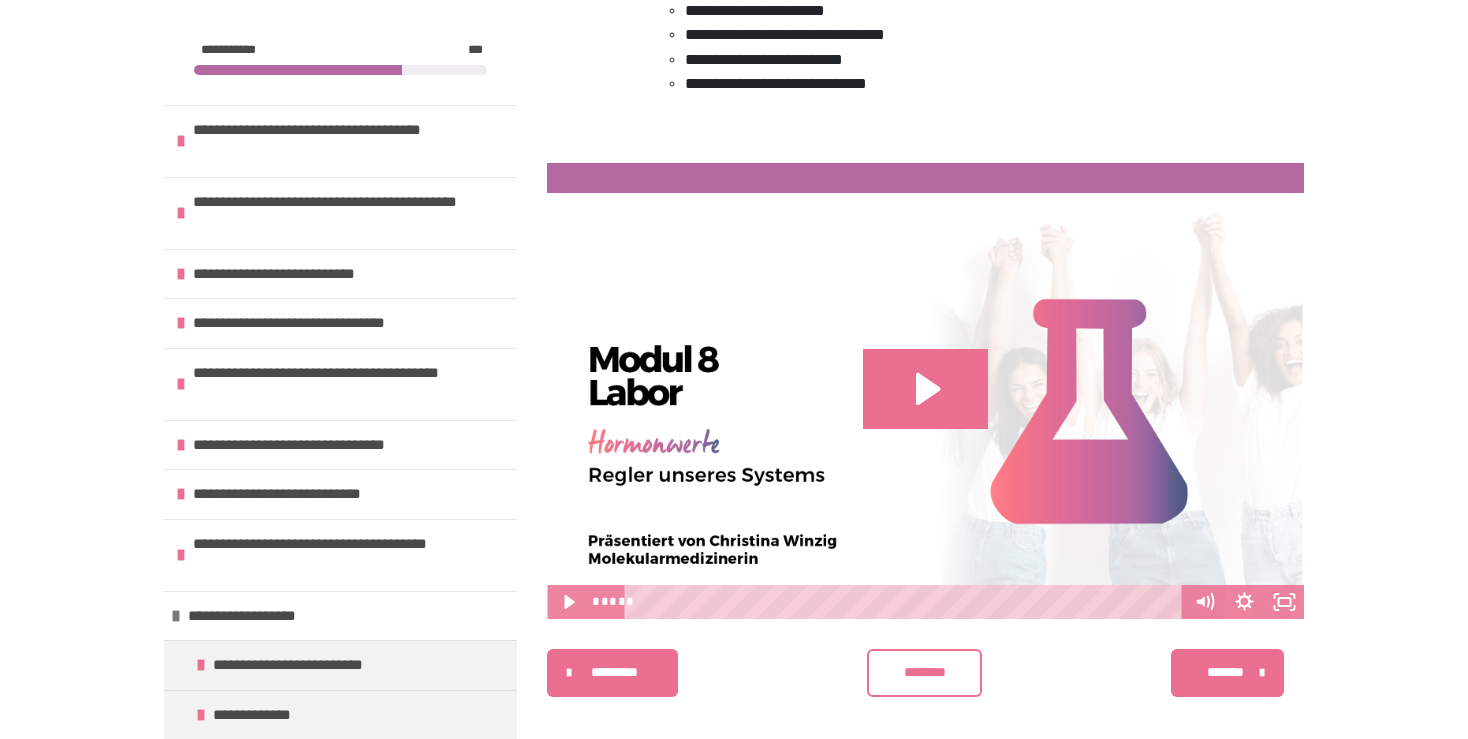 scroll, scrollTop: 720, scrollLeft: 0, axis: vertical 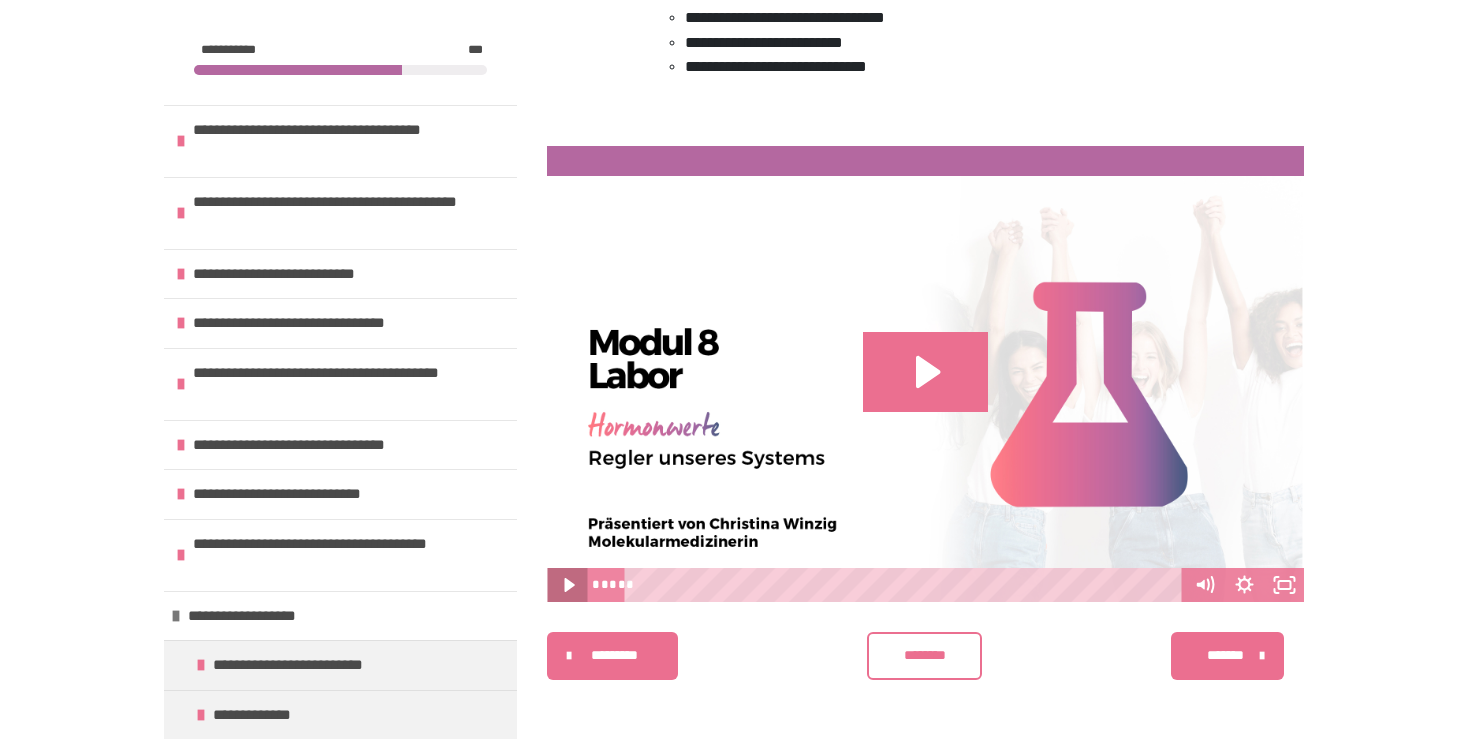 click 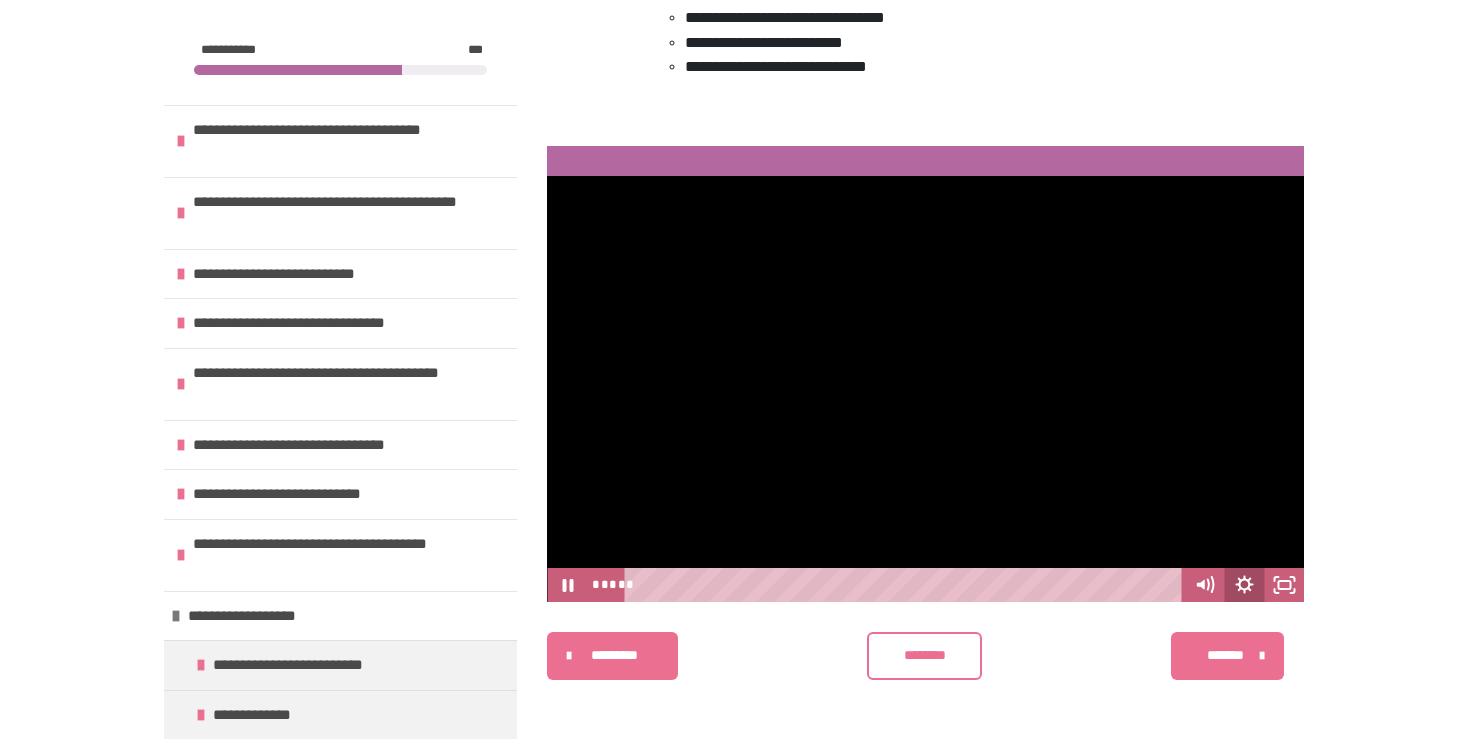 click 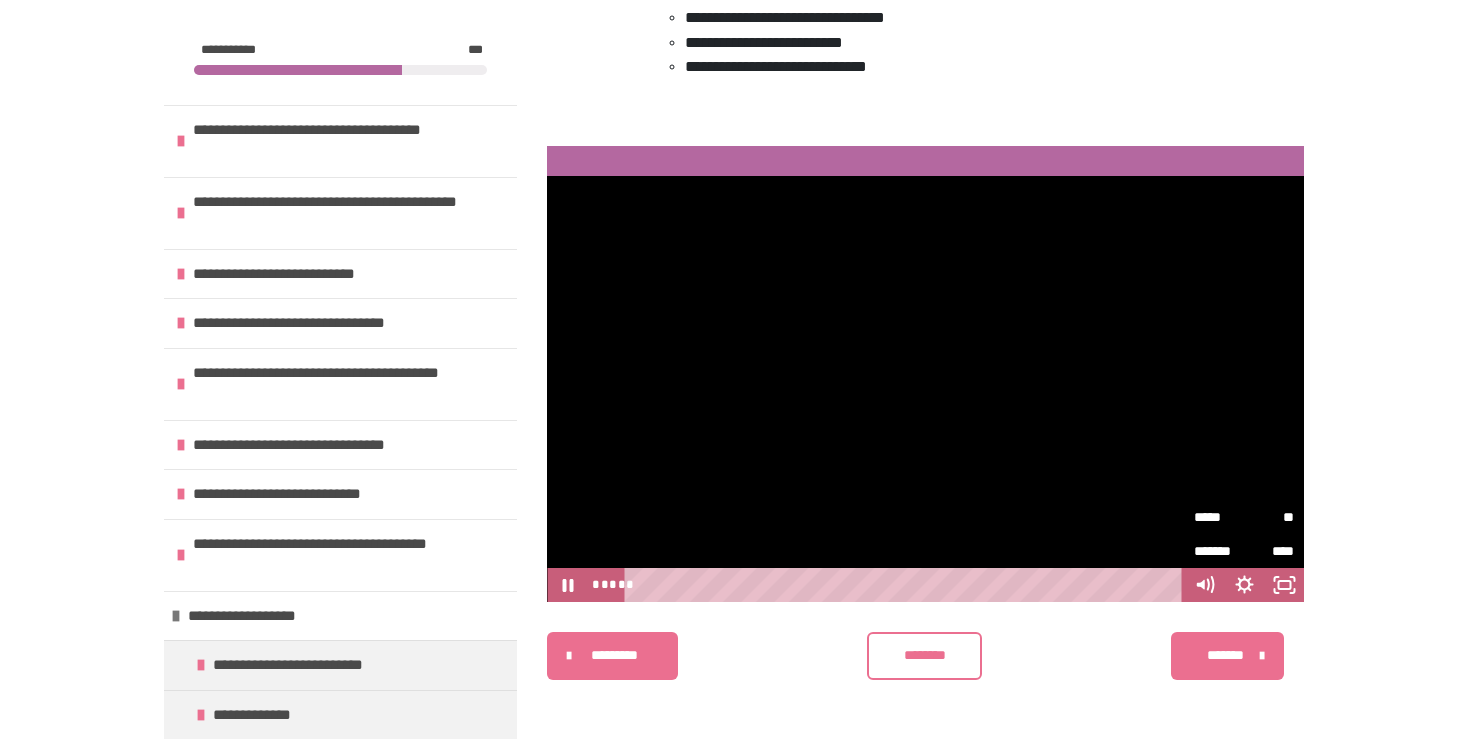 click on "*****" at bounding box center (1219, 517) 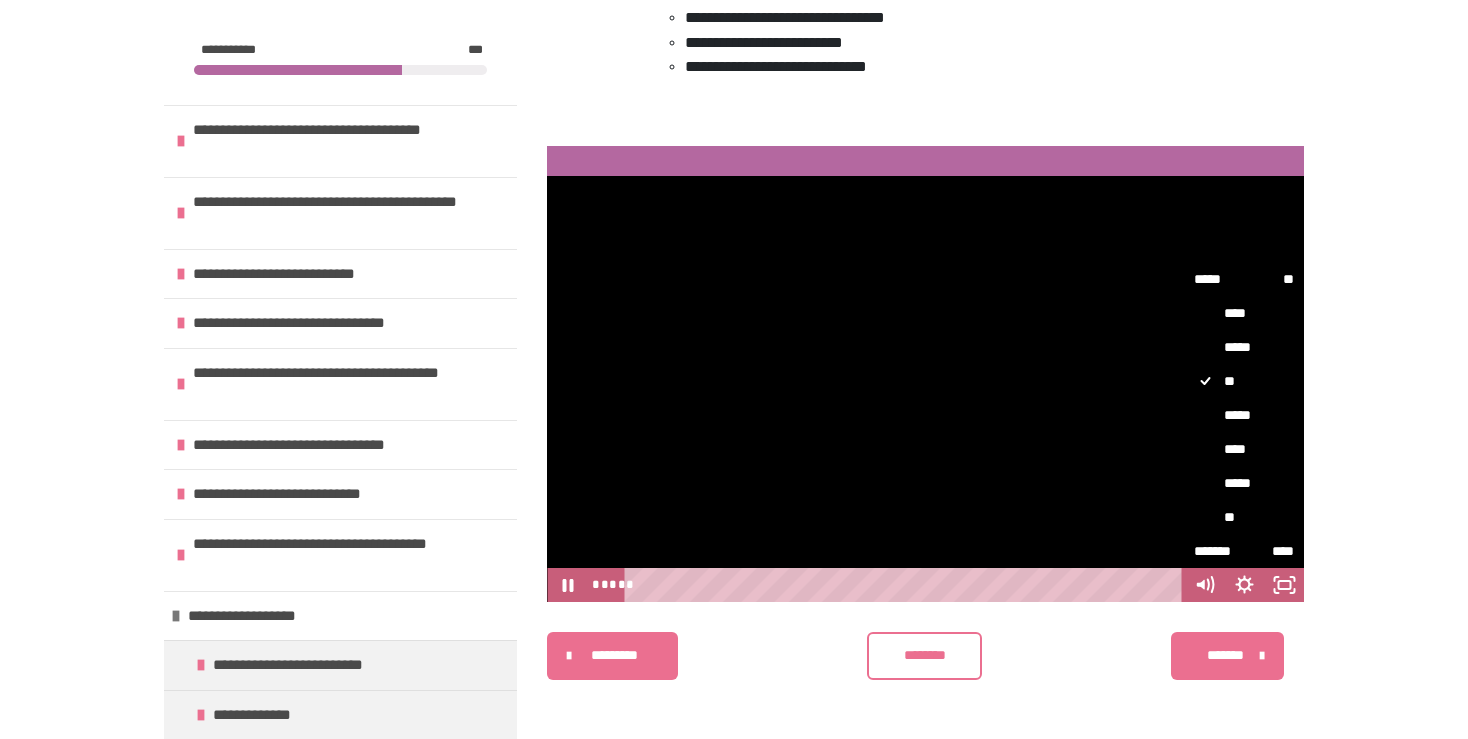 click on "****" at bounding box center (1244, 449) 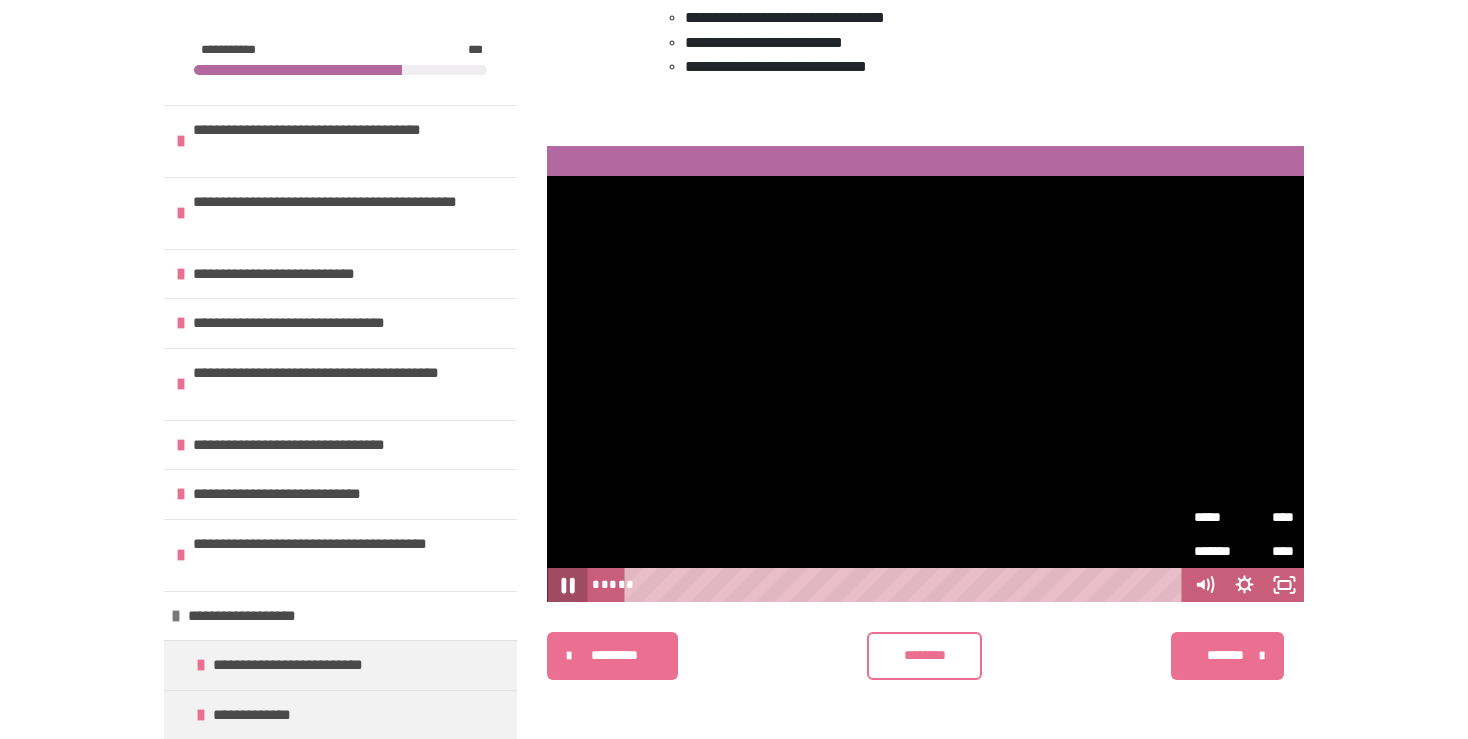 click 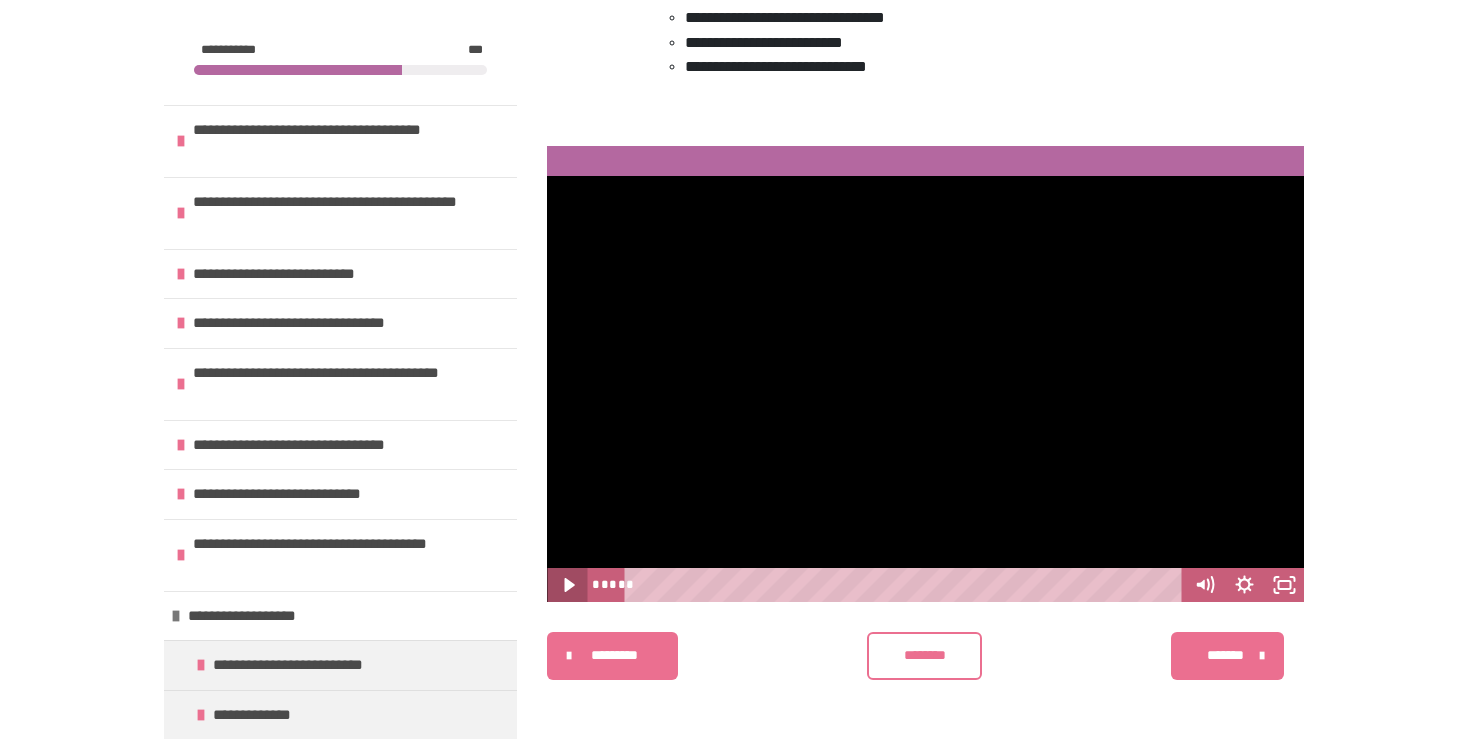 click 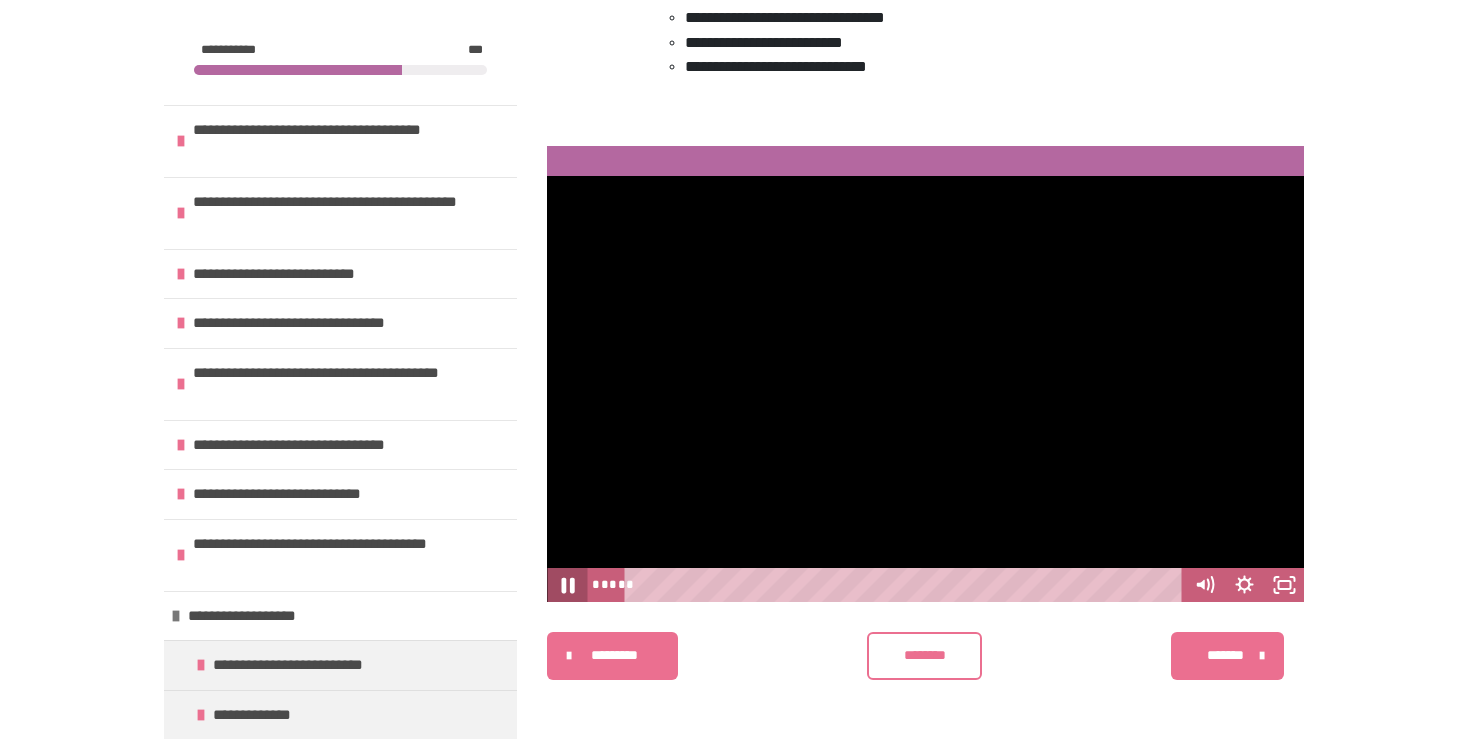 click 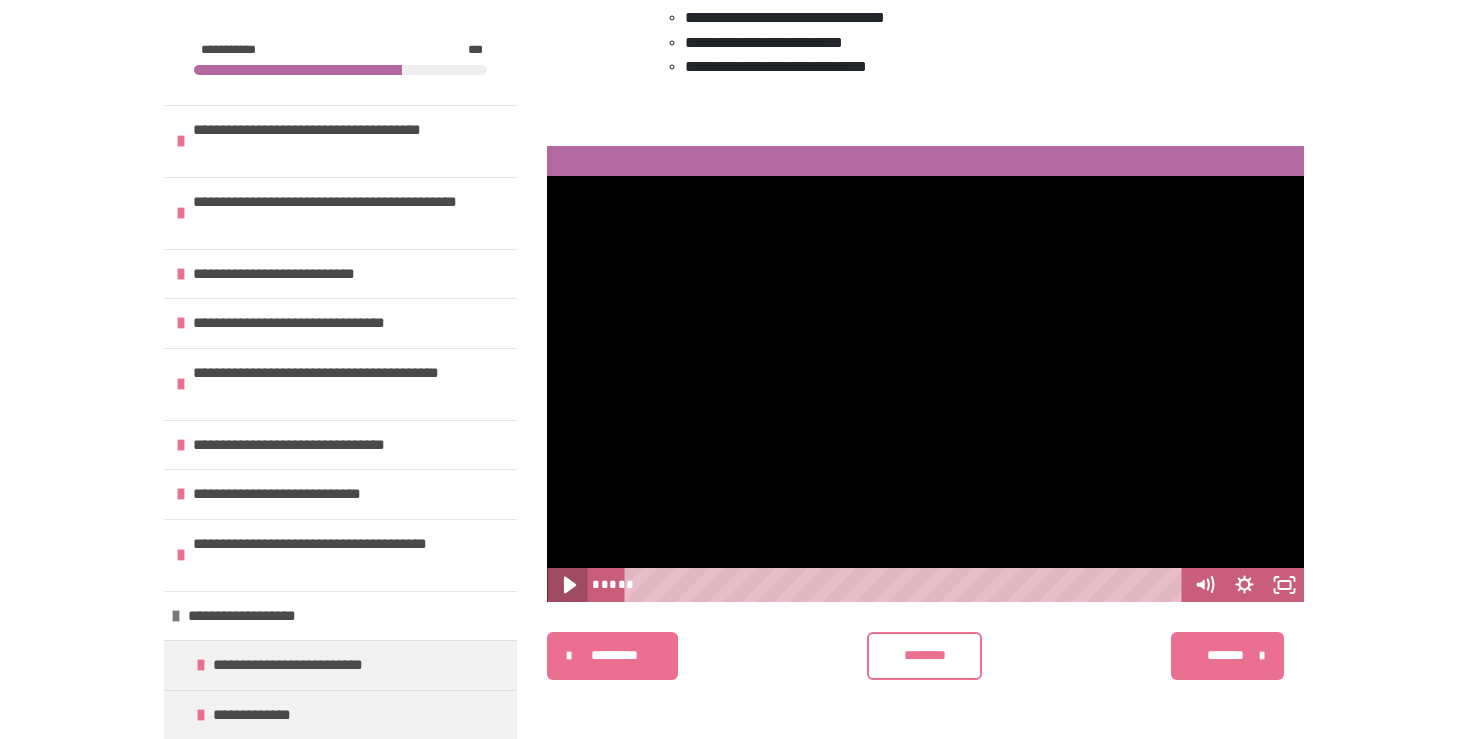 click 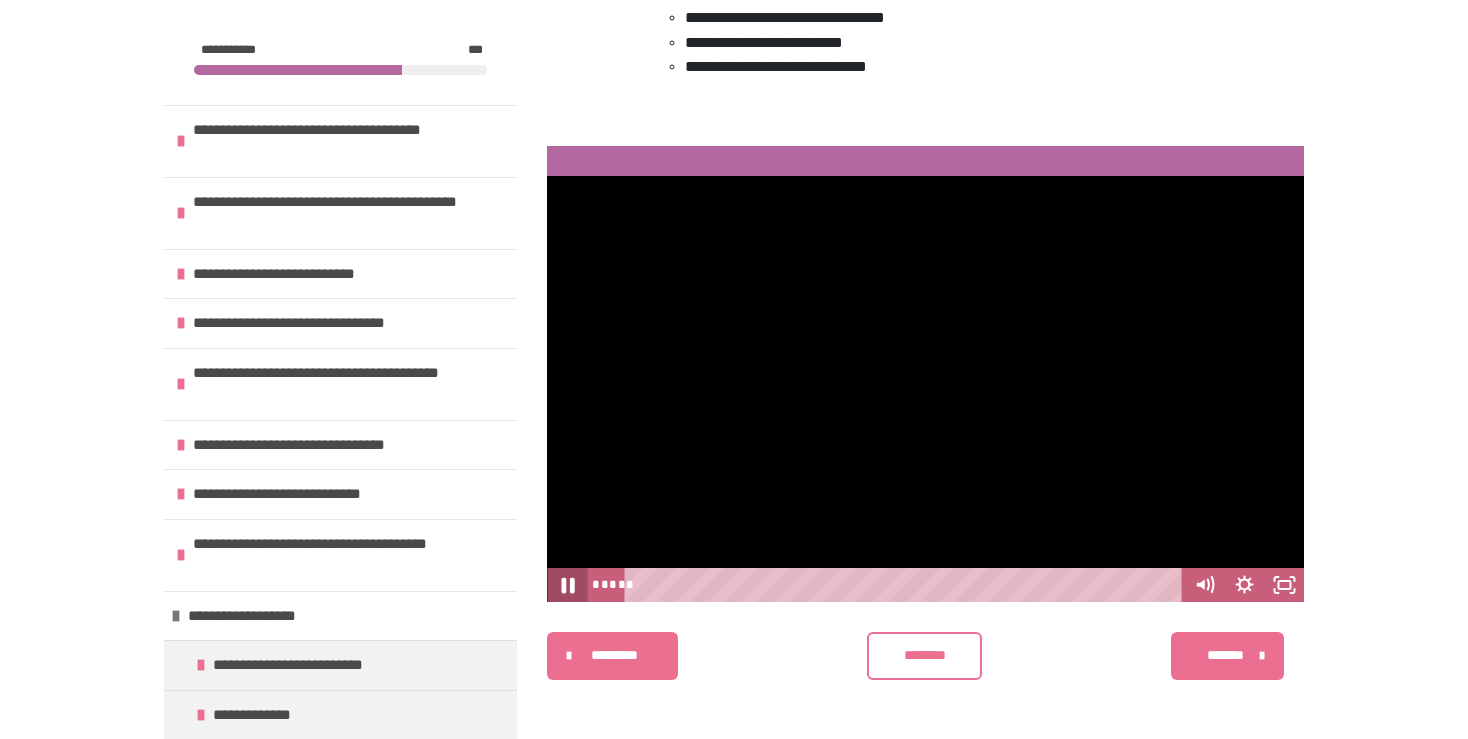 click 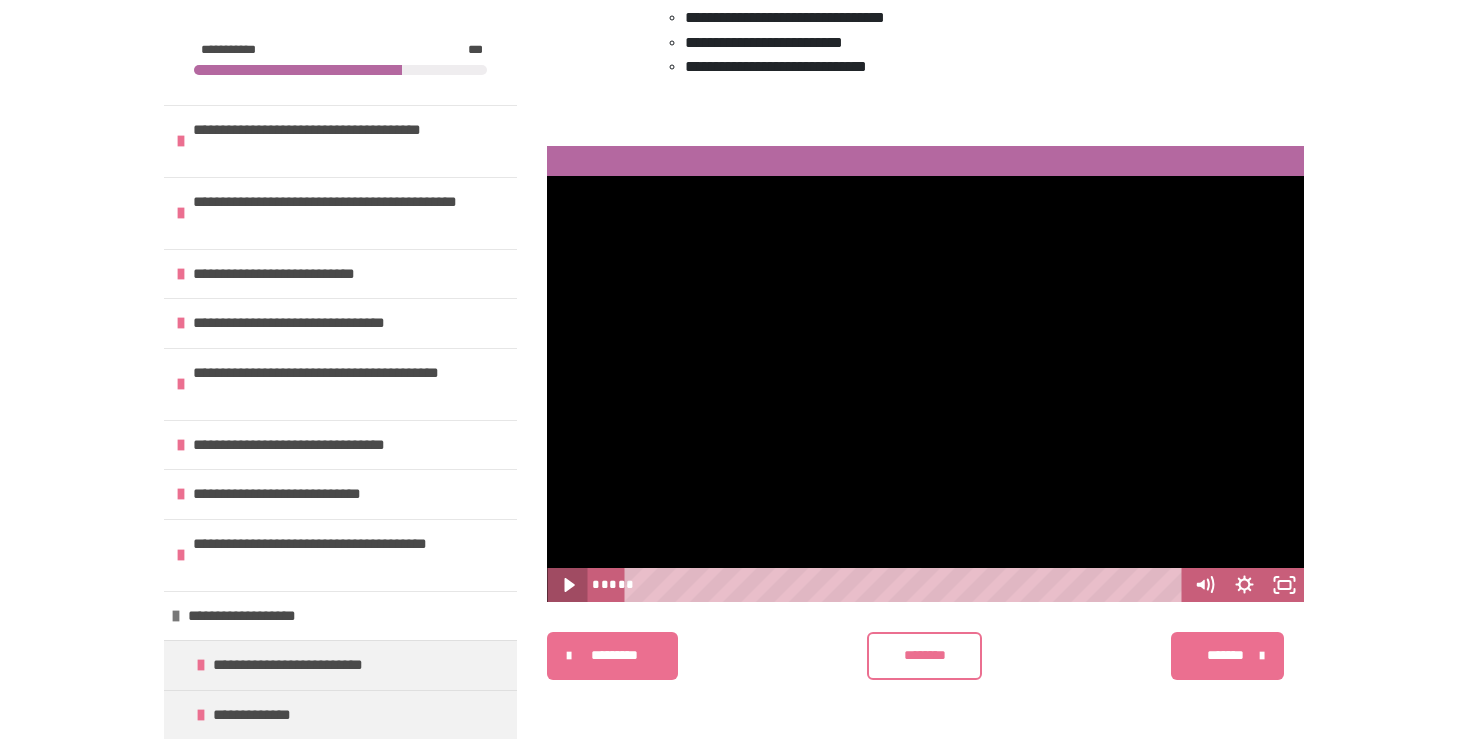 click 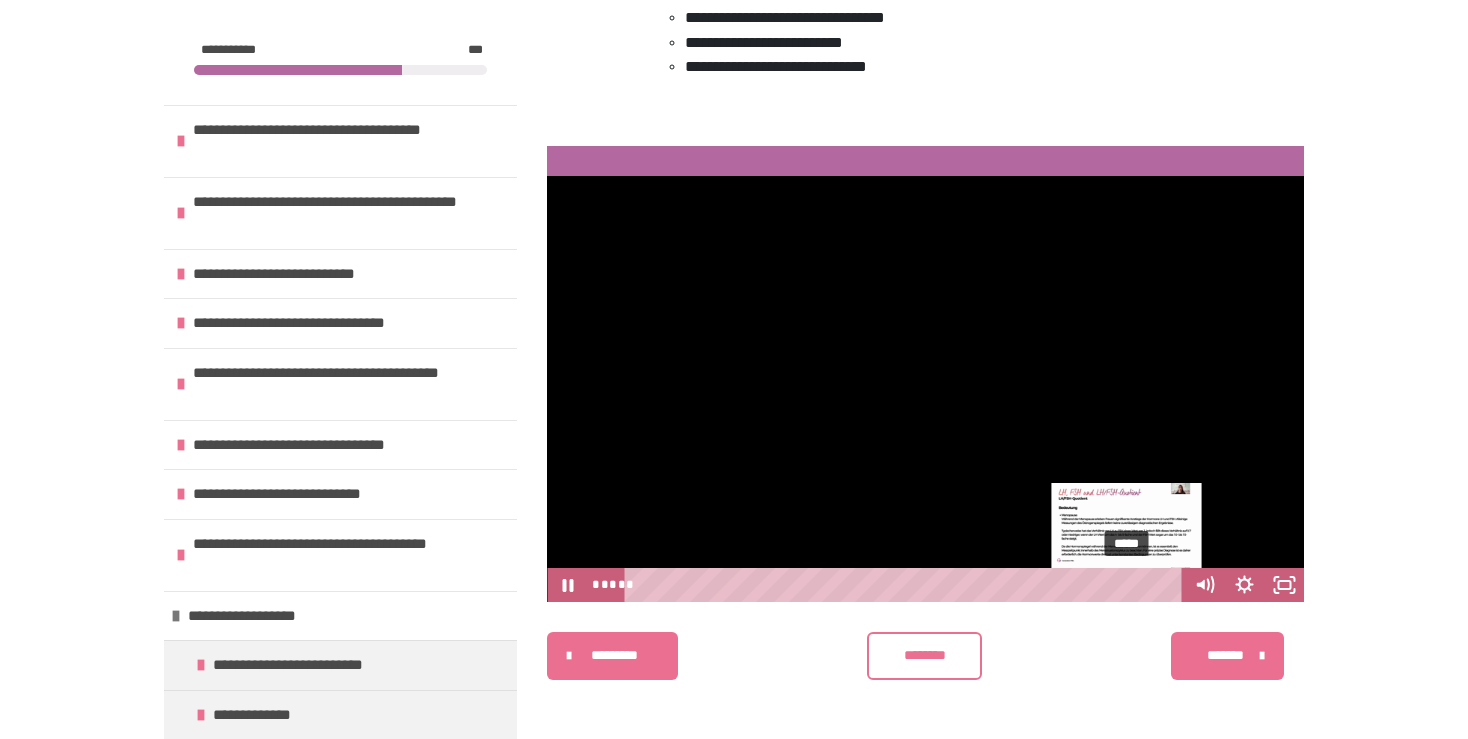 click on "*****" at bounding box center [907, 585] 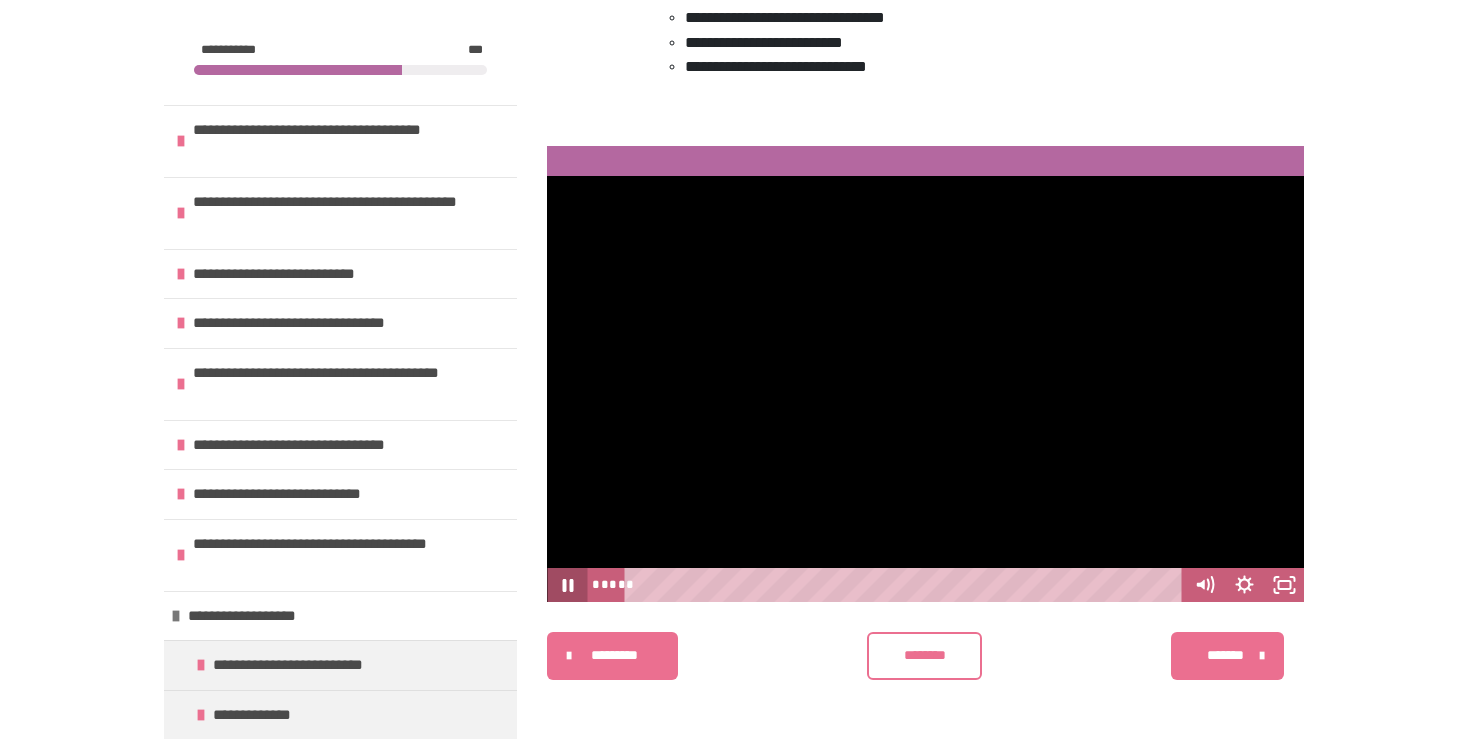 click 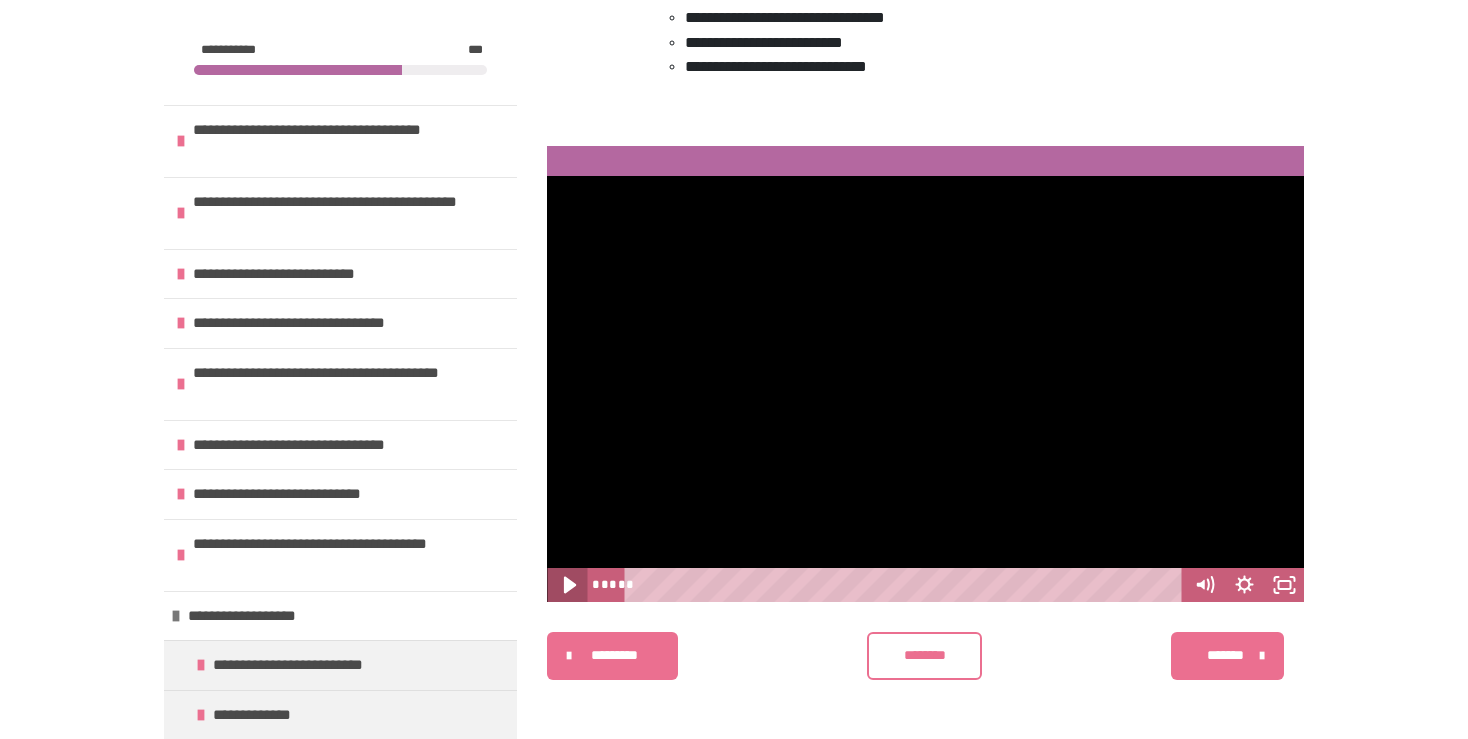 click 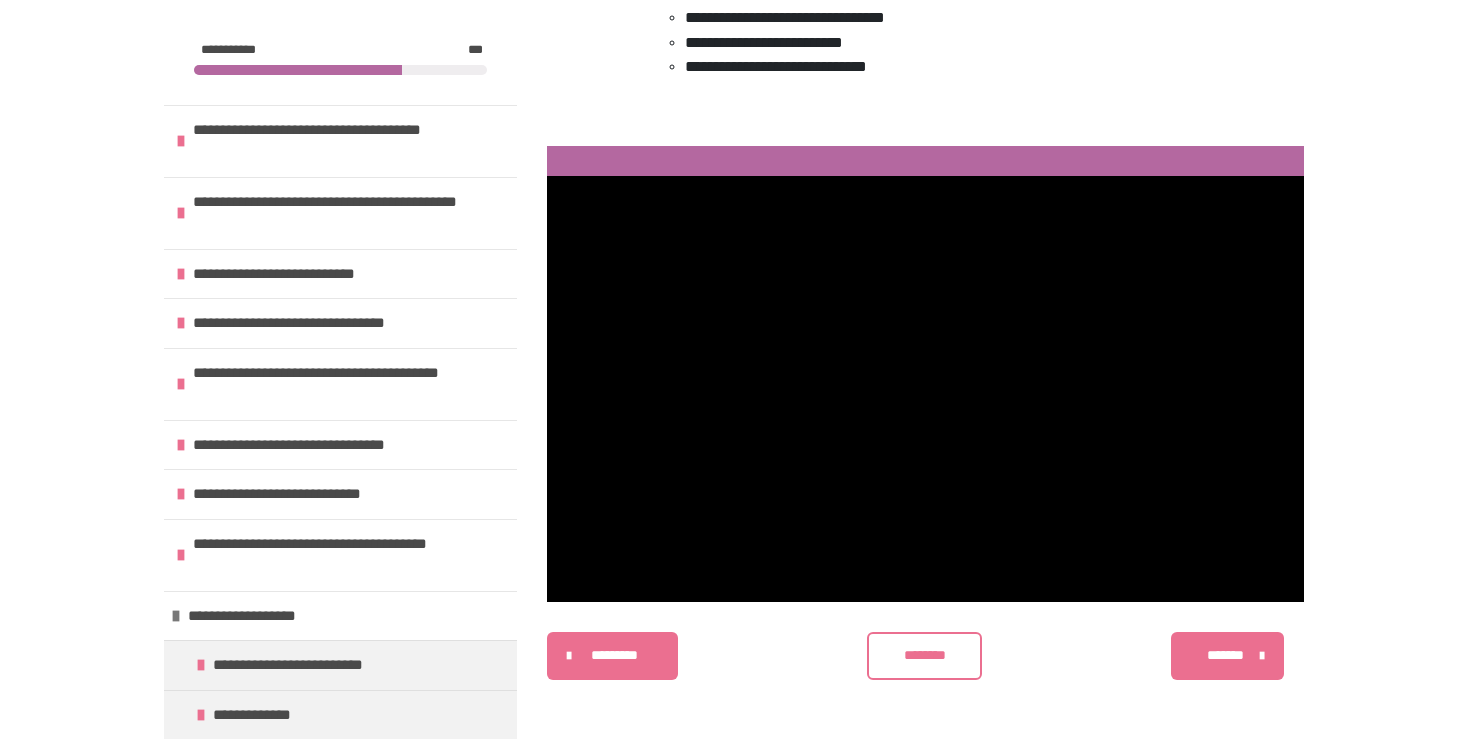 click on "********" at bounding box center (925, 655) 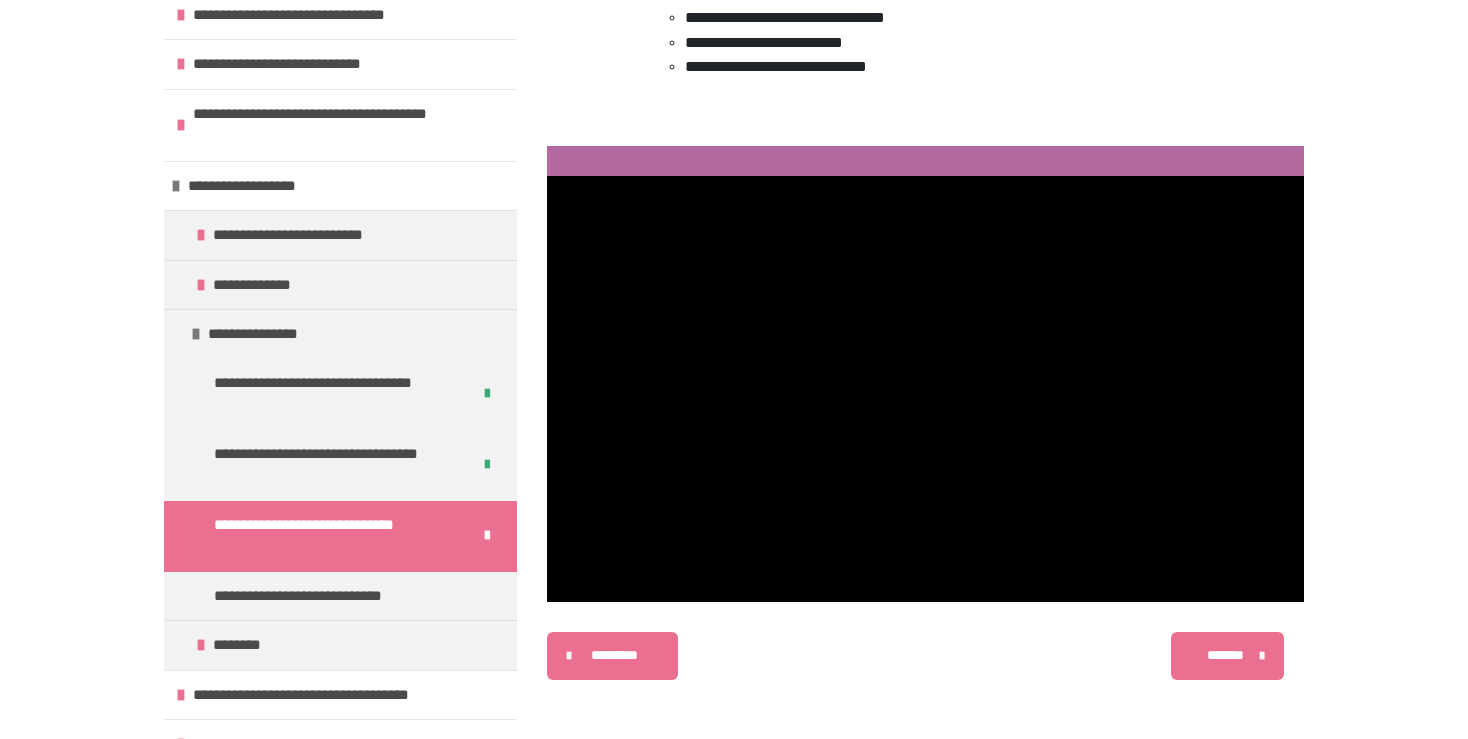 scroll, scrollTop: 432, scrollLeft: 0, axis: vertical 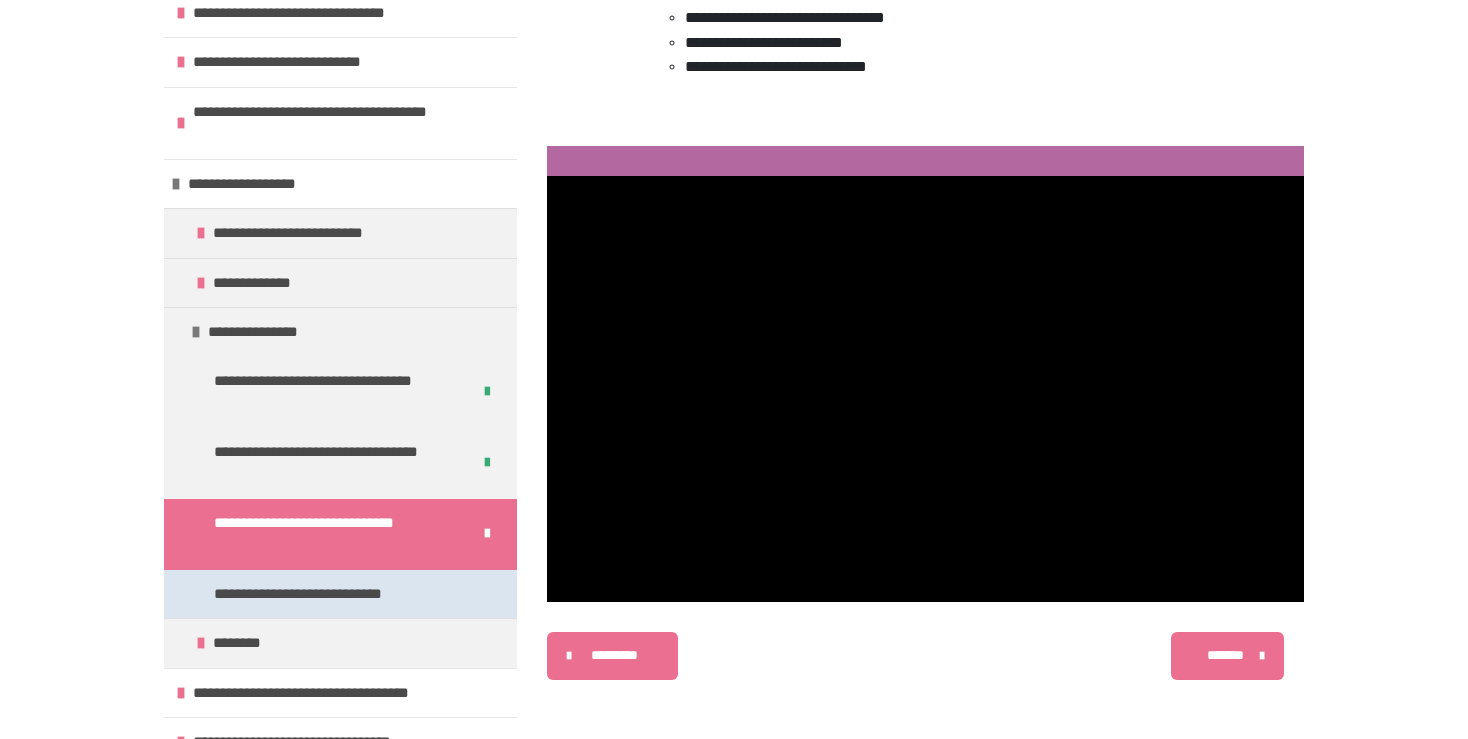 click on "**********" at bounding box center [324, 594] 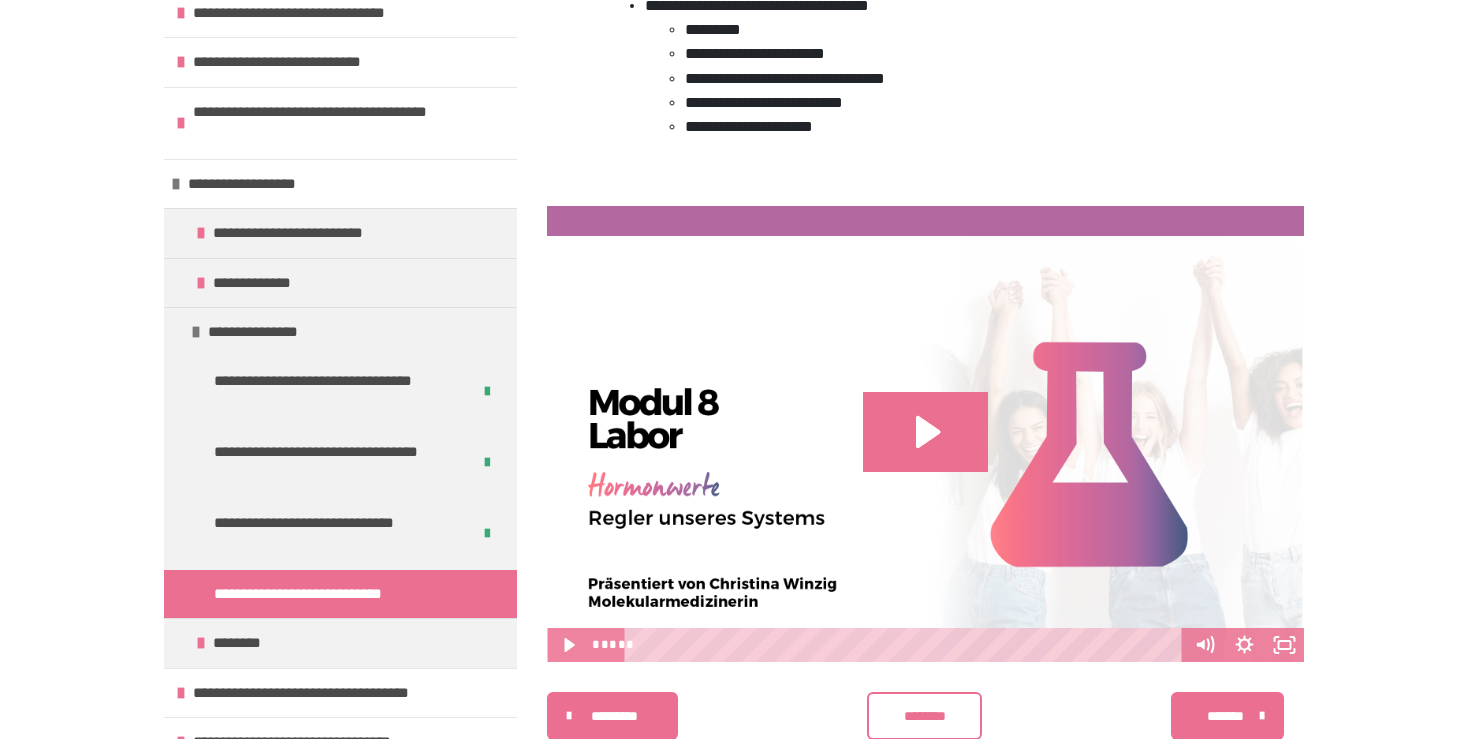 scroll, scrollTop: 883, scrollLeft: 0, axis: vertical 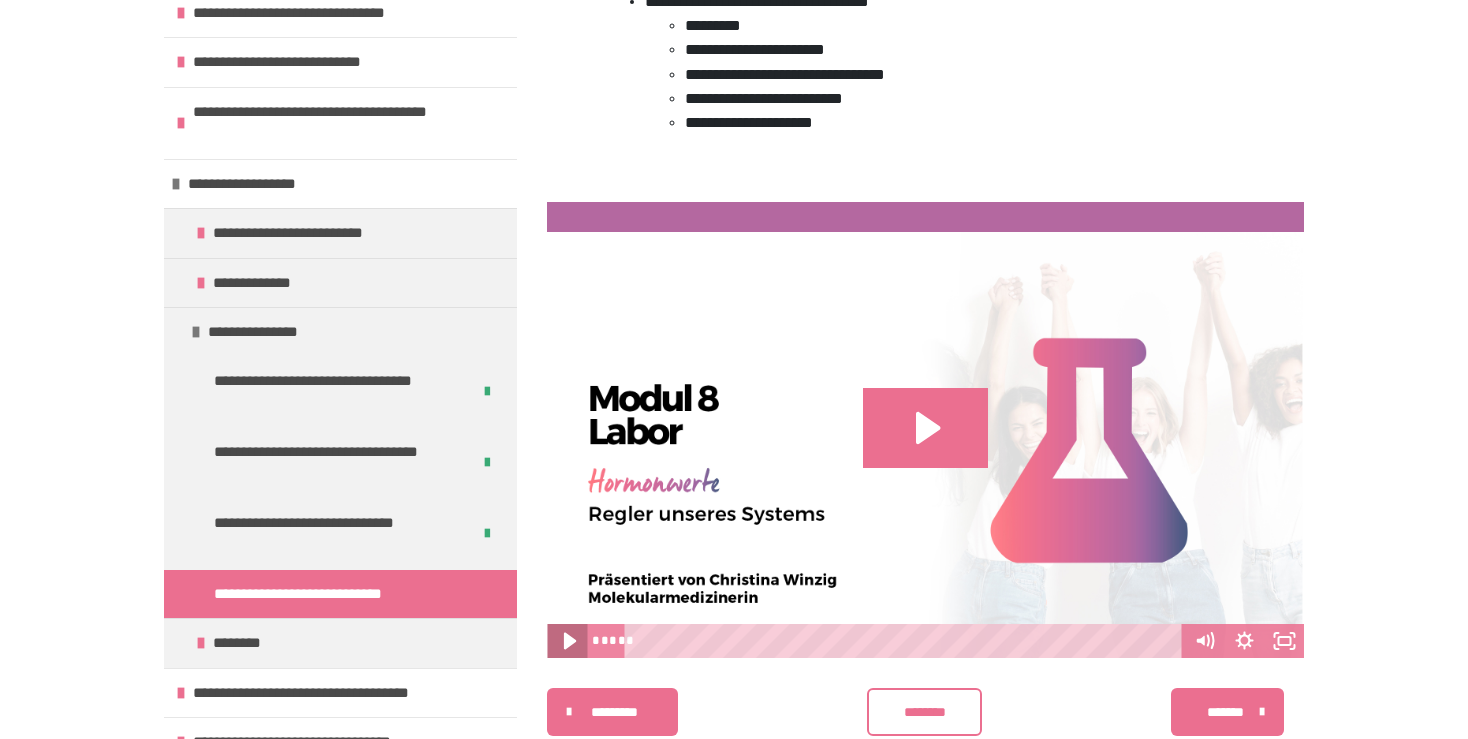 click 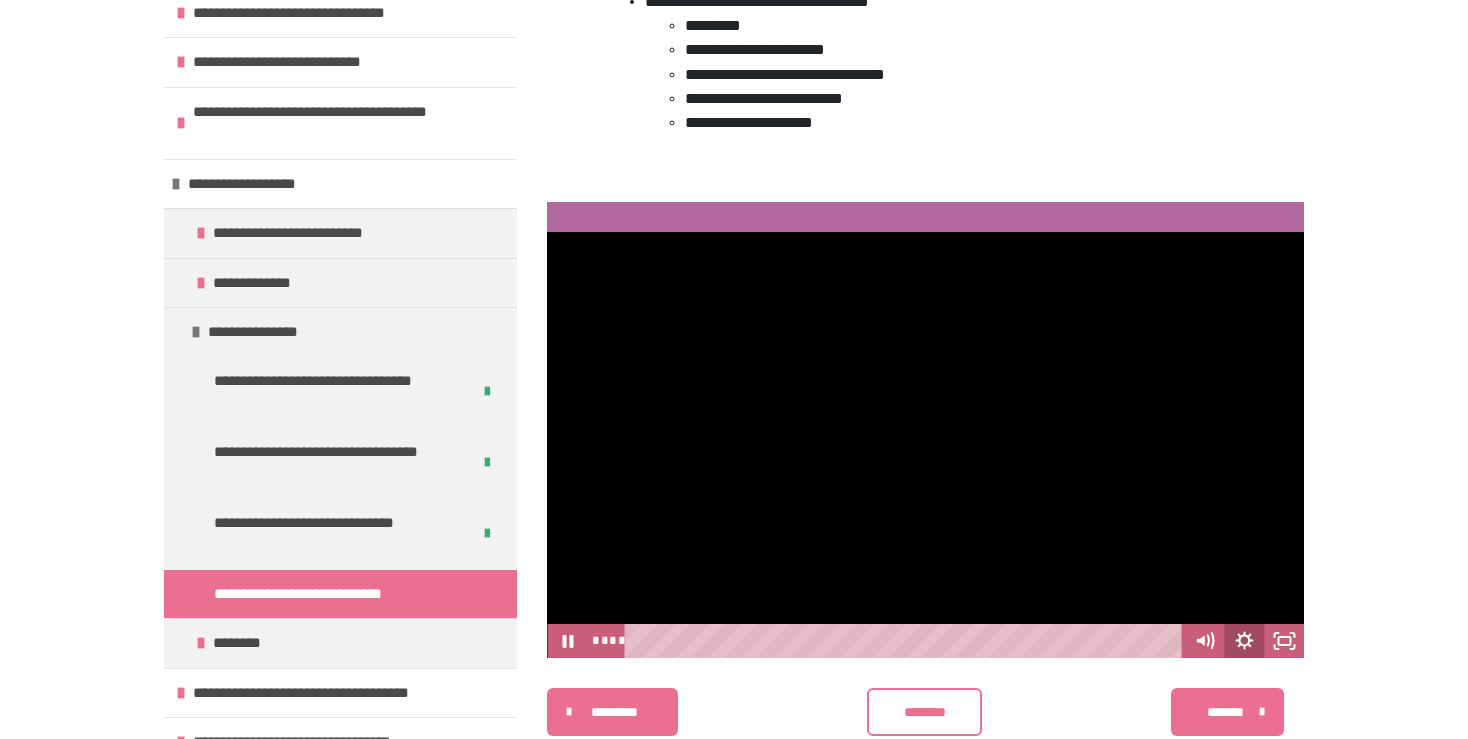 click 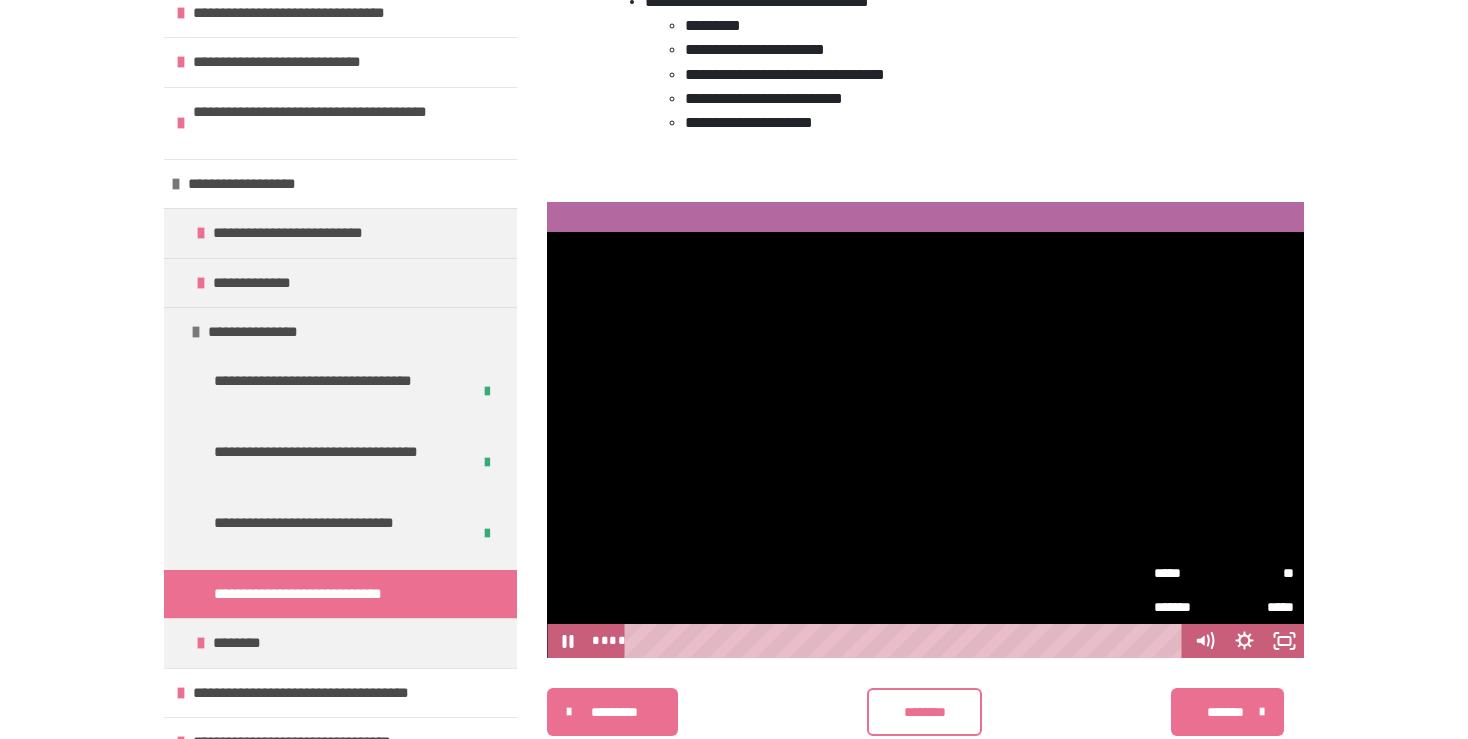 click on "**" at bounding box center (1259, 573) 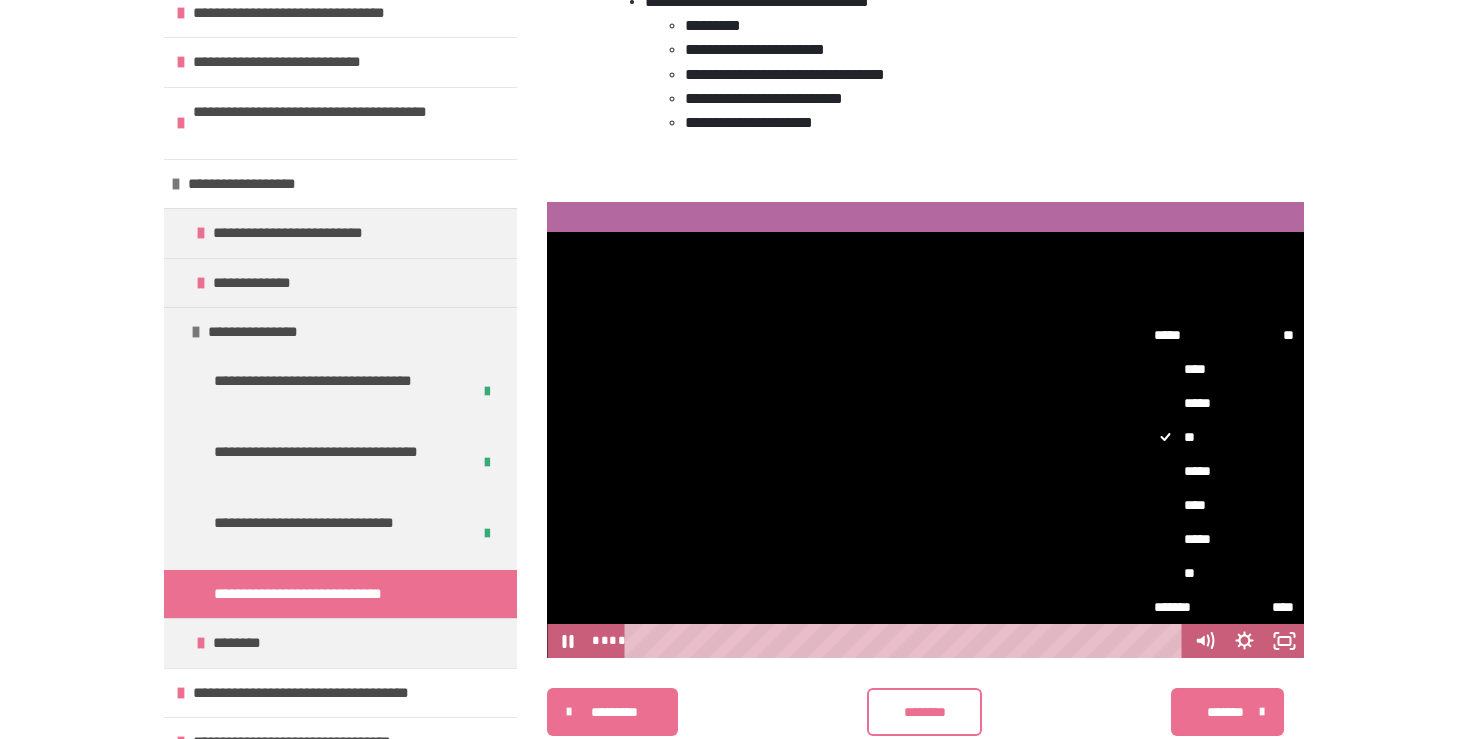 click on "****" at bounding box center [1224, 505] 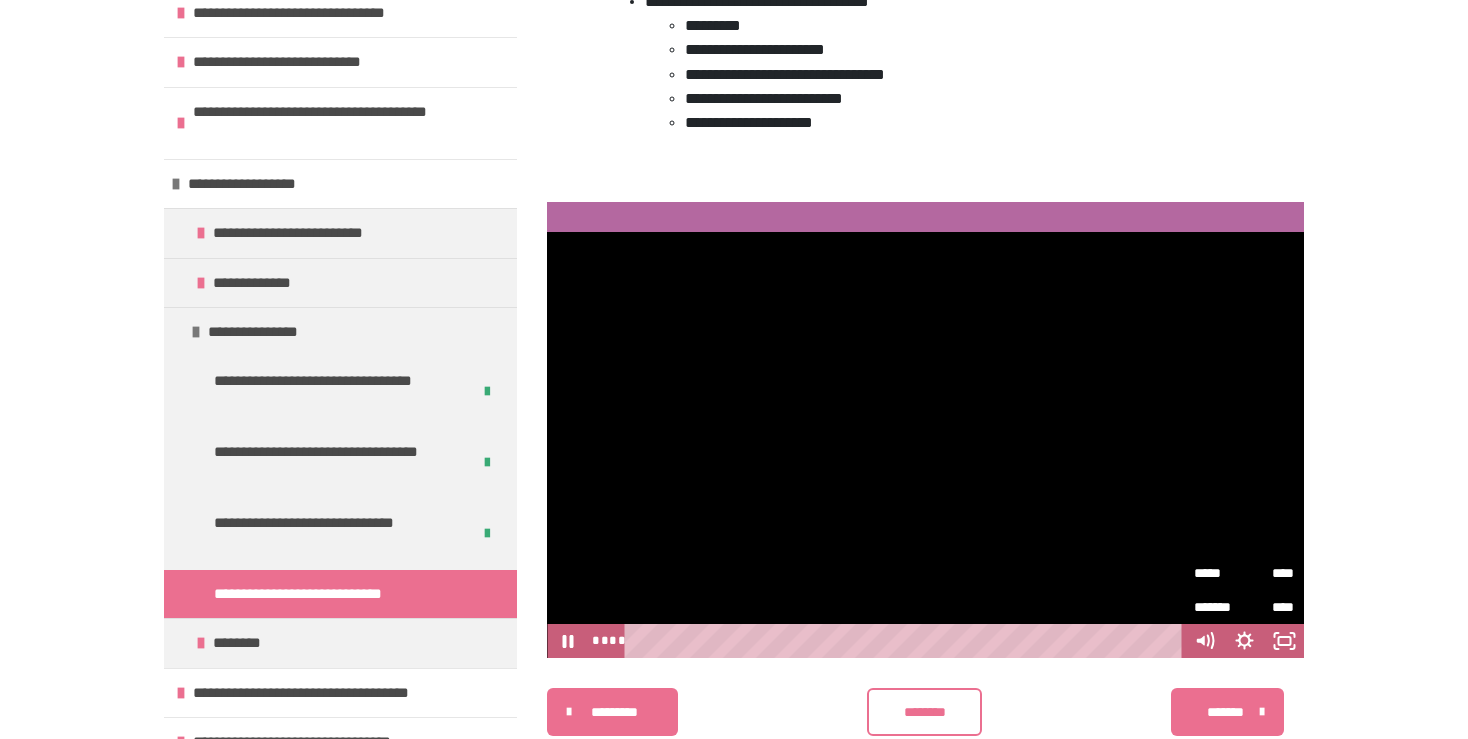 click on "**********" at bounding box center [734, 149] 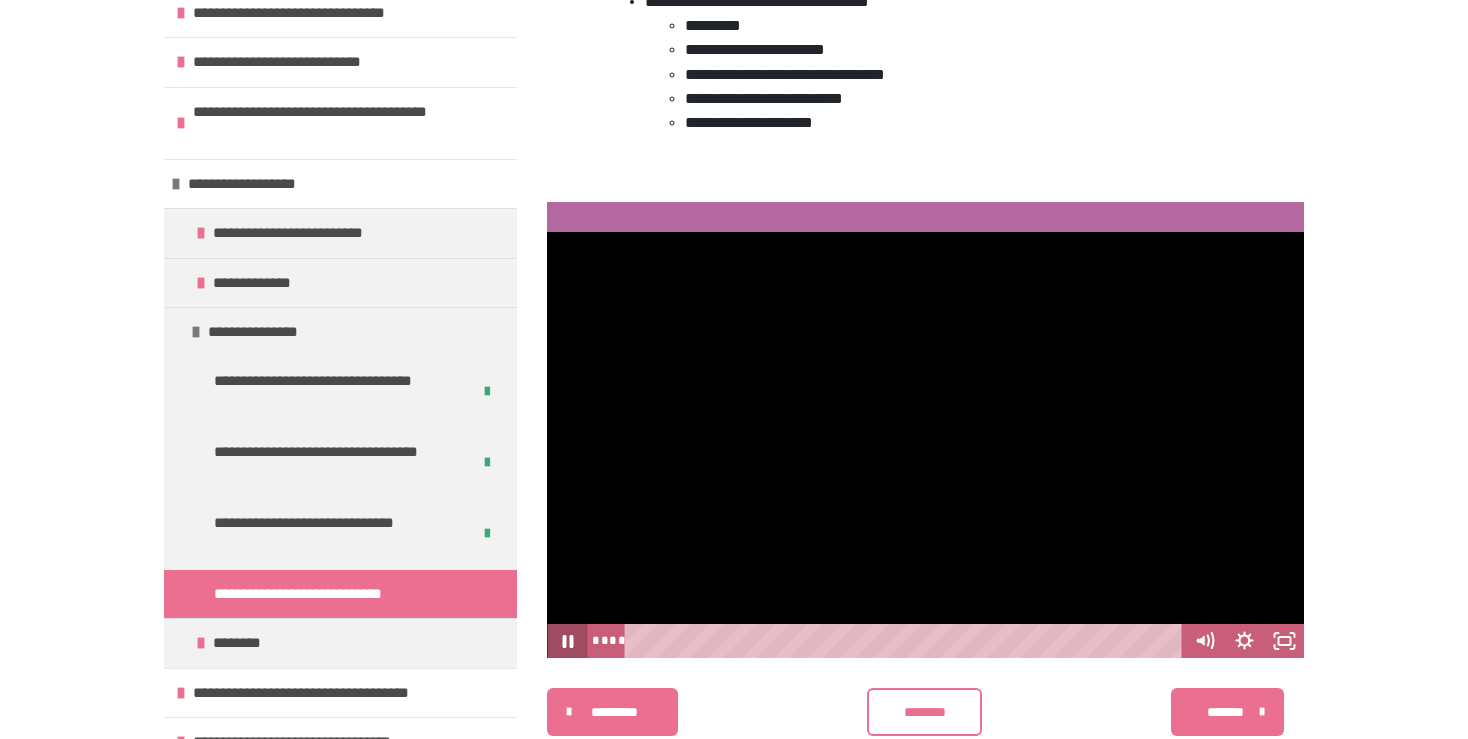 click 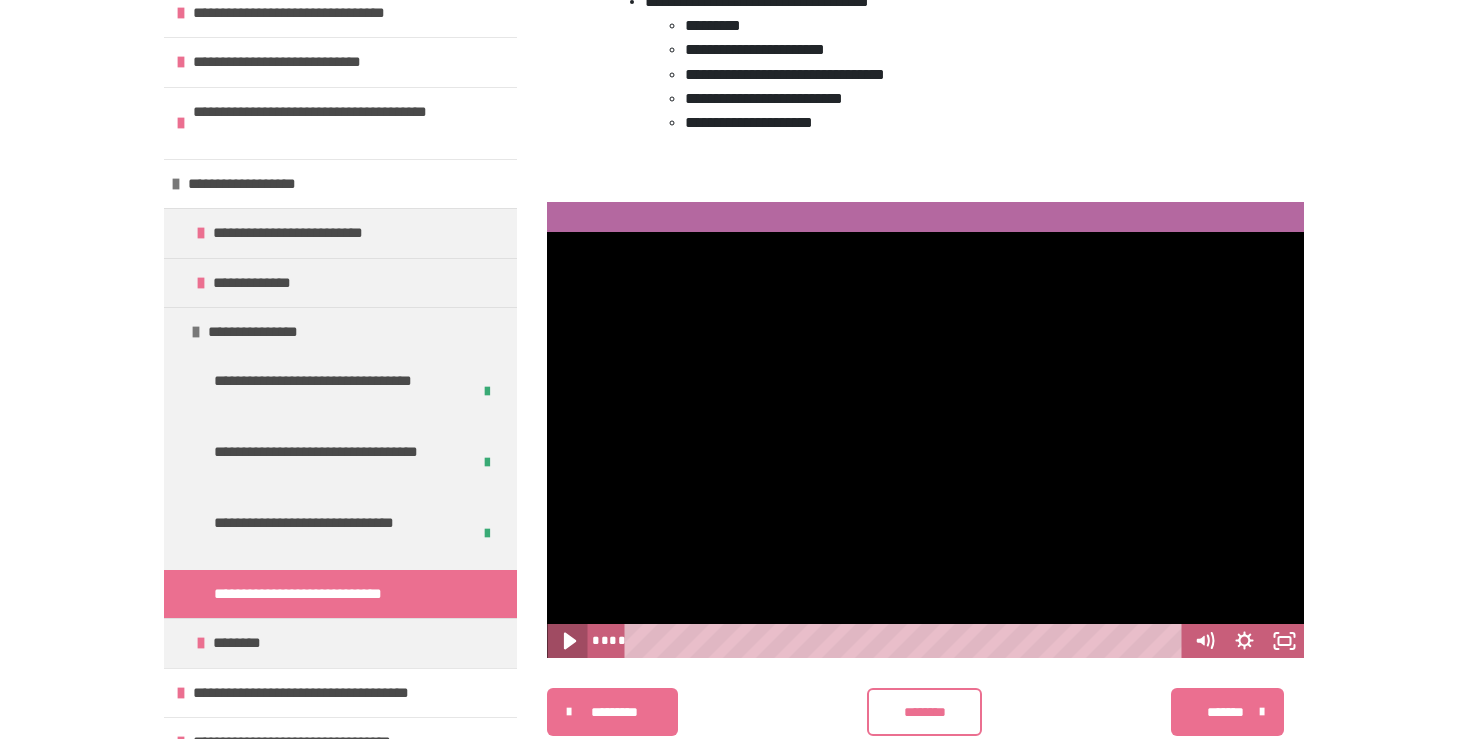 click 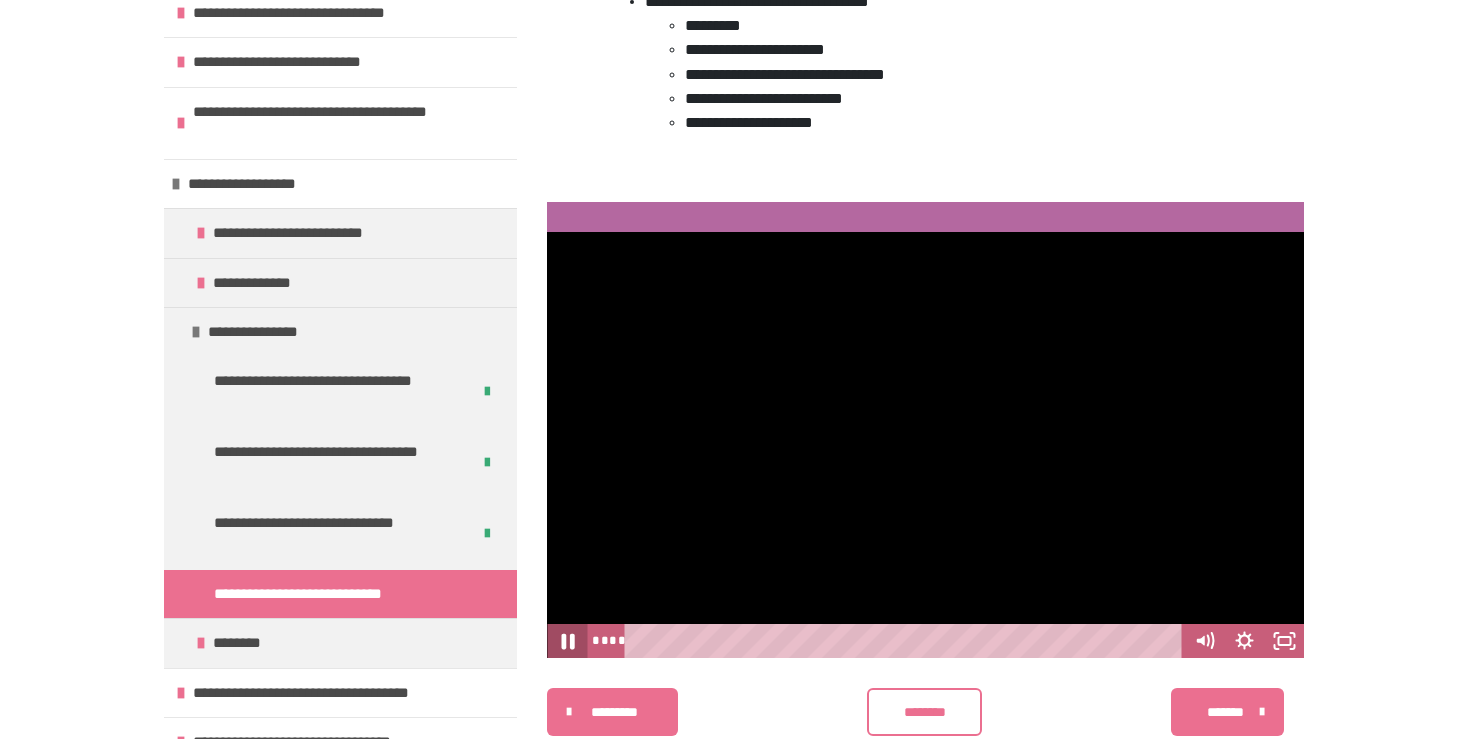 click 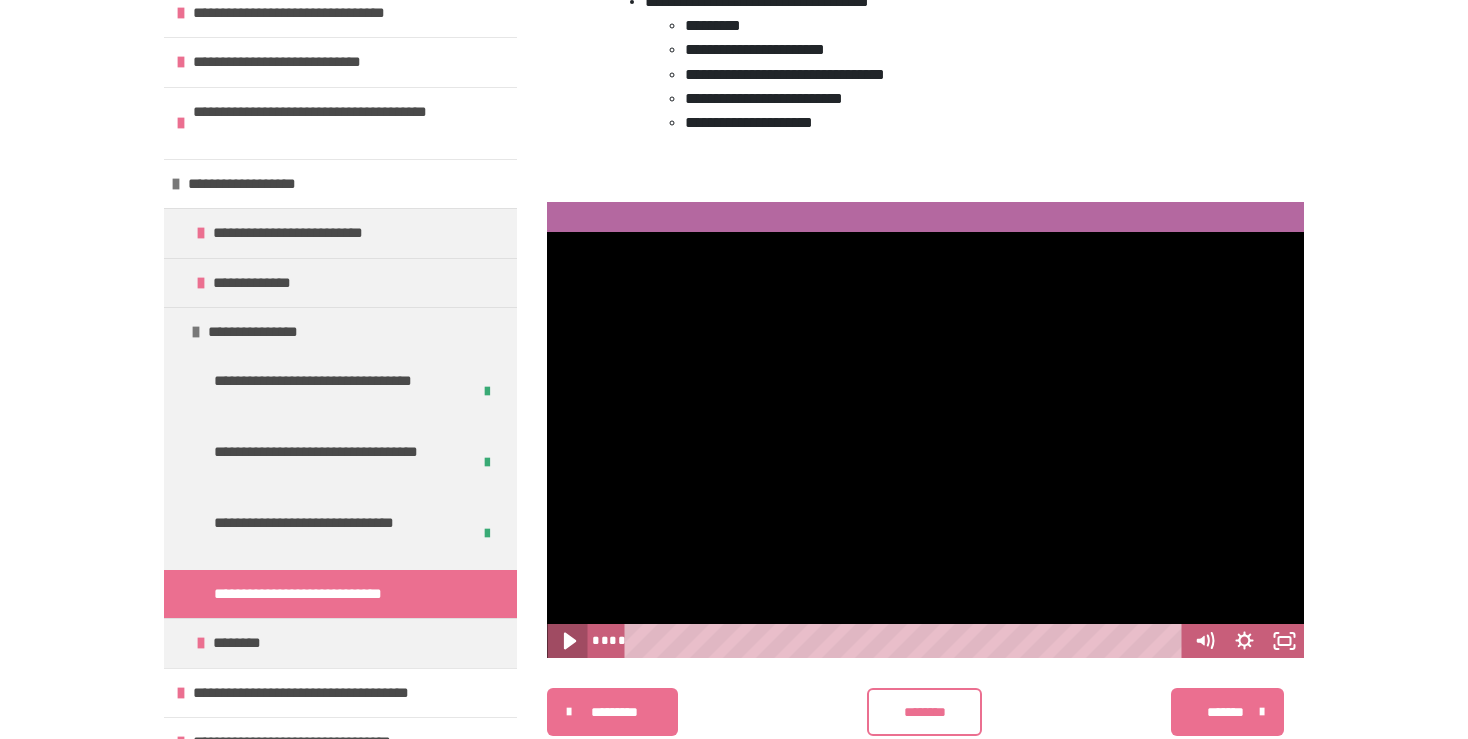 click 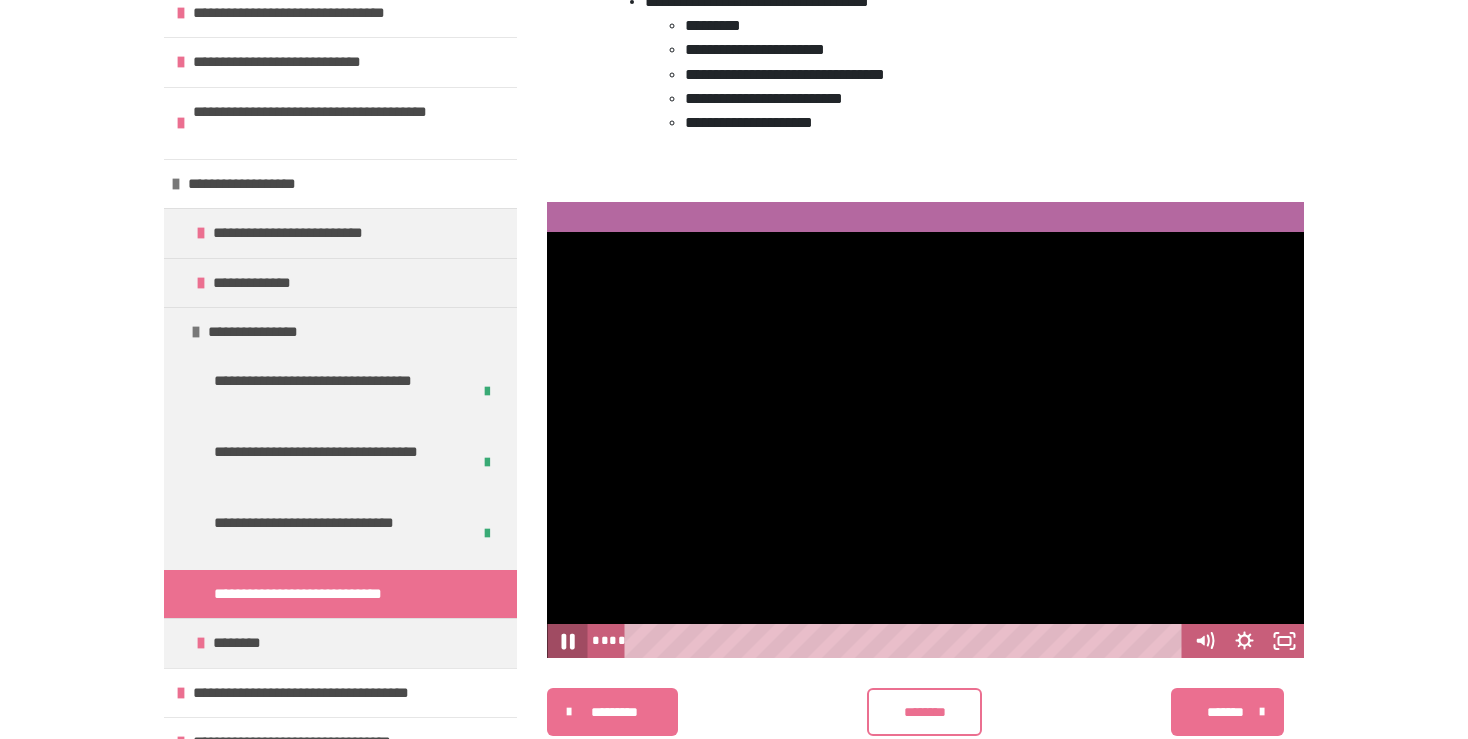 click 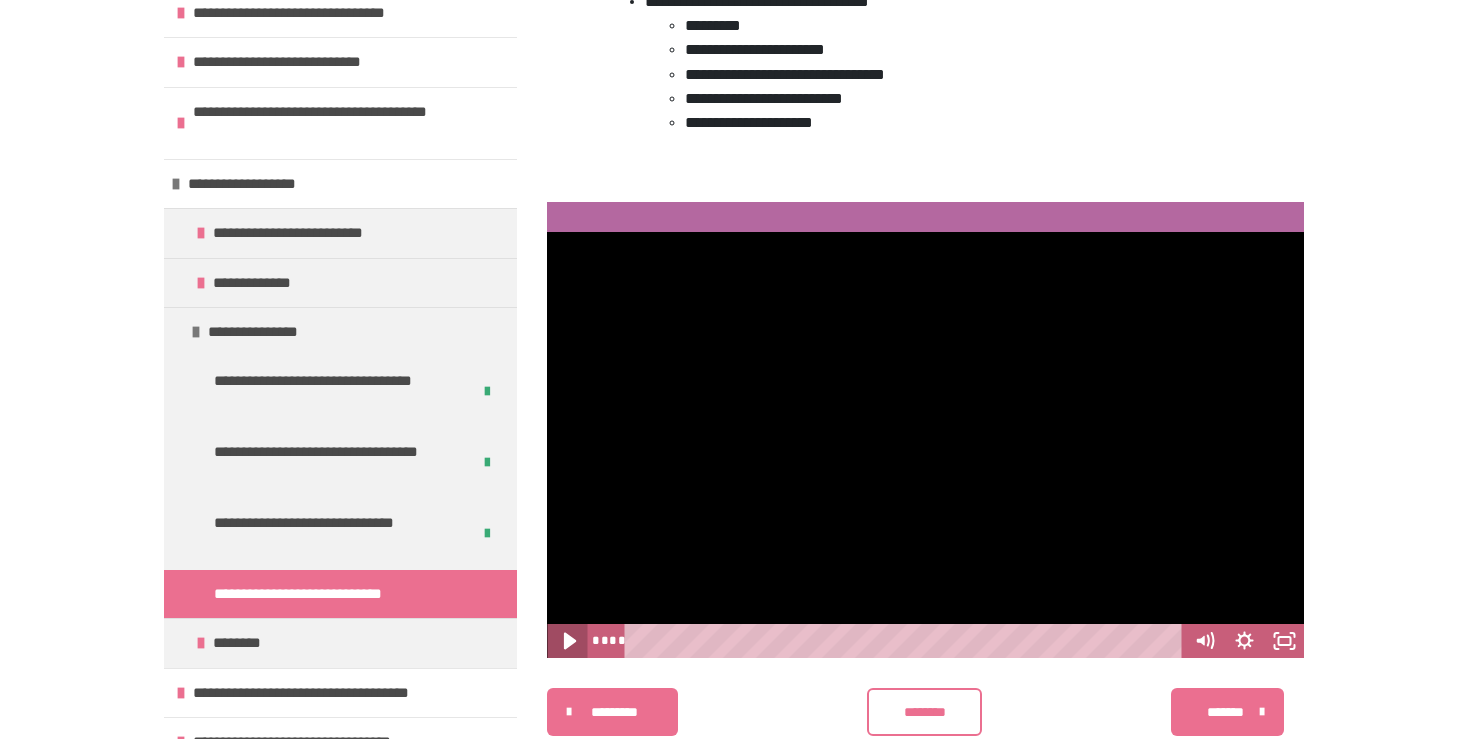 click 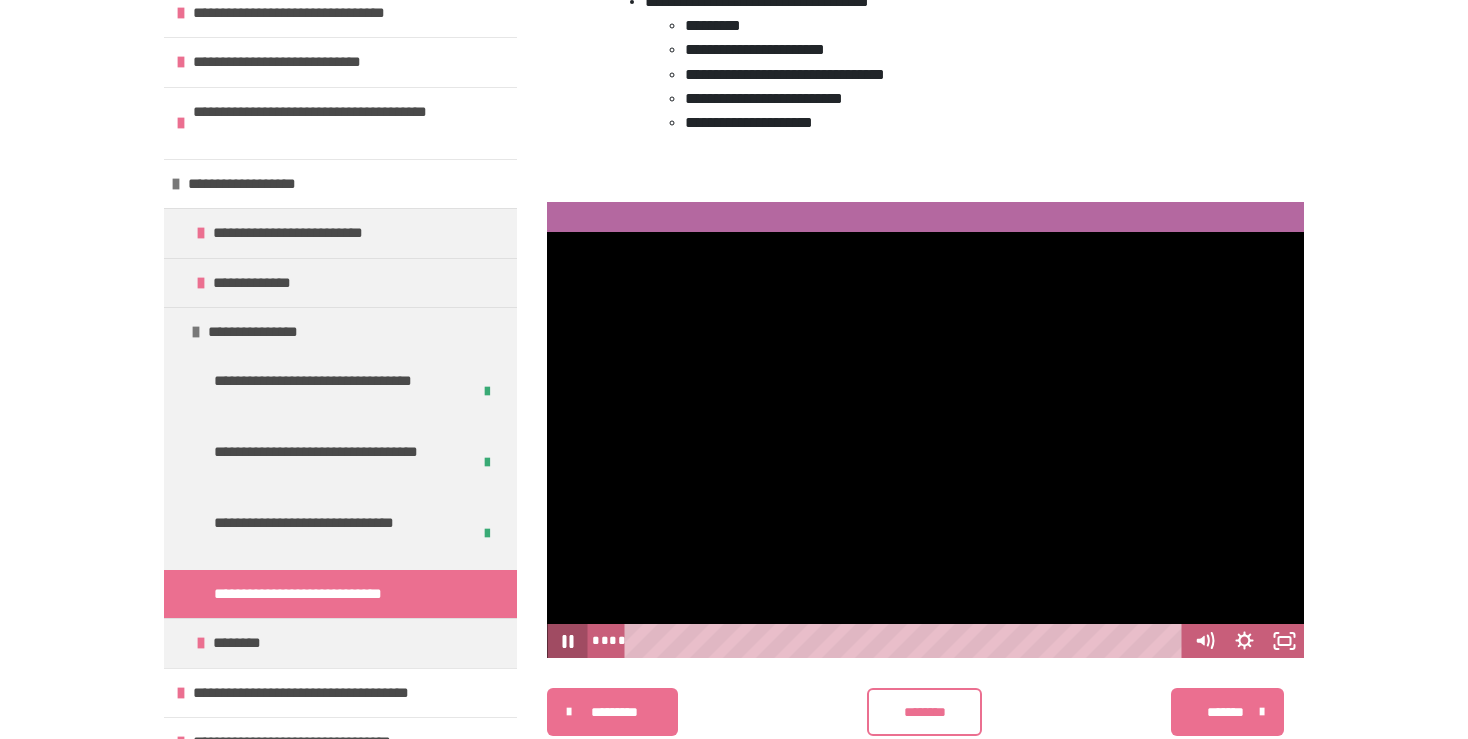 click 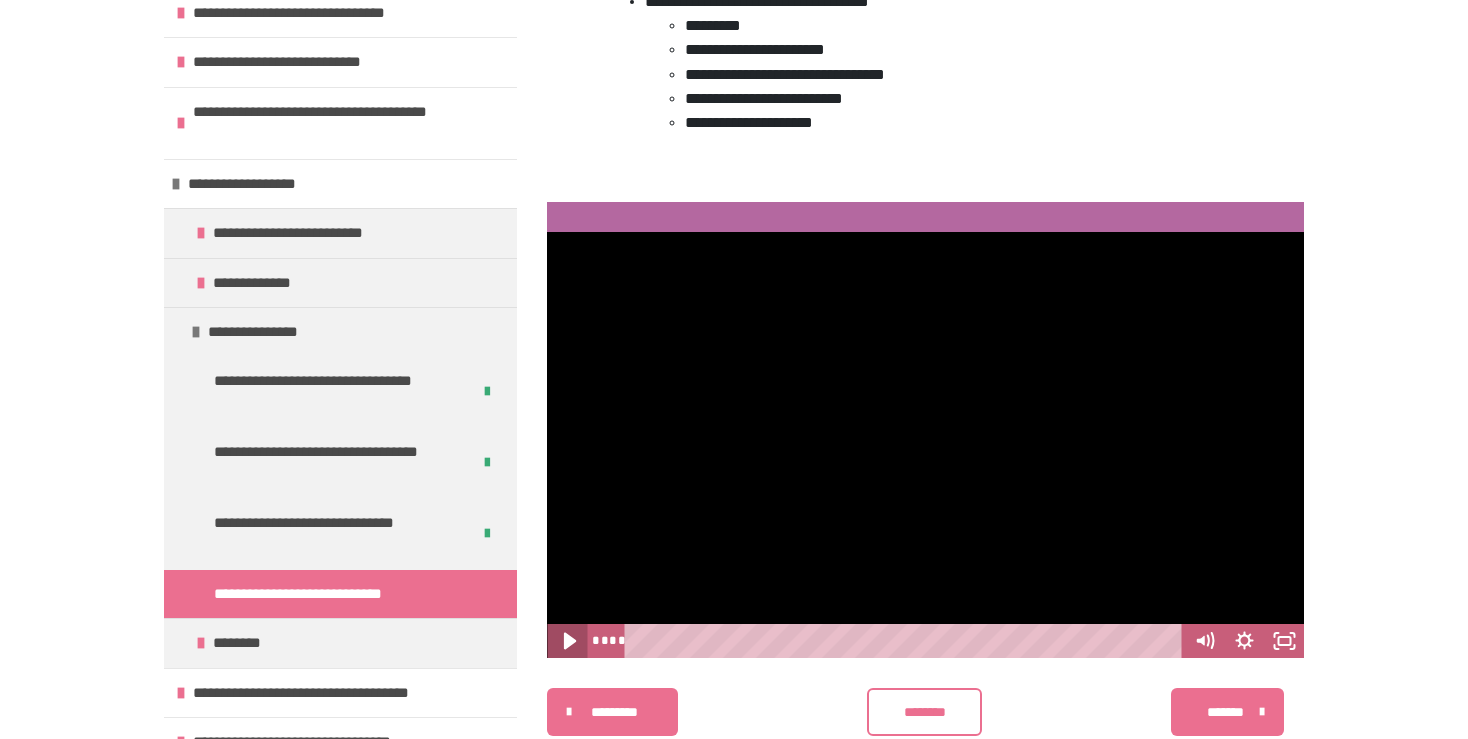 click 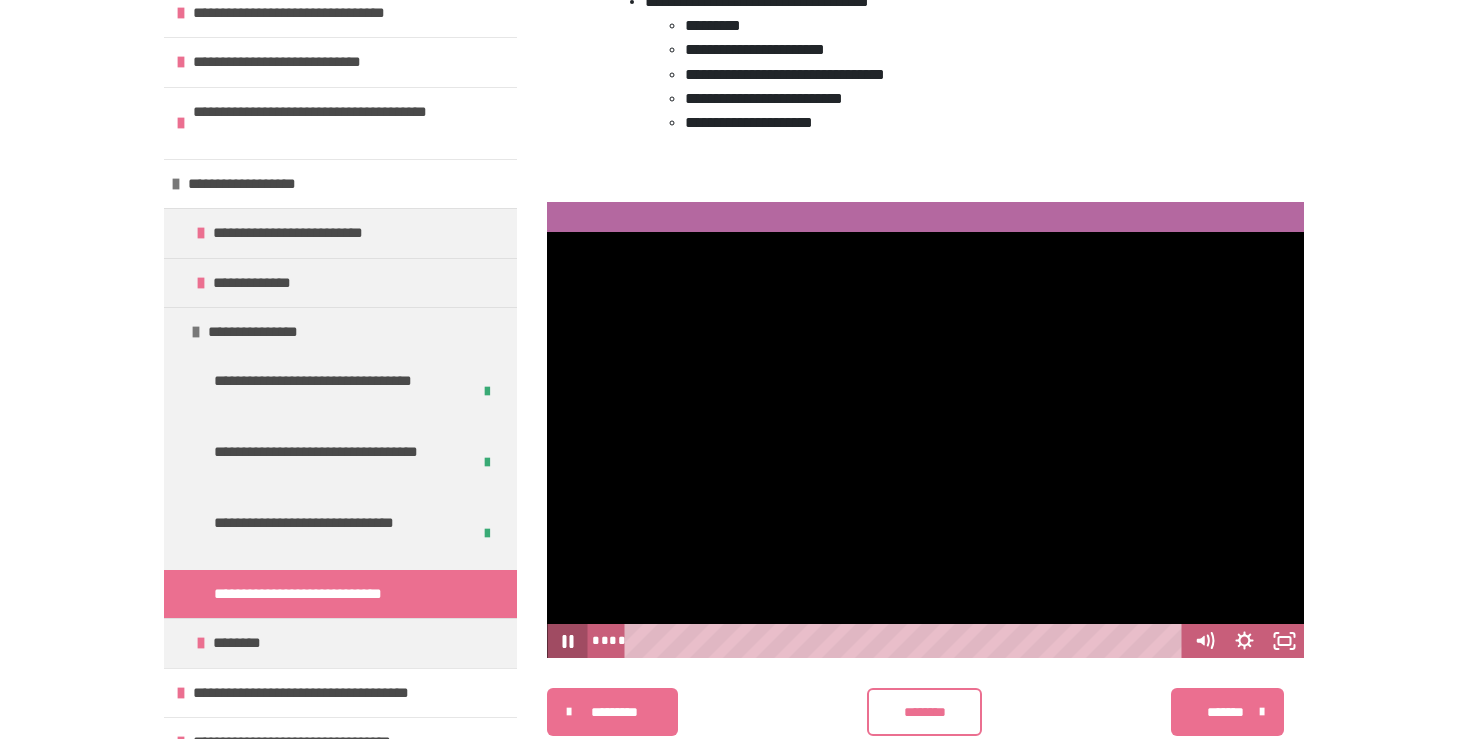 click 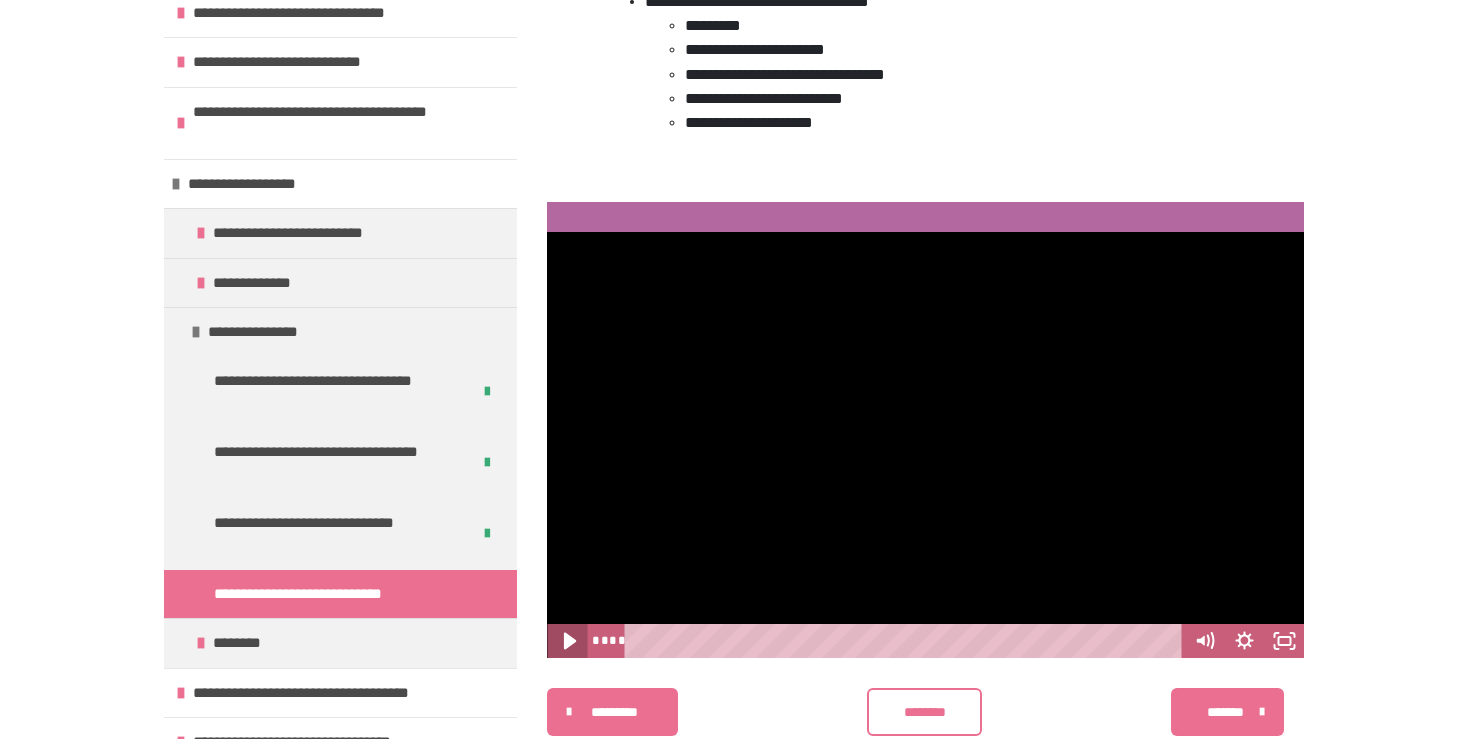 click 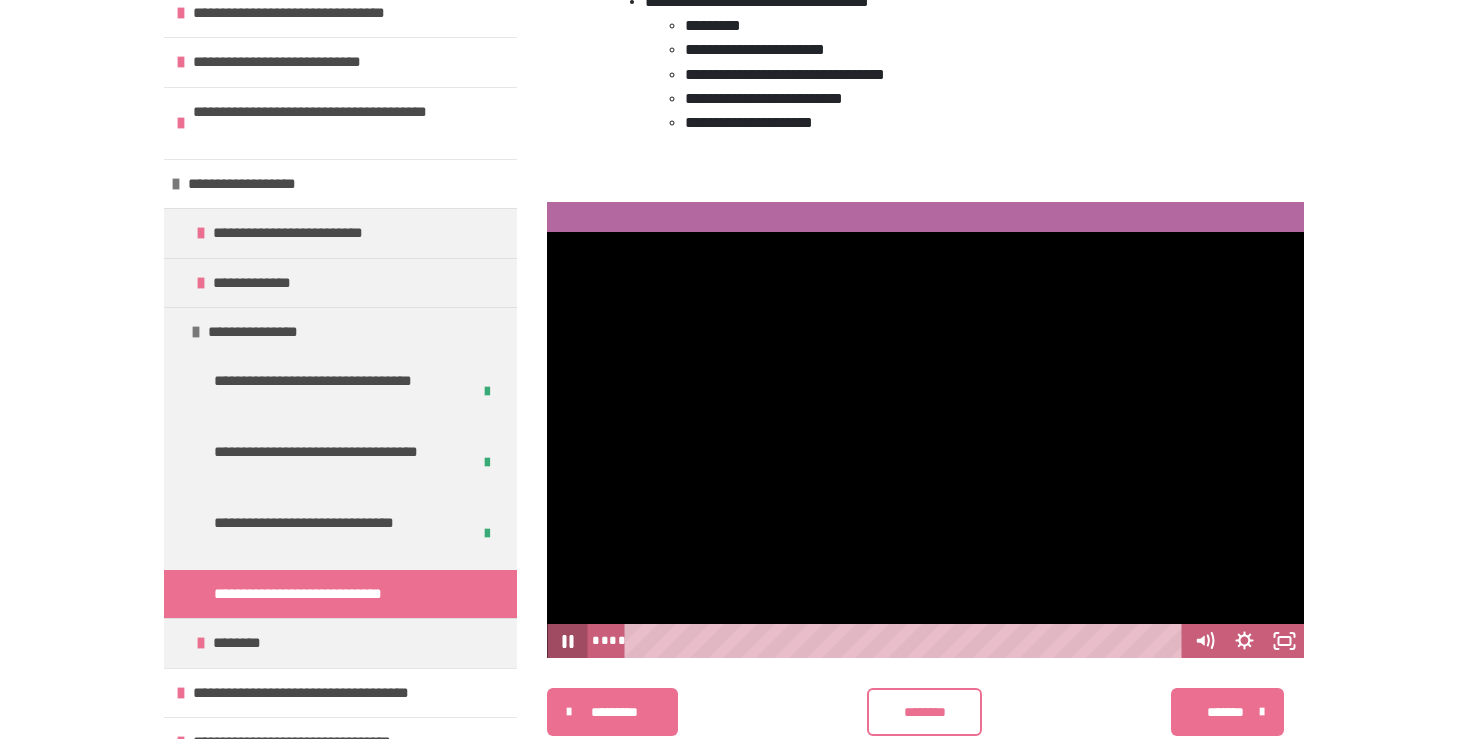 click 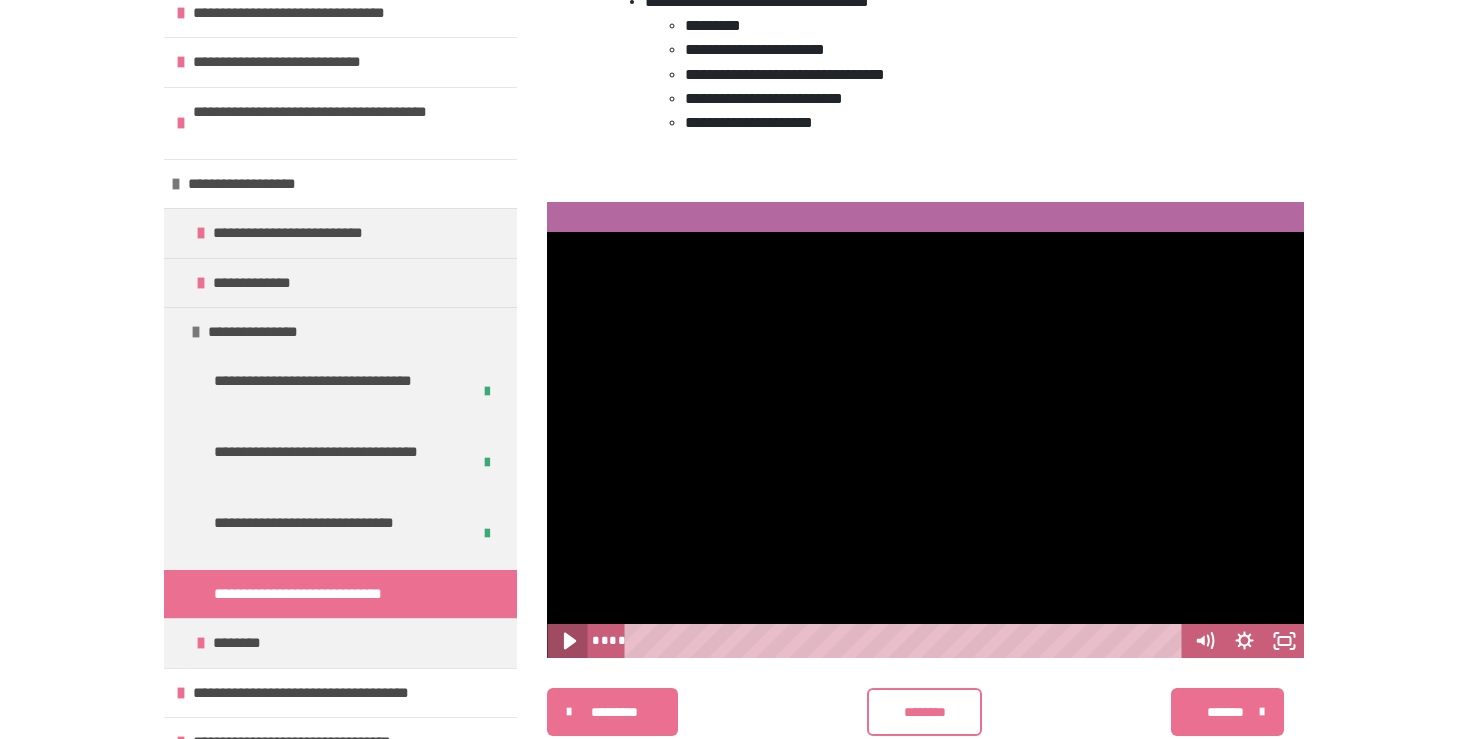 click 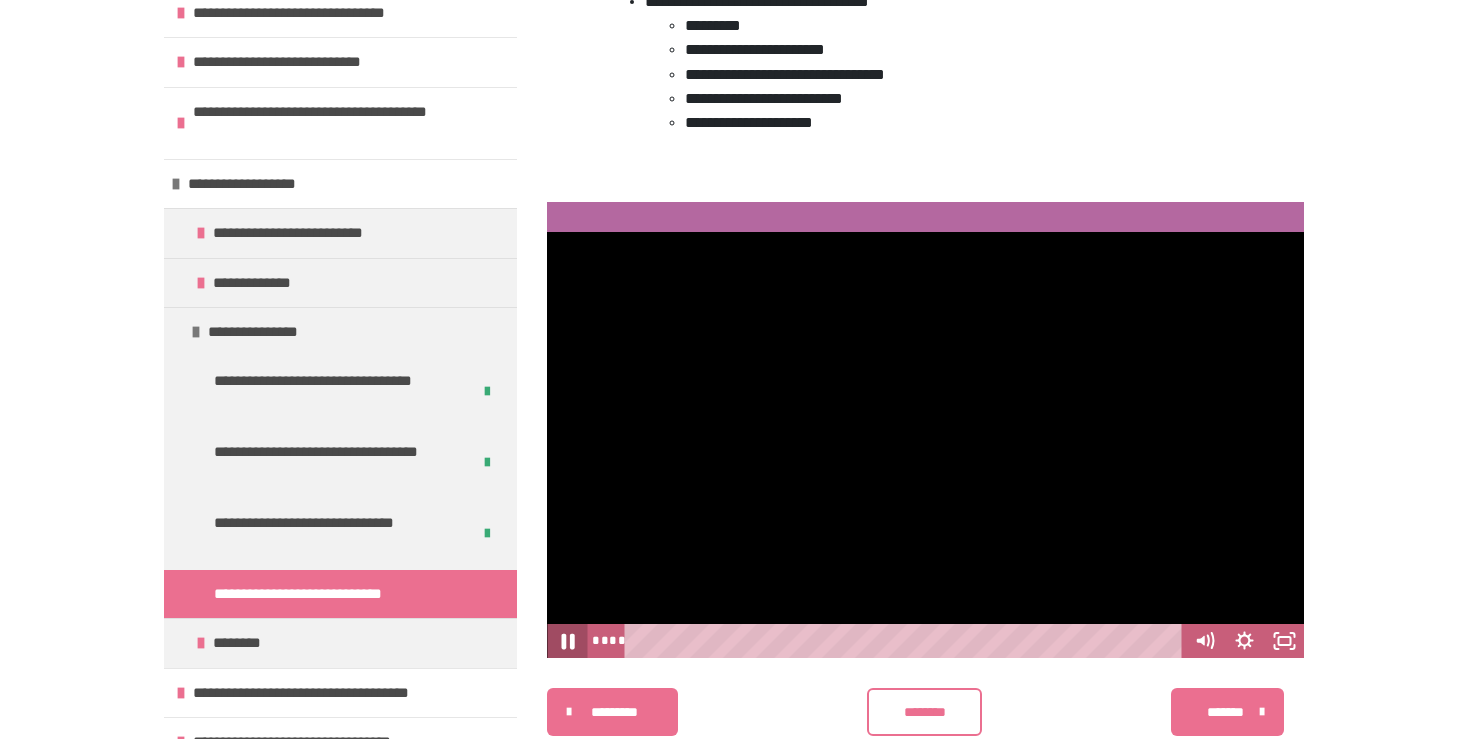 click 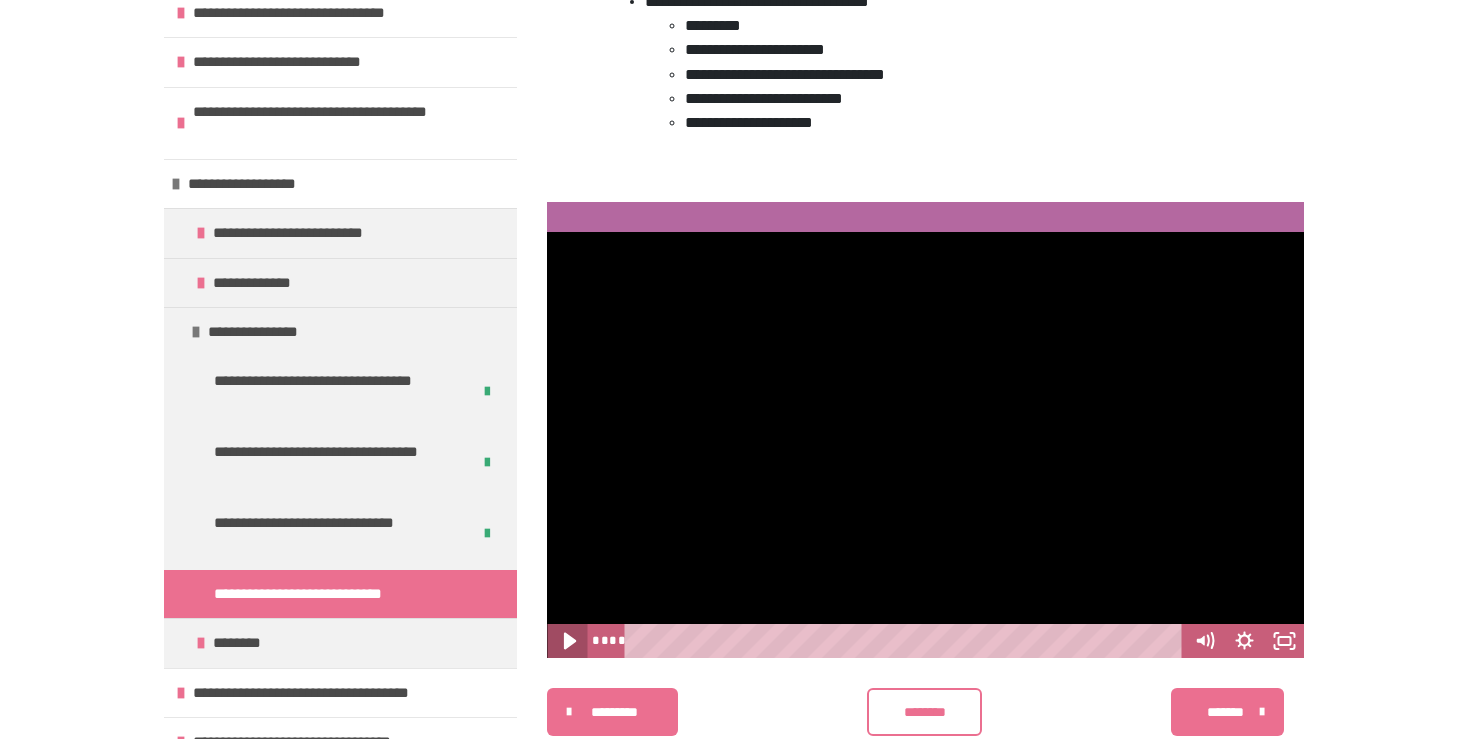 click 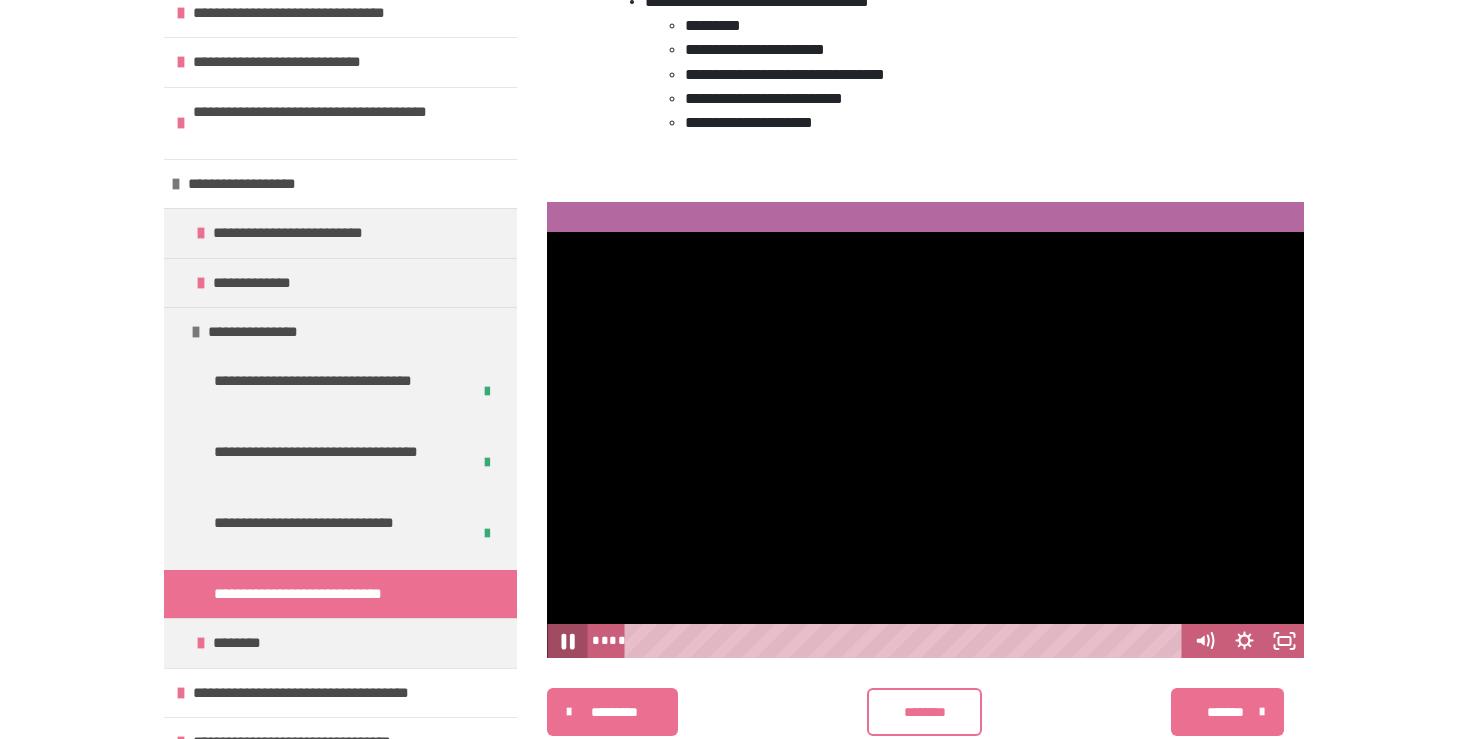 click 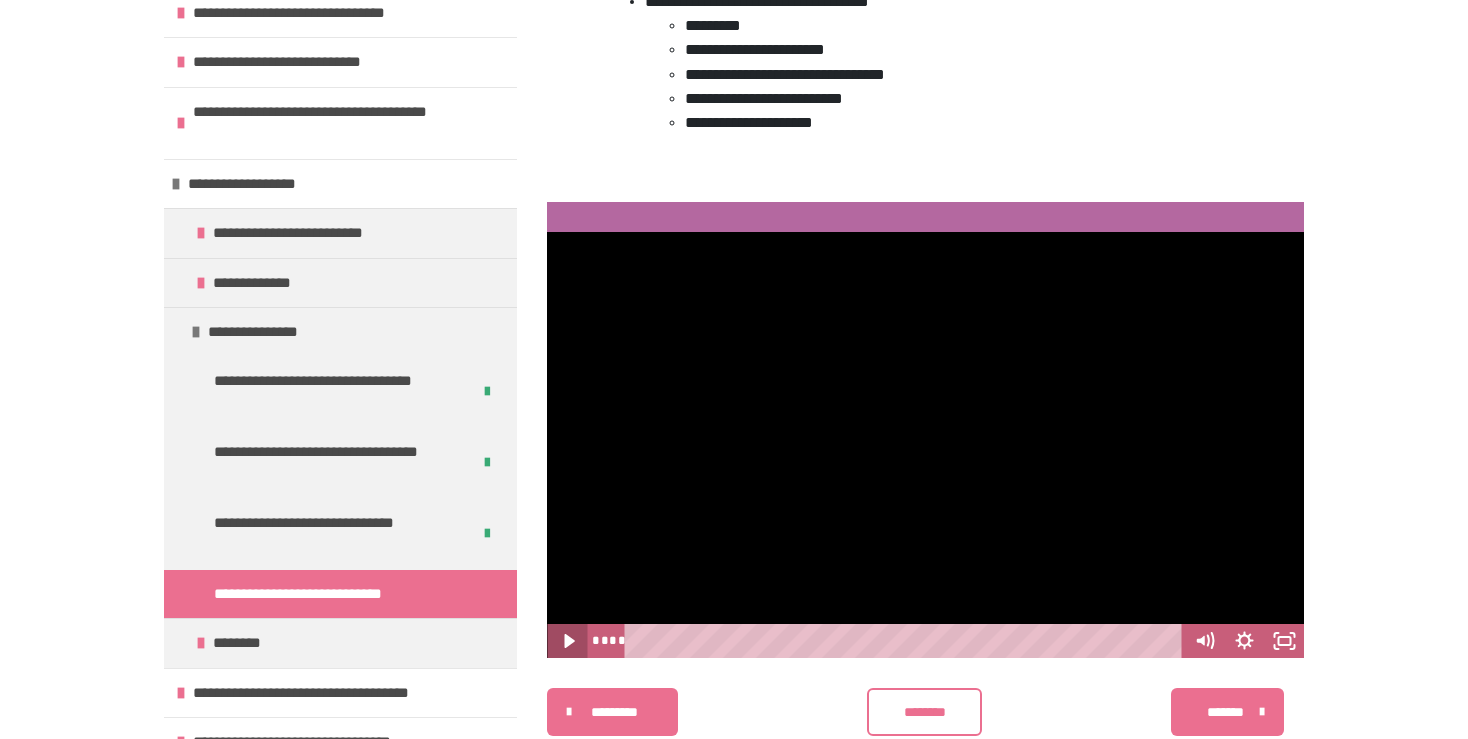 click 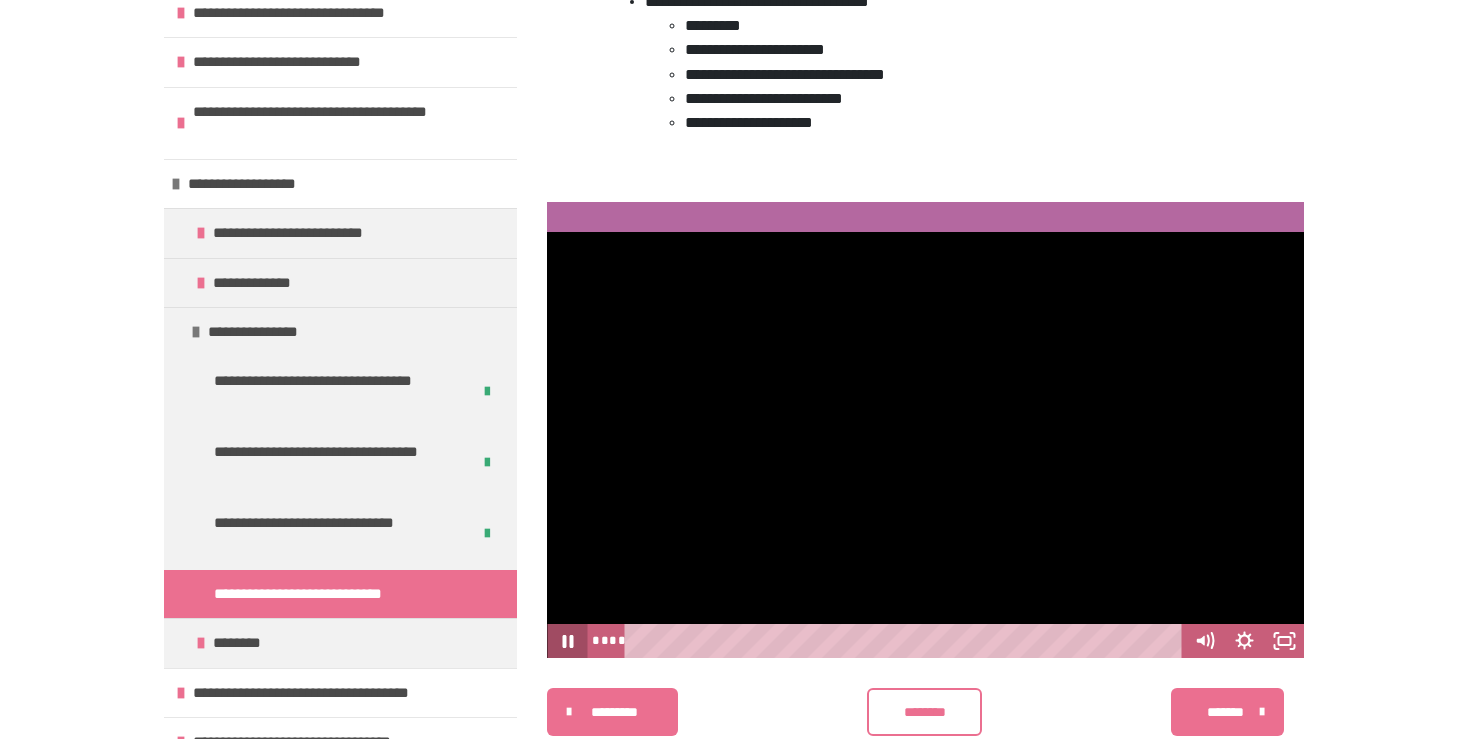 click 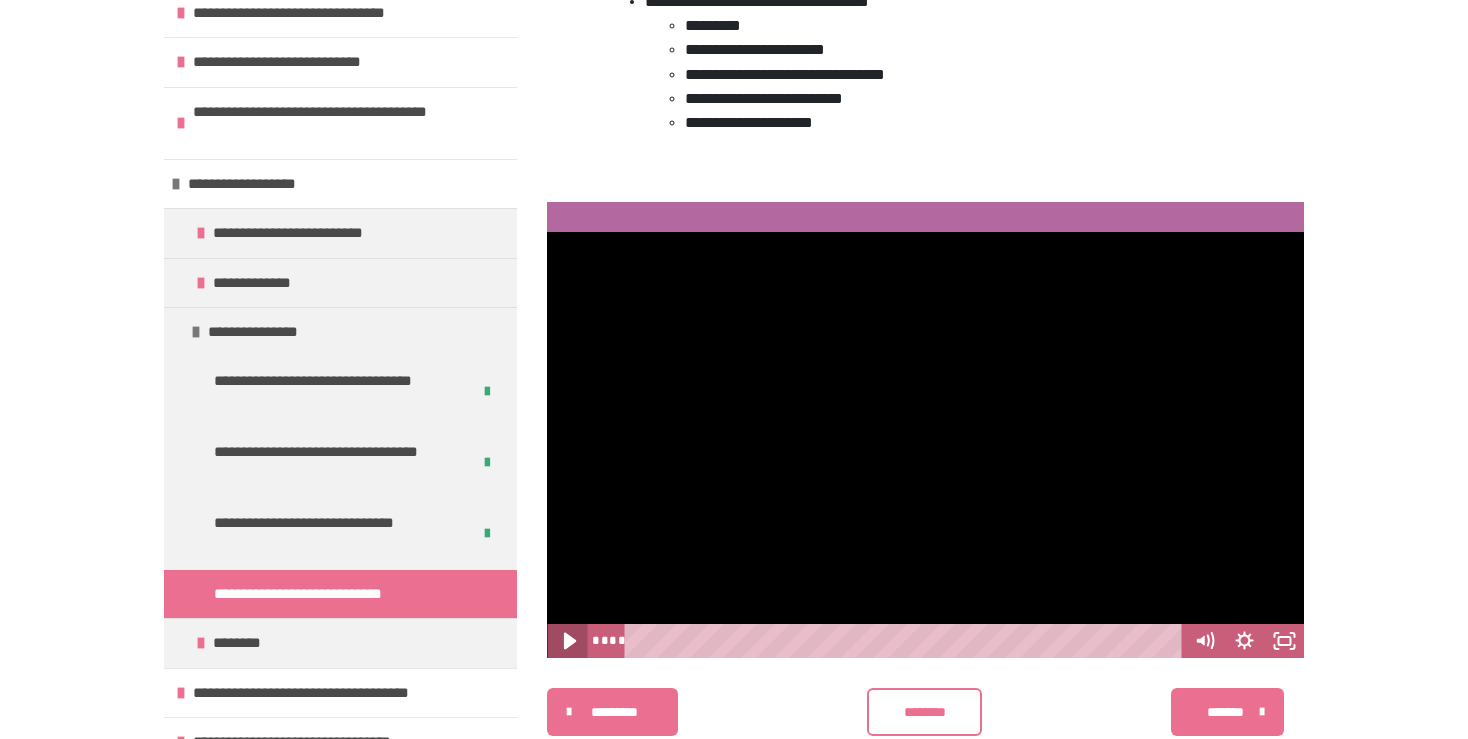 click 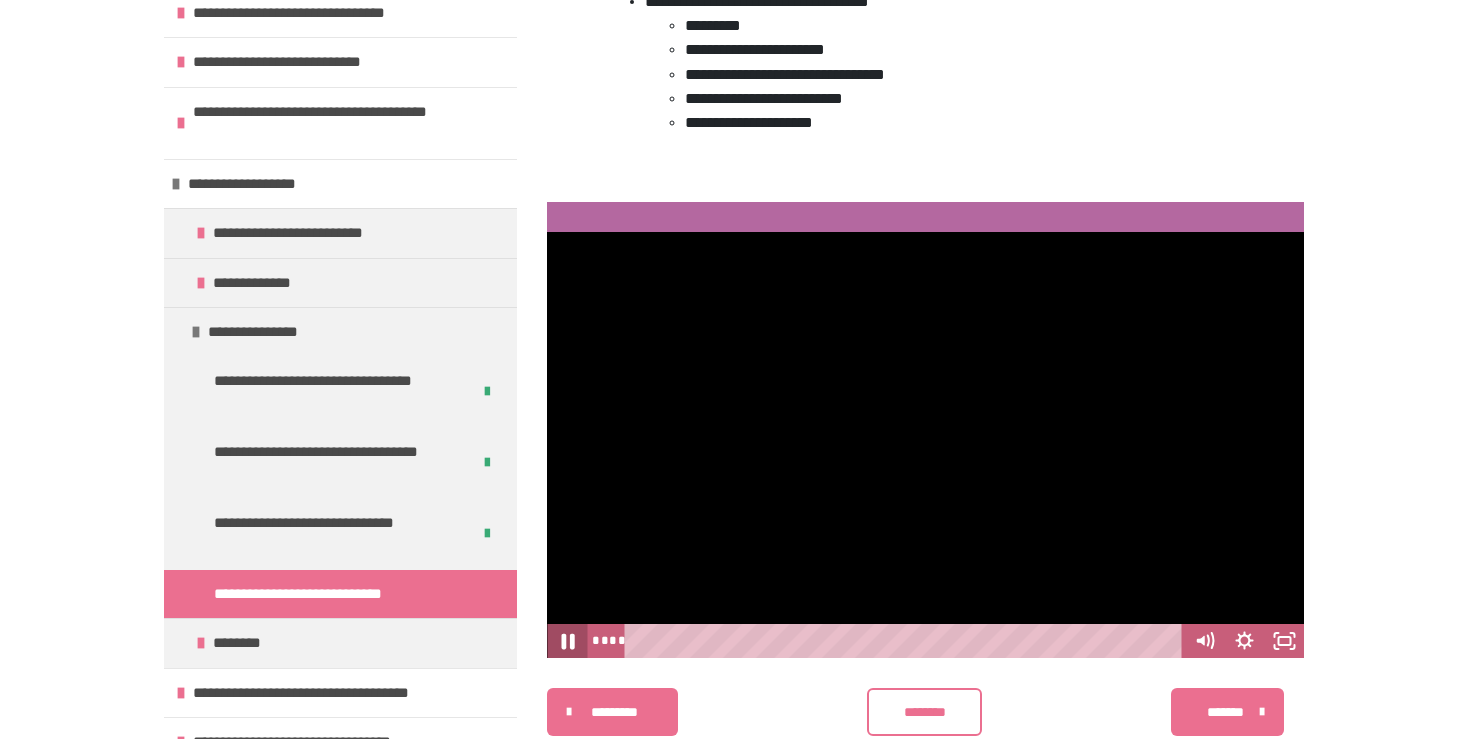 click 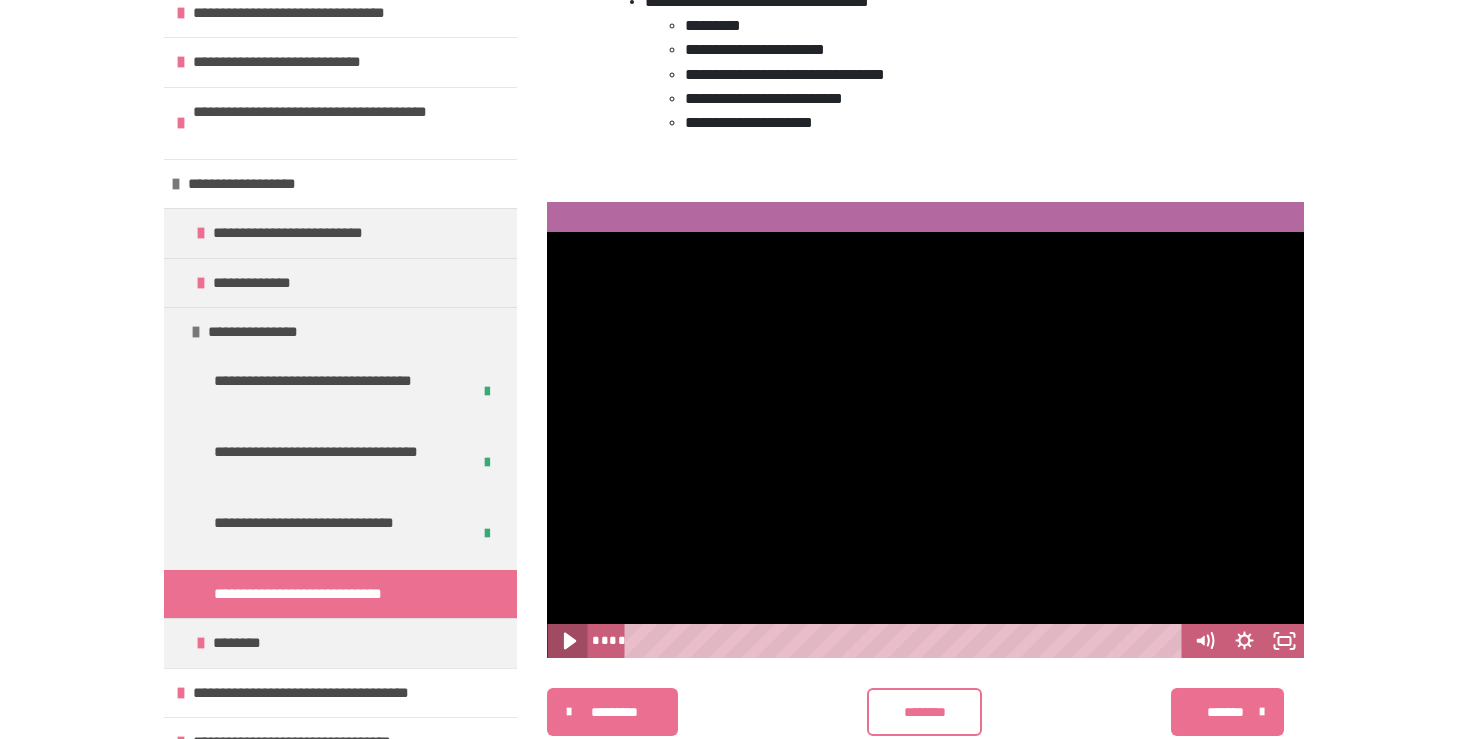 click 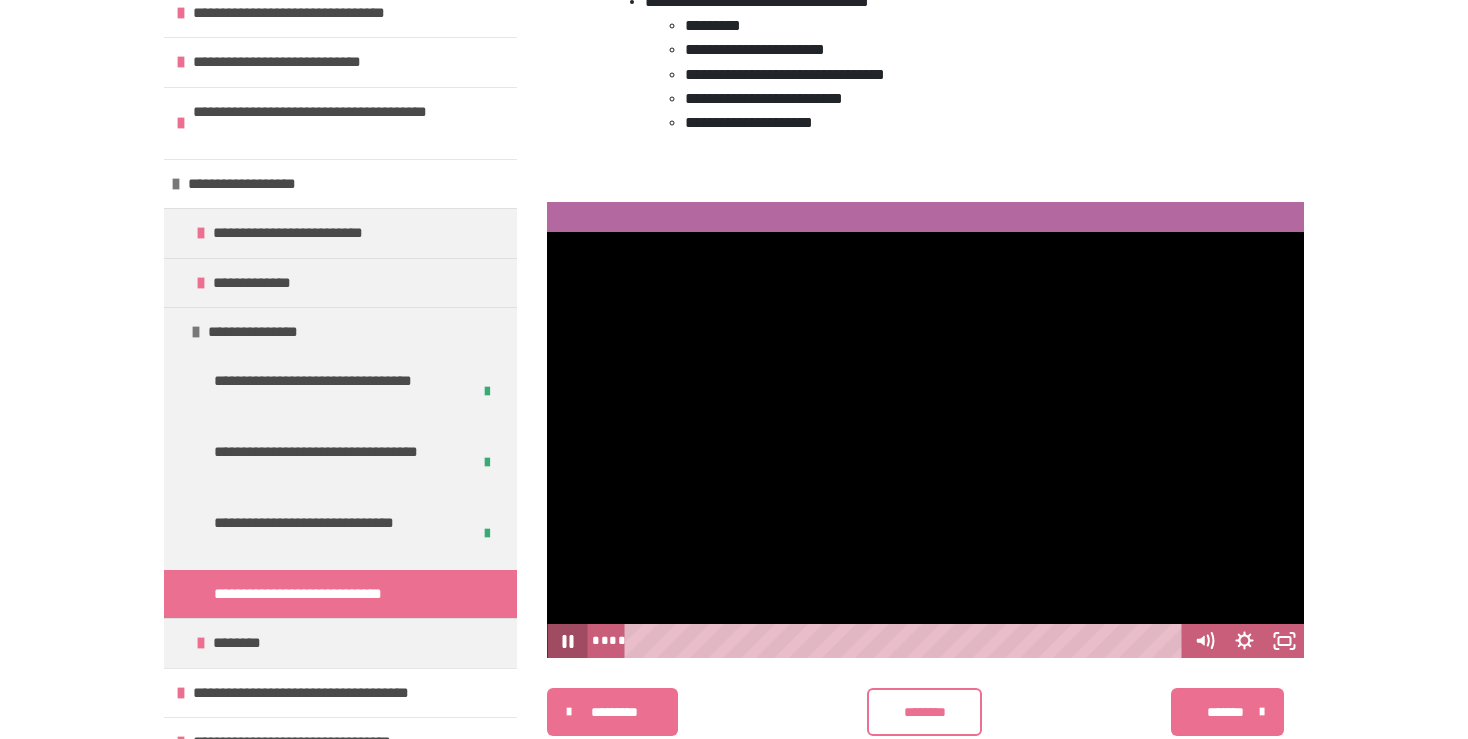 click 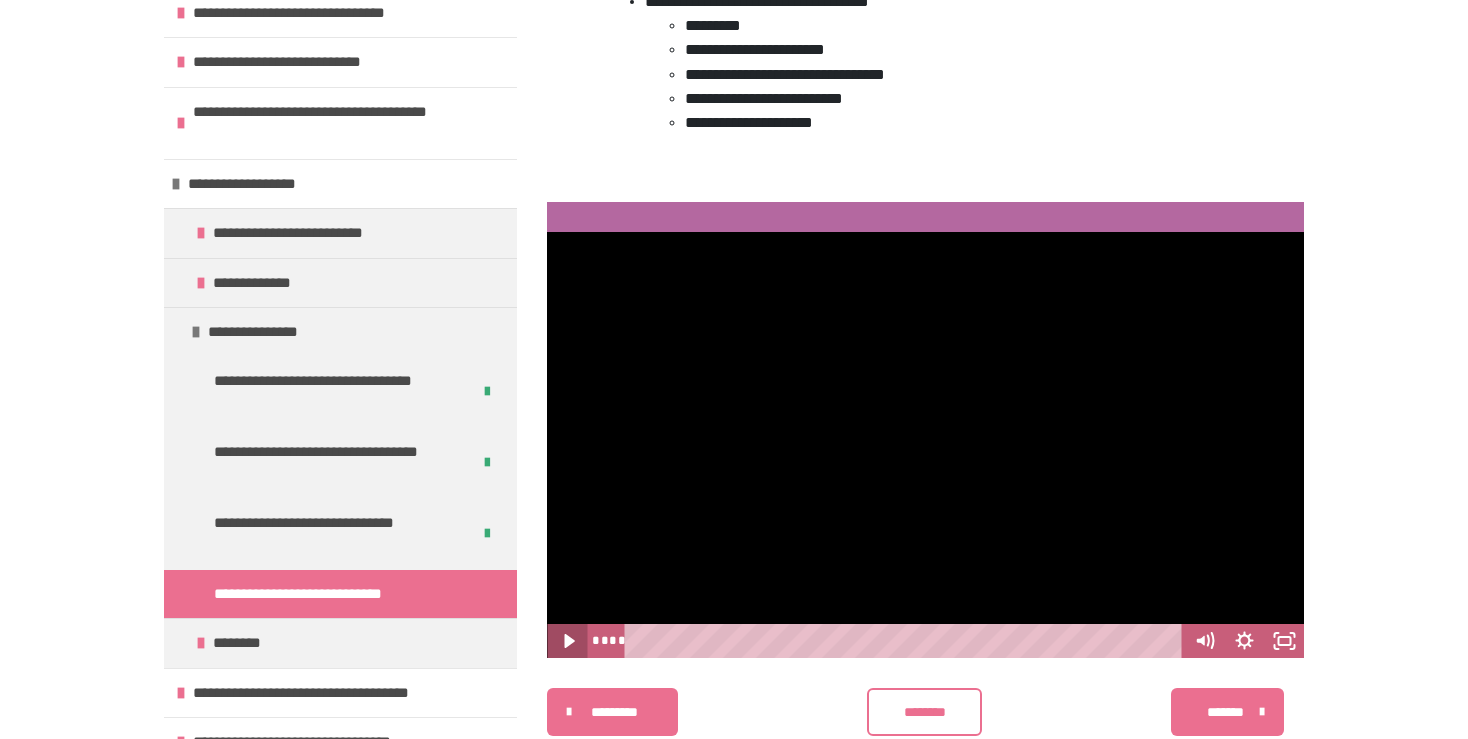 click 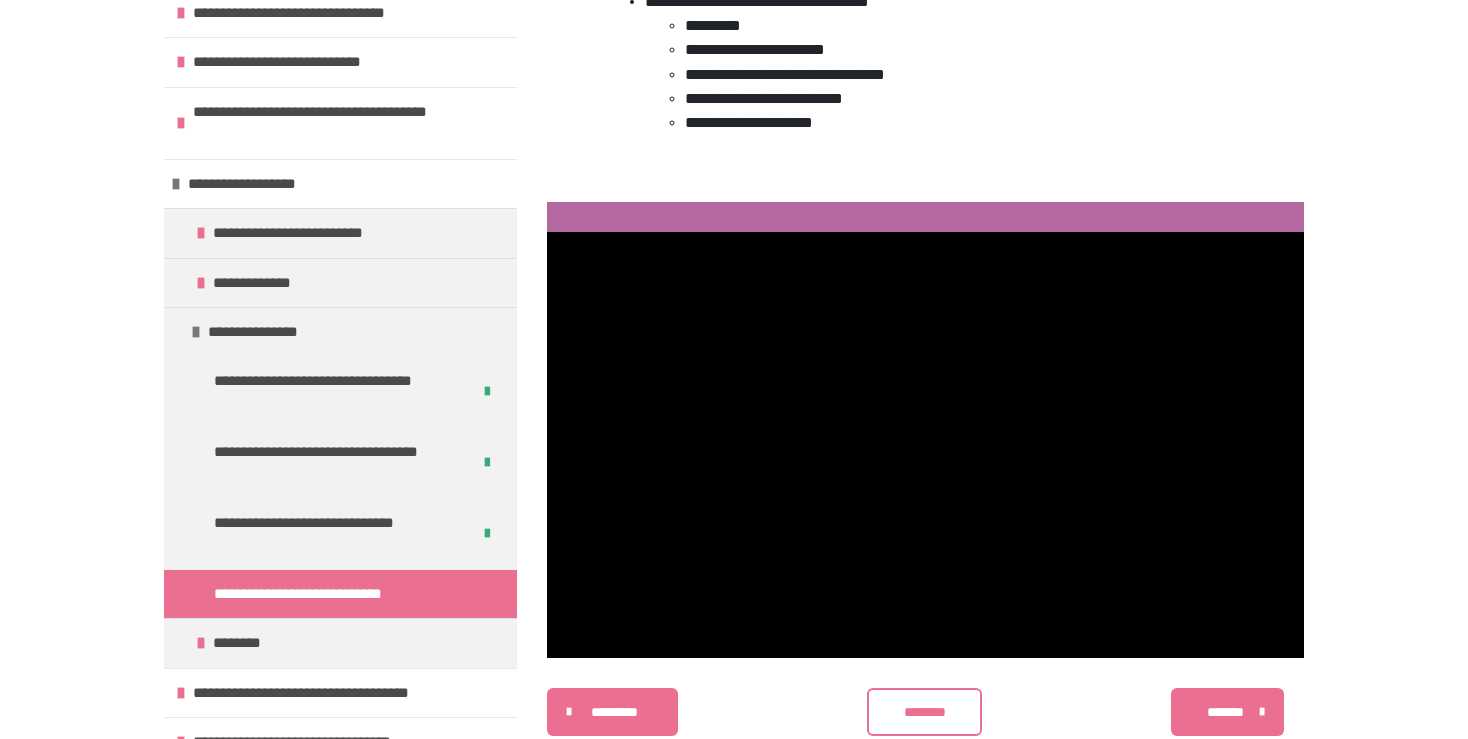scroll, scrollTop: 830, scrollLeft: 0, axis: vertical 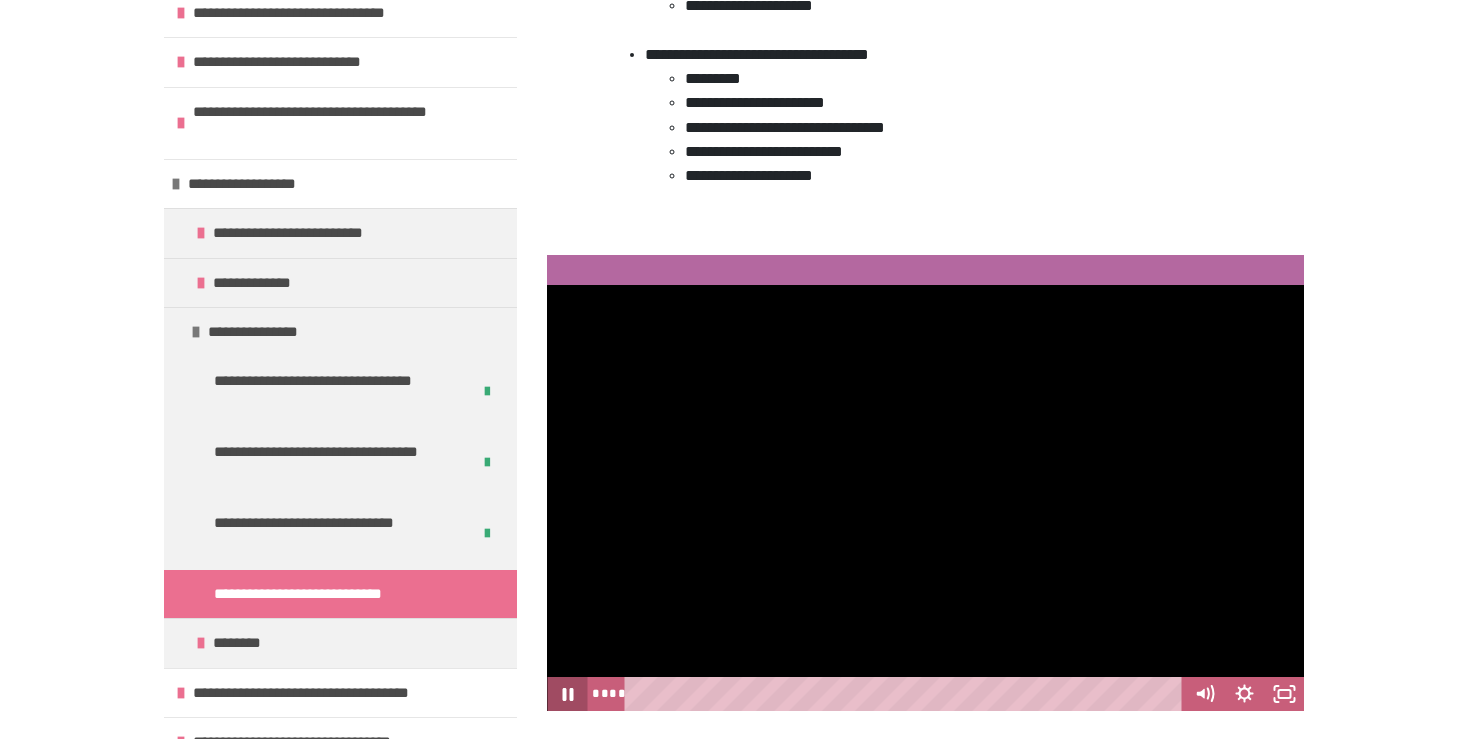 click 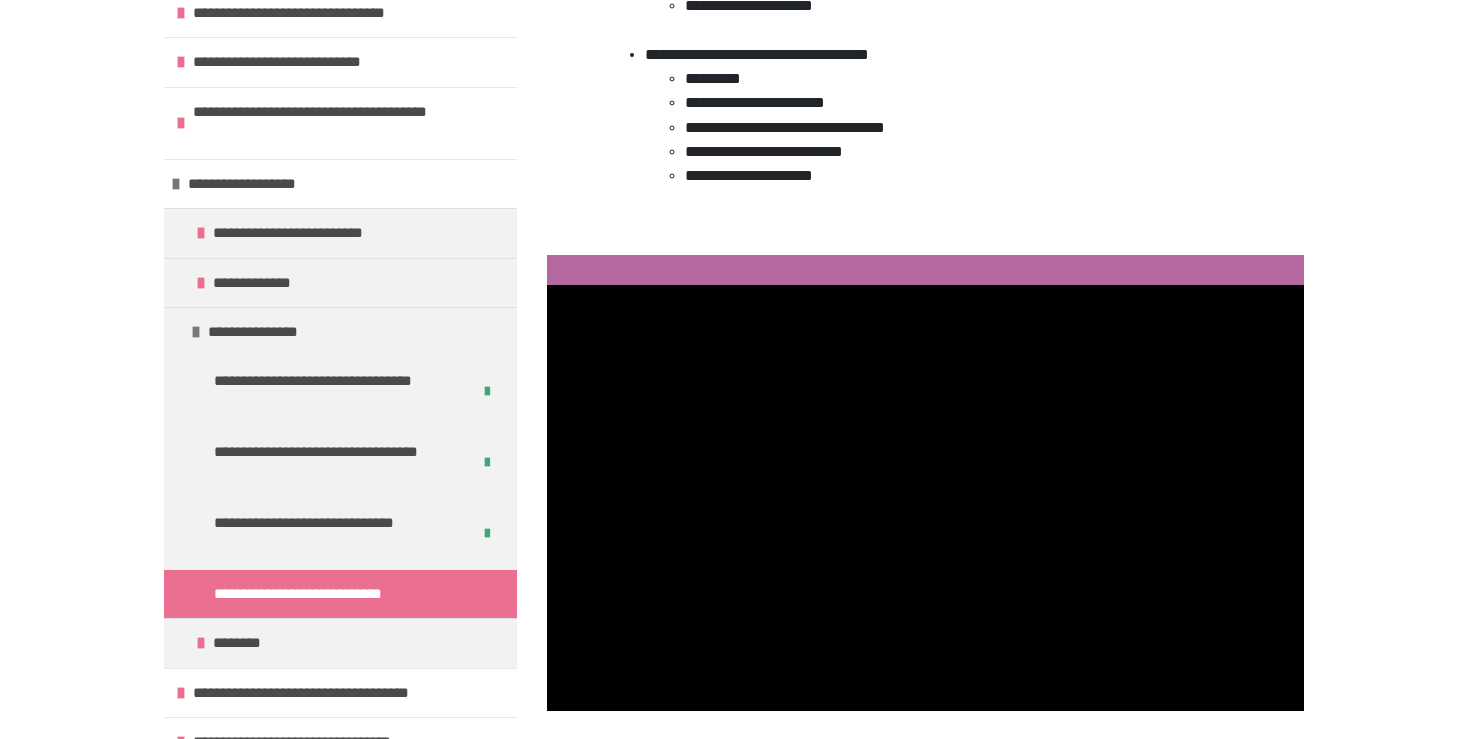 type 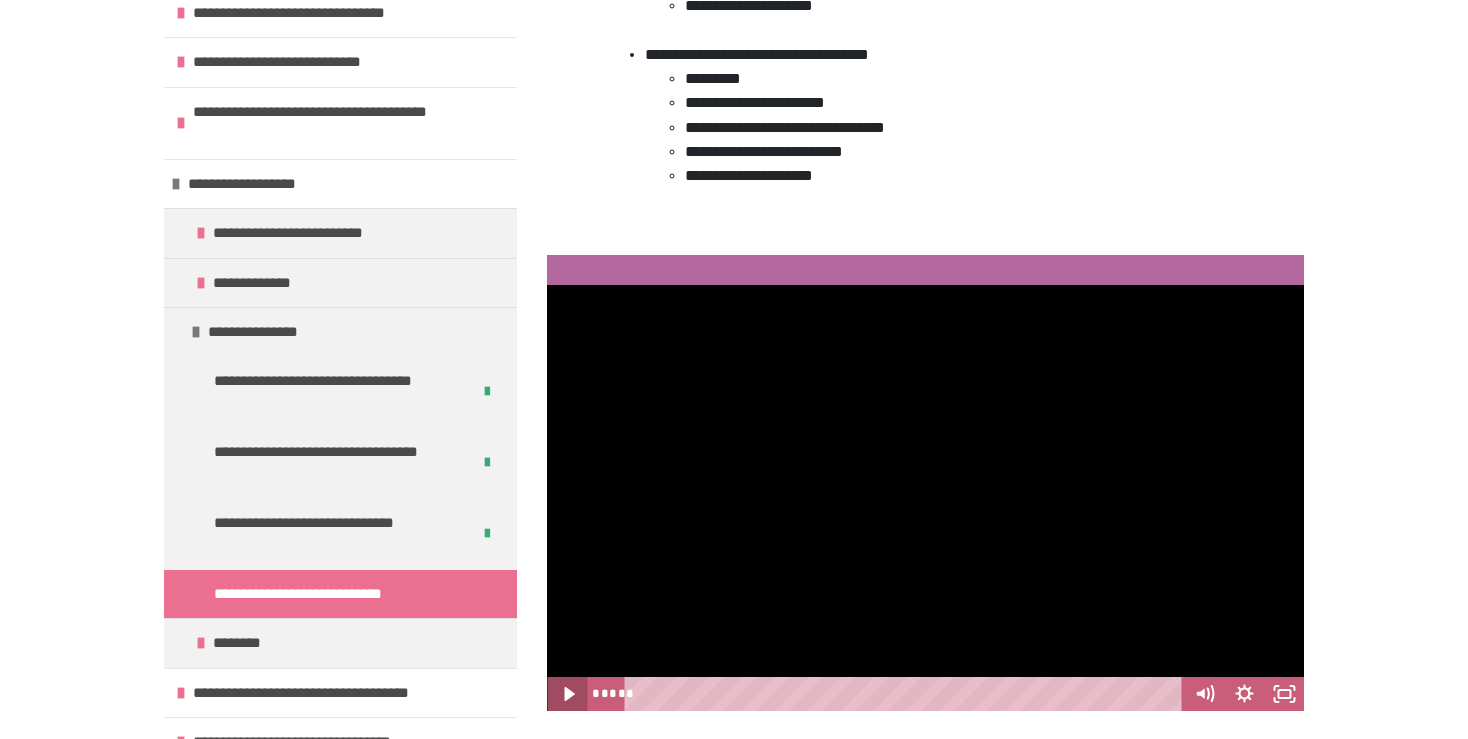 click at bounding box center (567, 694) 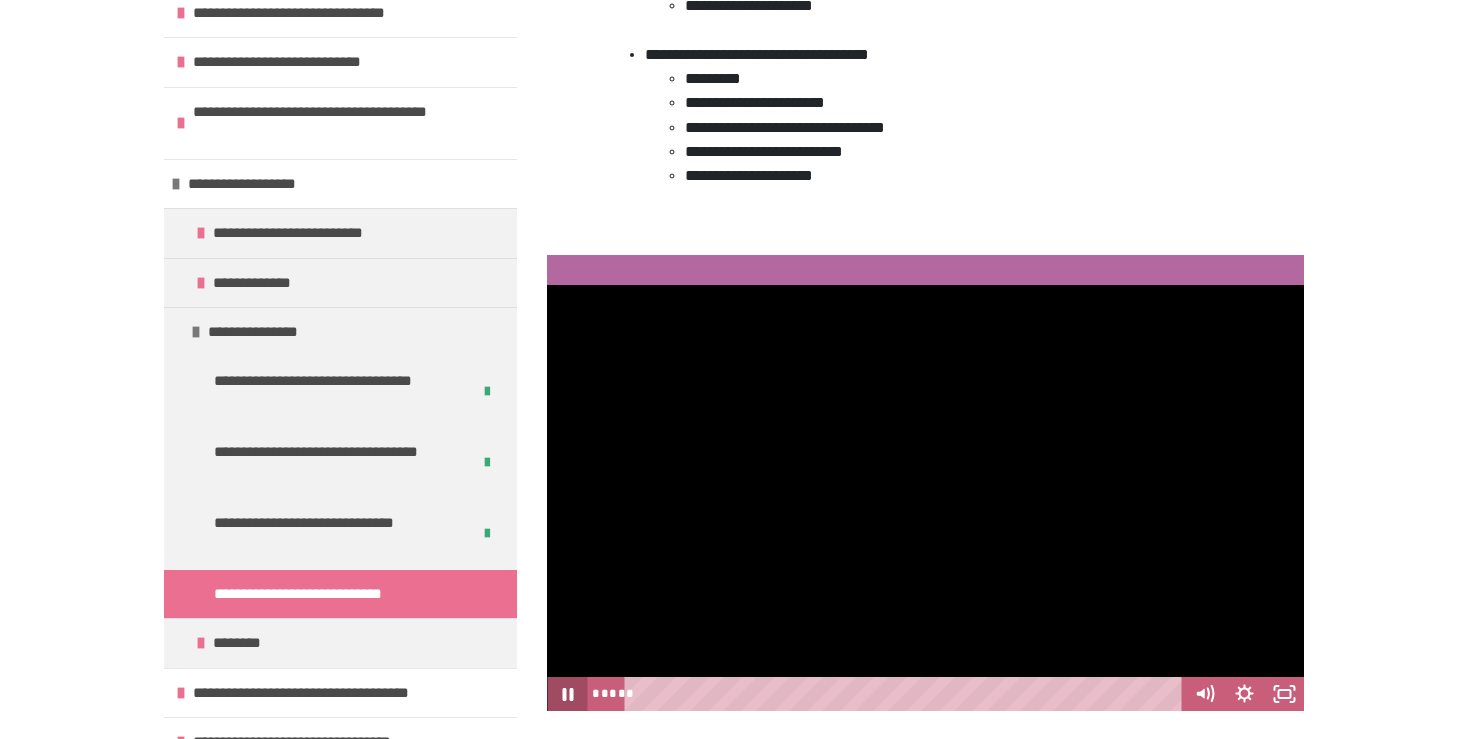 click at bounding box center [567, 694] 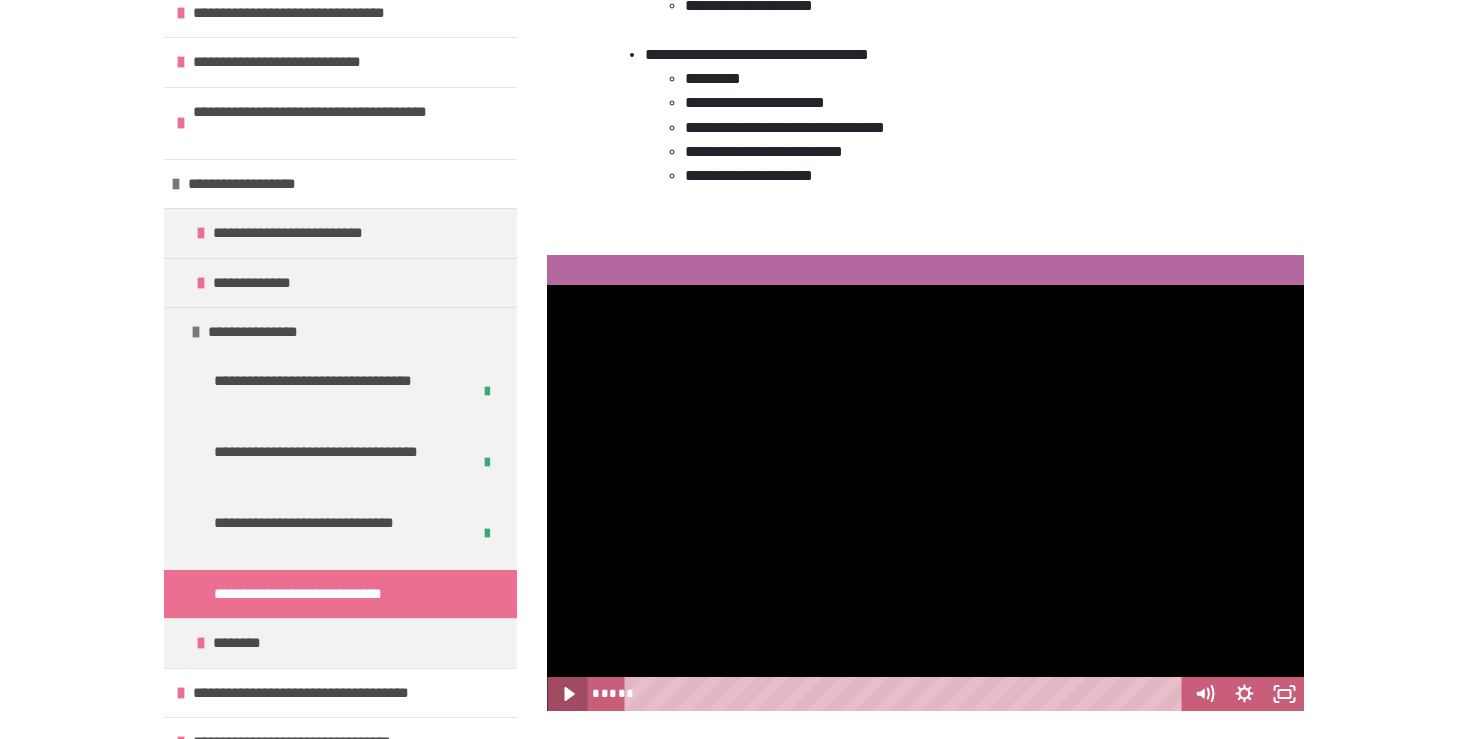 click at bounding box center [567, 694] 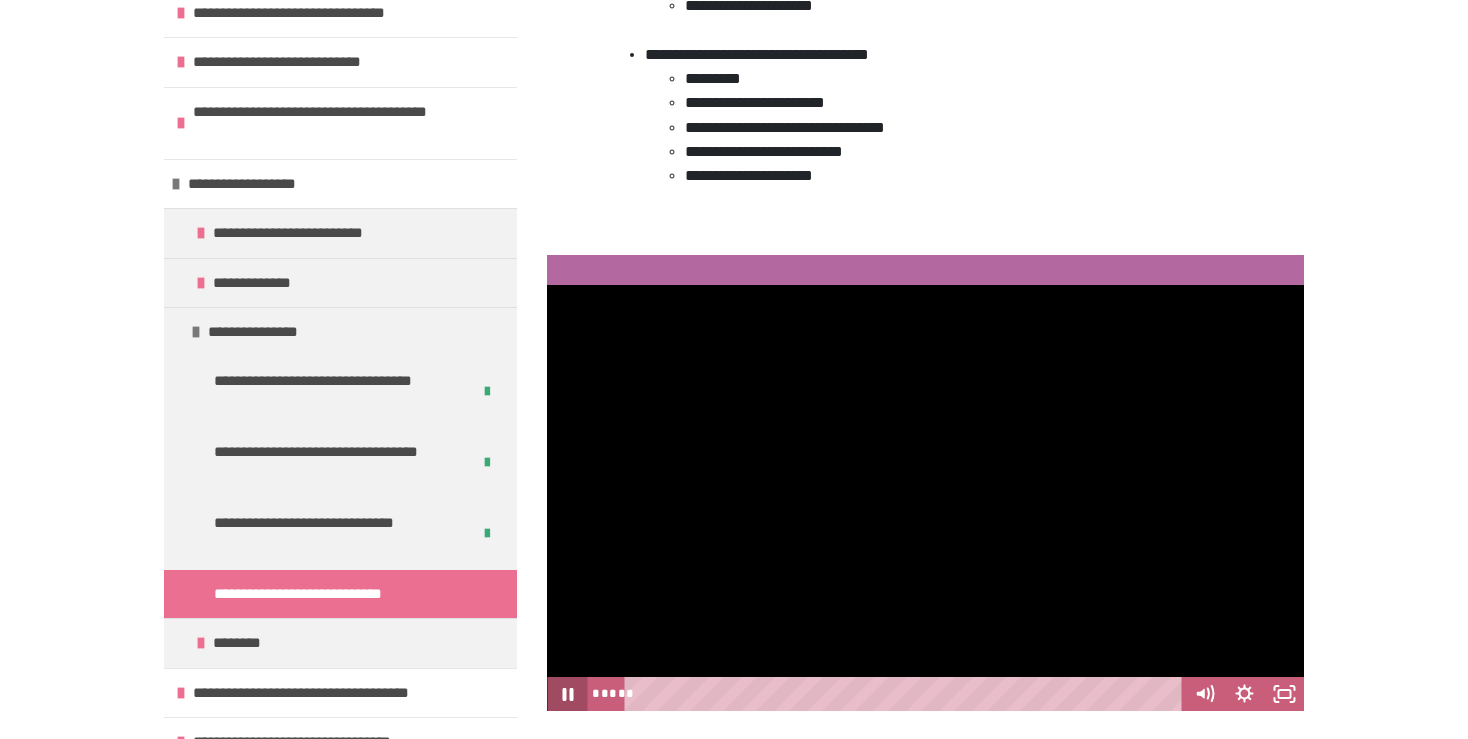 click at bounding box center (567, 694) 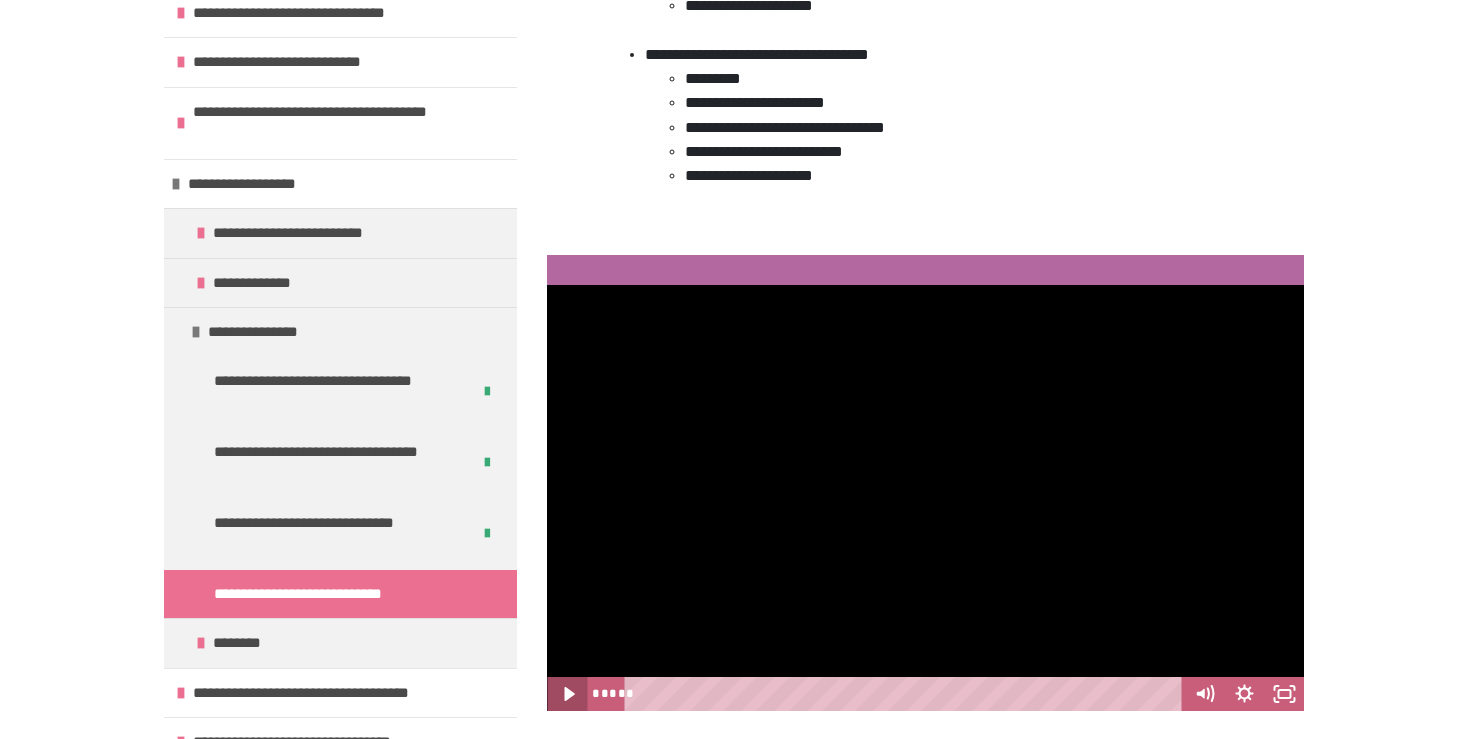 click at bounding box center (567, 694) 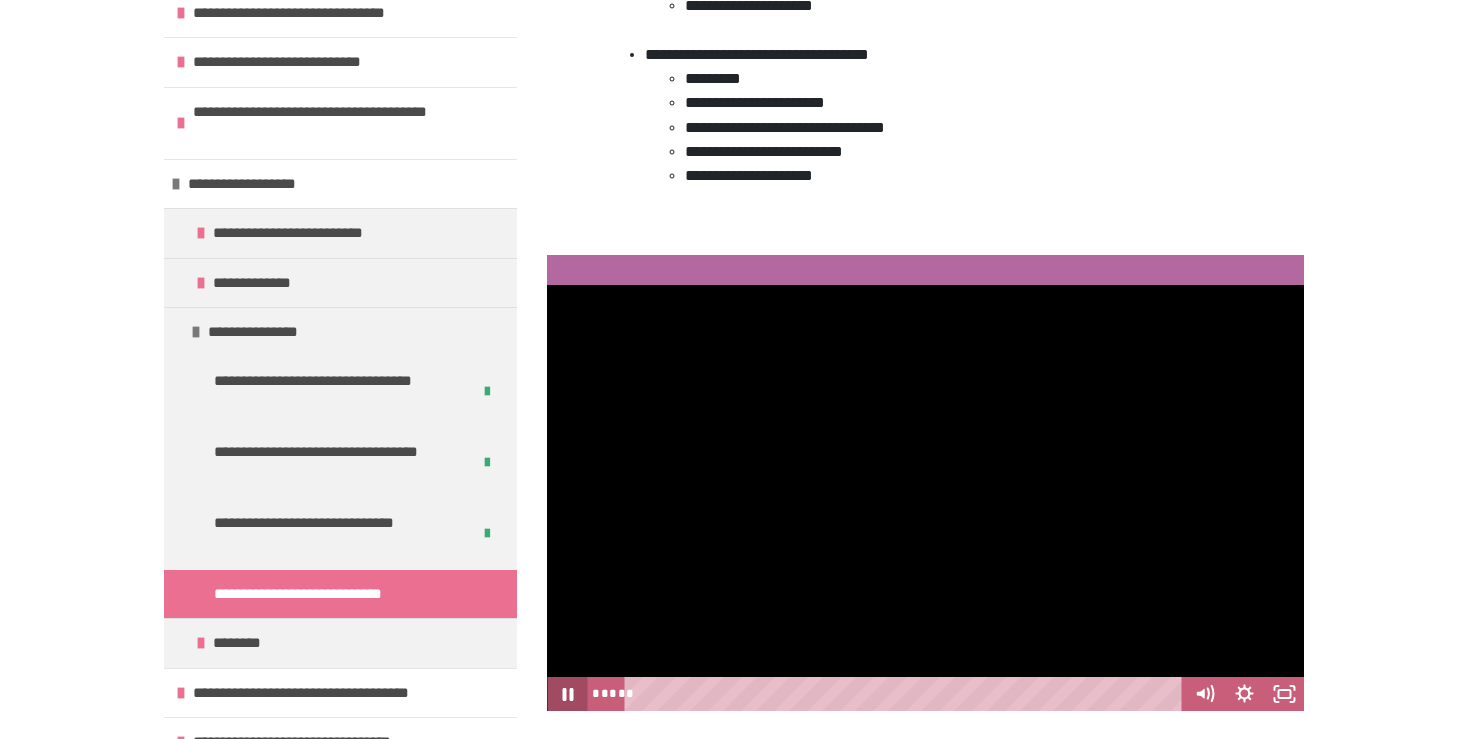 click at bounding box center (567, 694) 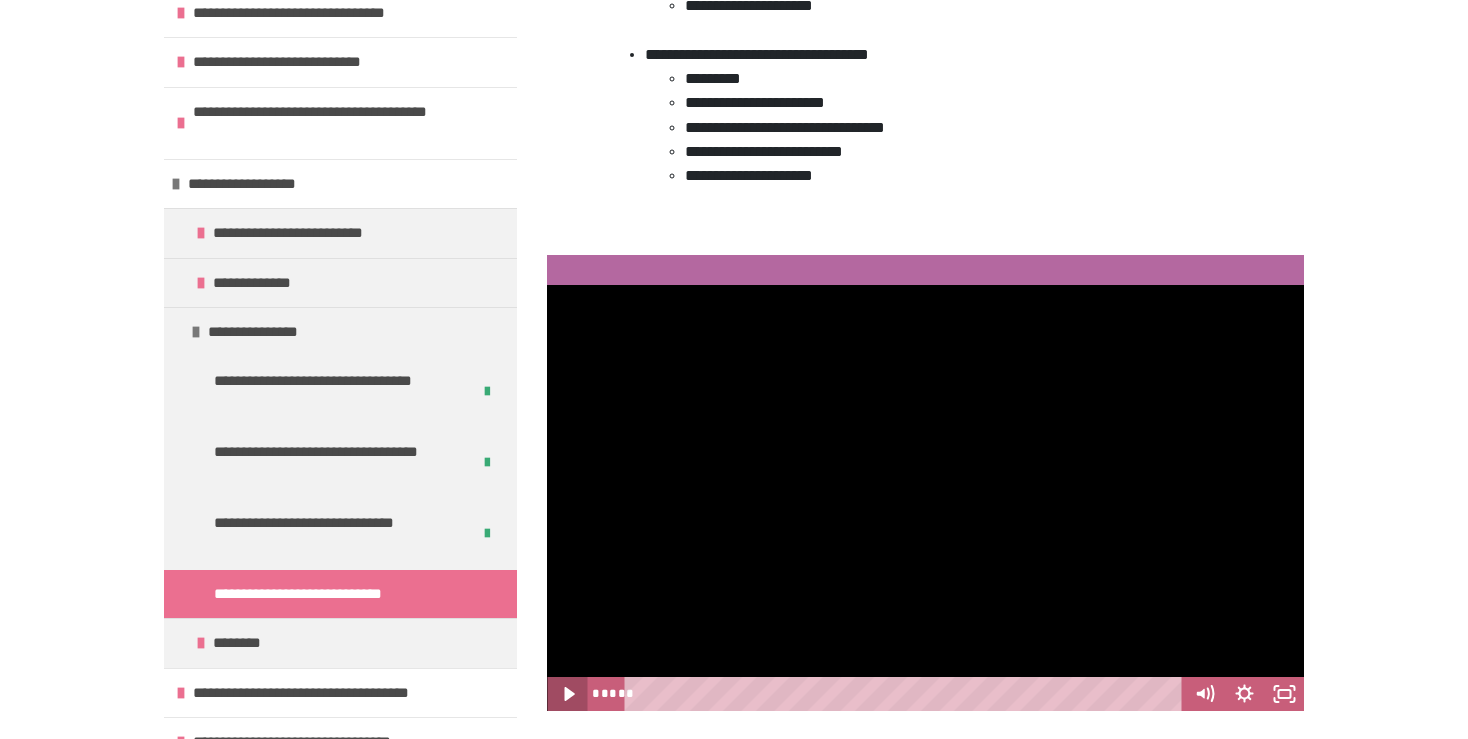 click at bounding box center (567, 694) 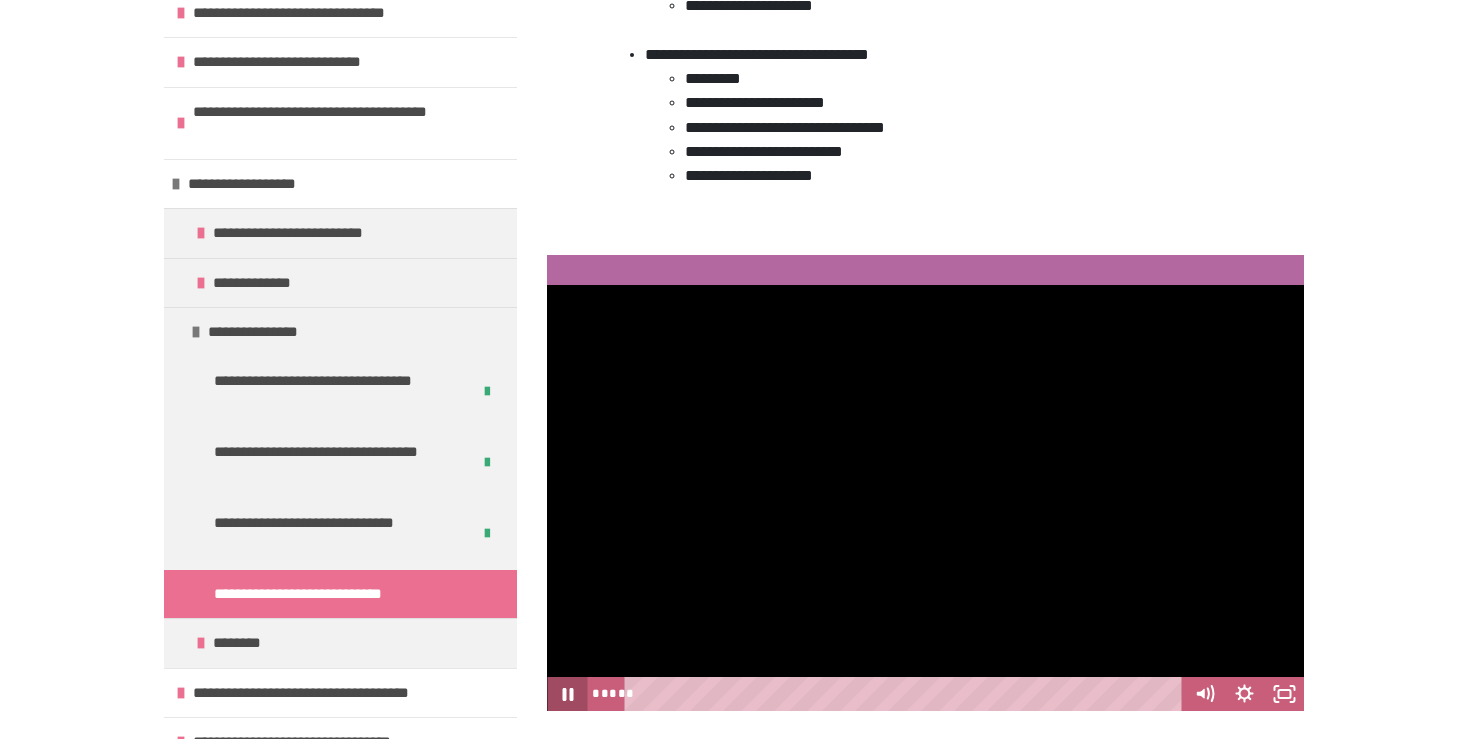click at bounding box center (567, 694) 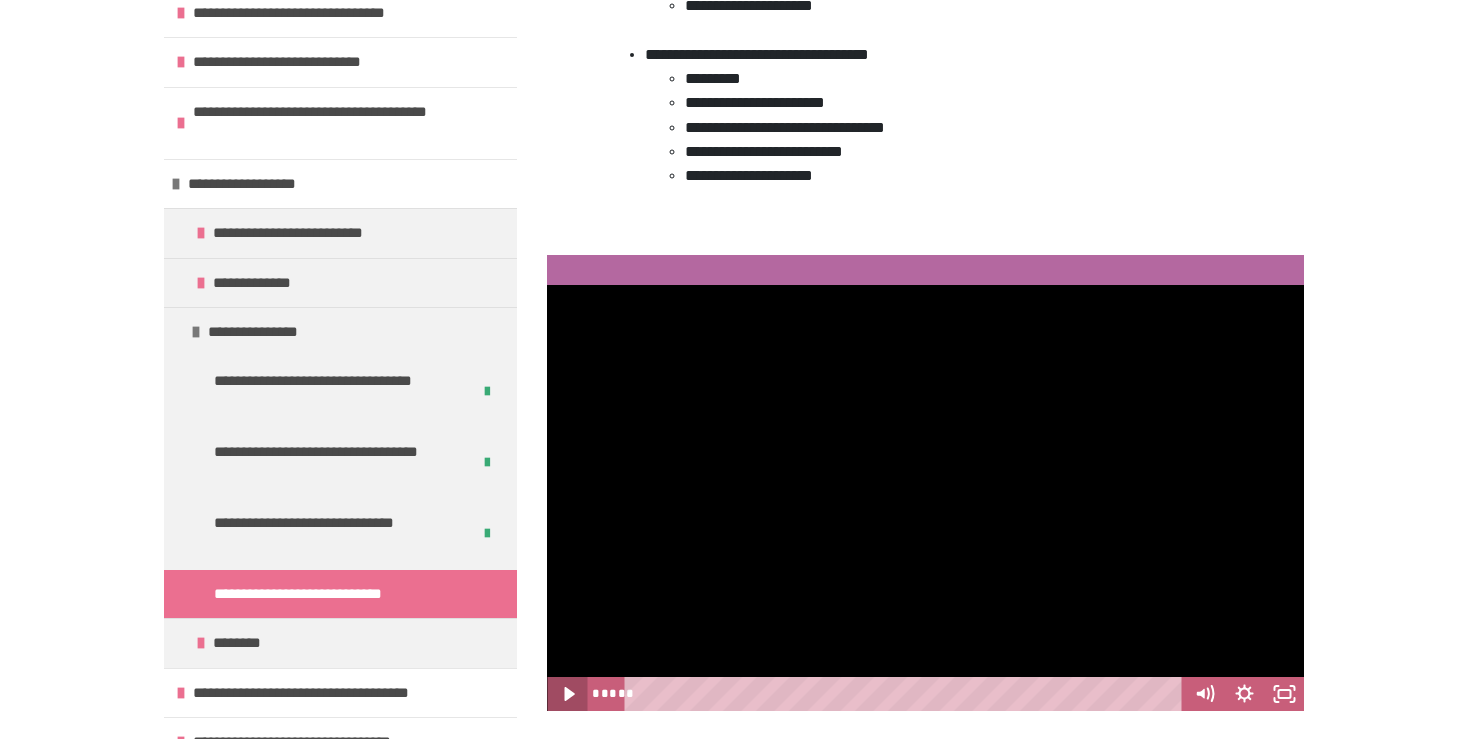 click at bounding box center (567, 694) 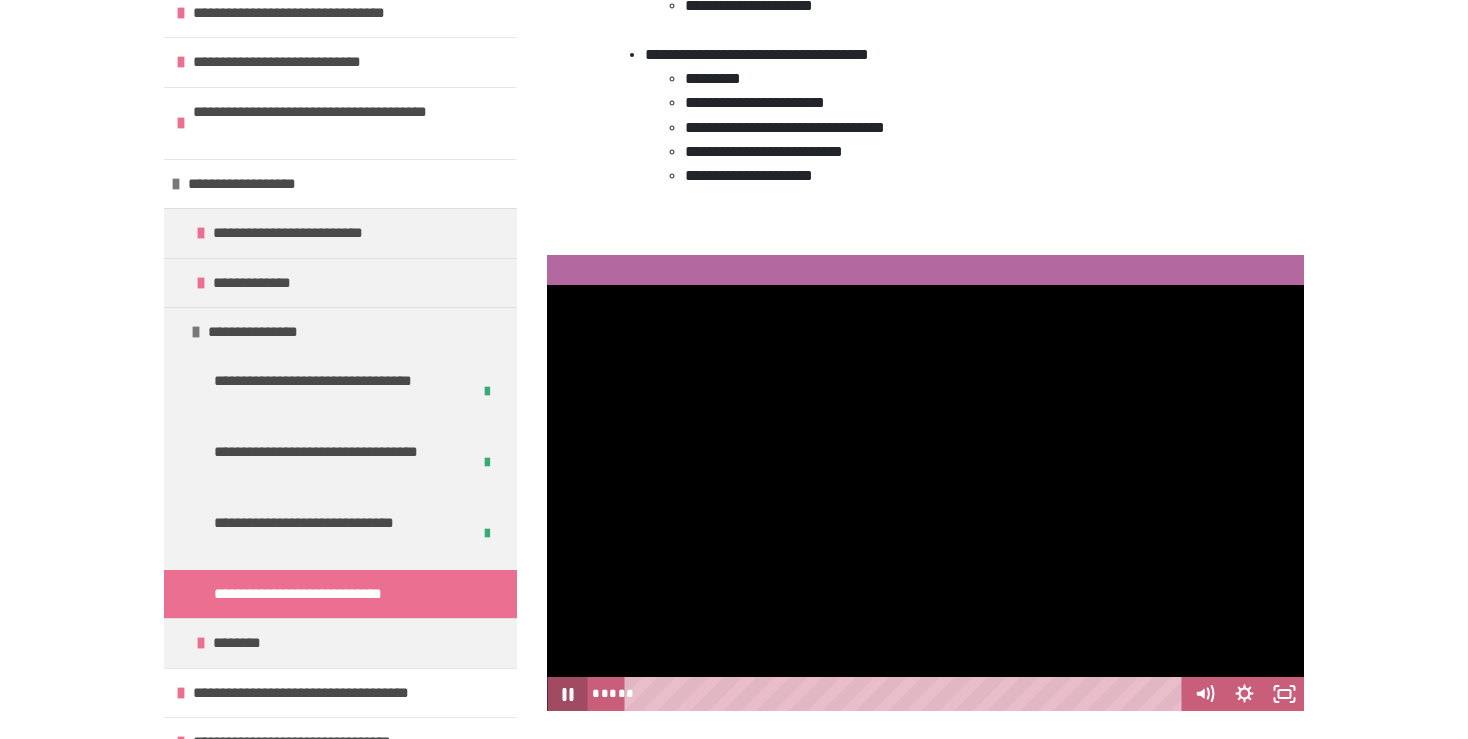 click at bounding box center (567, 694) 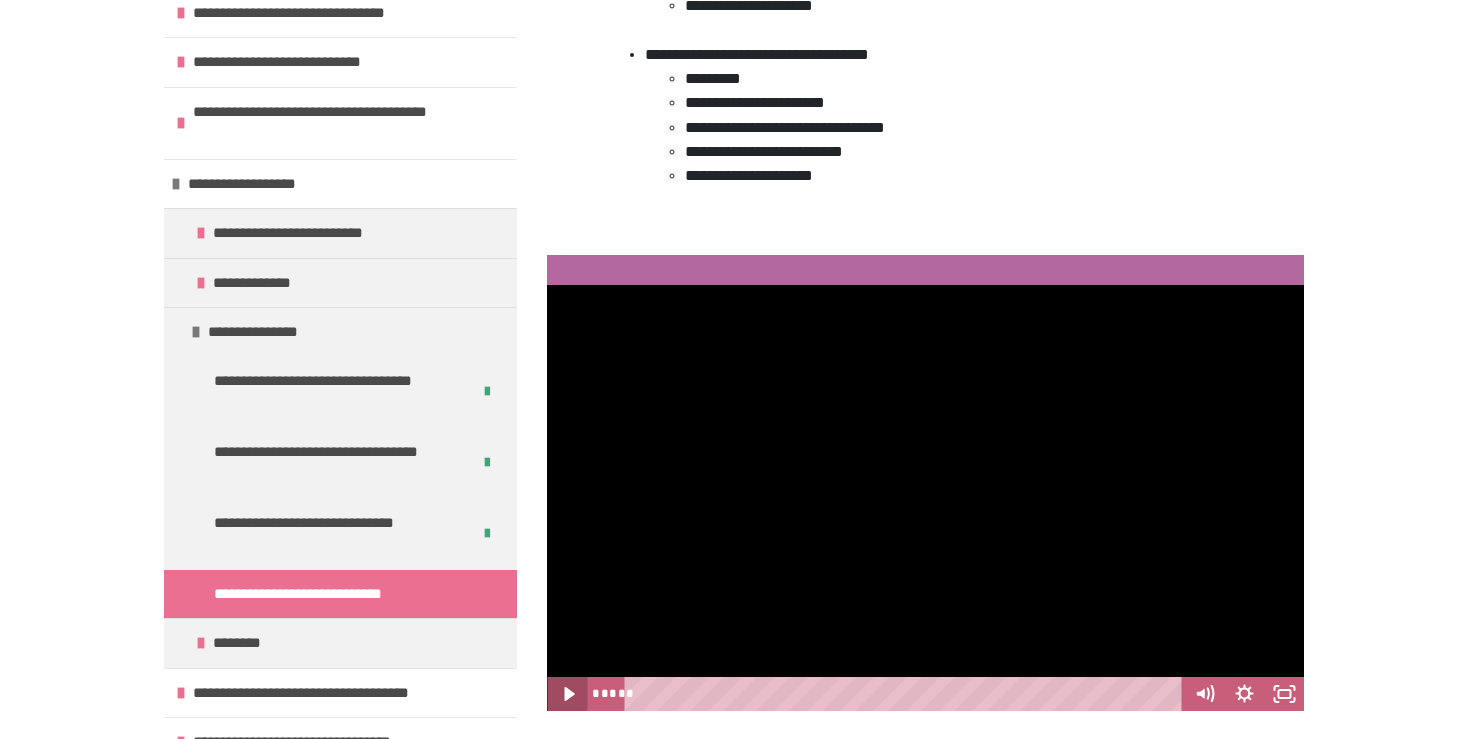 click at bounding box center (567, 694) 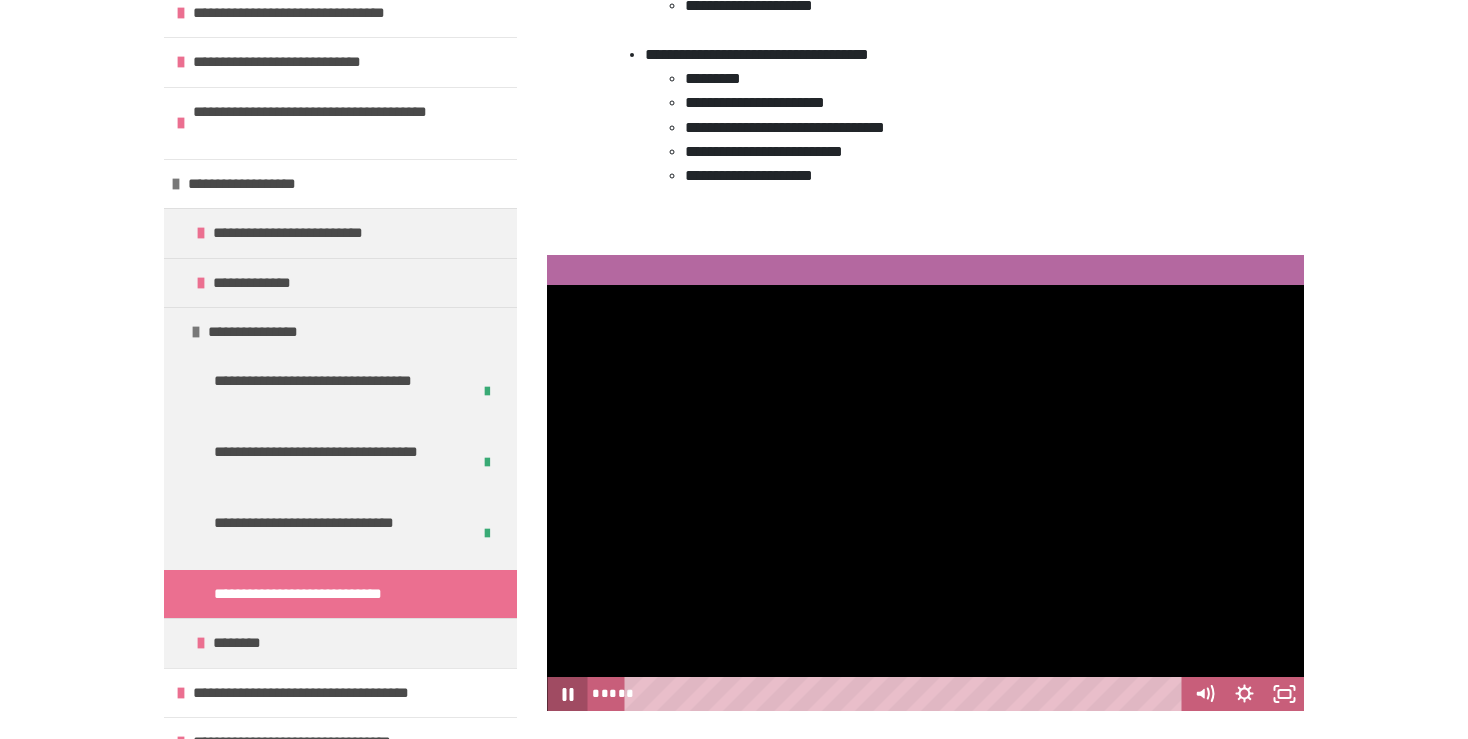 click at bounding box center [567, 694] 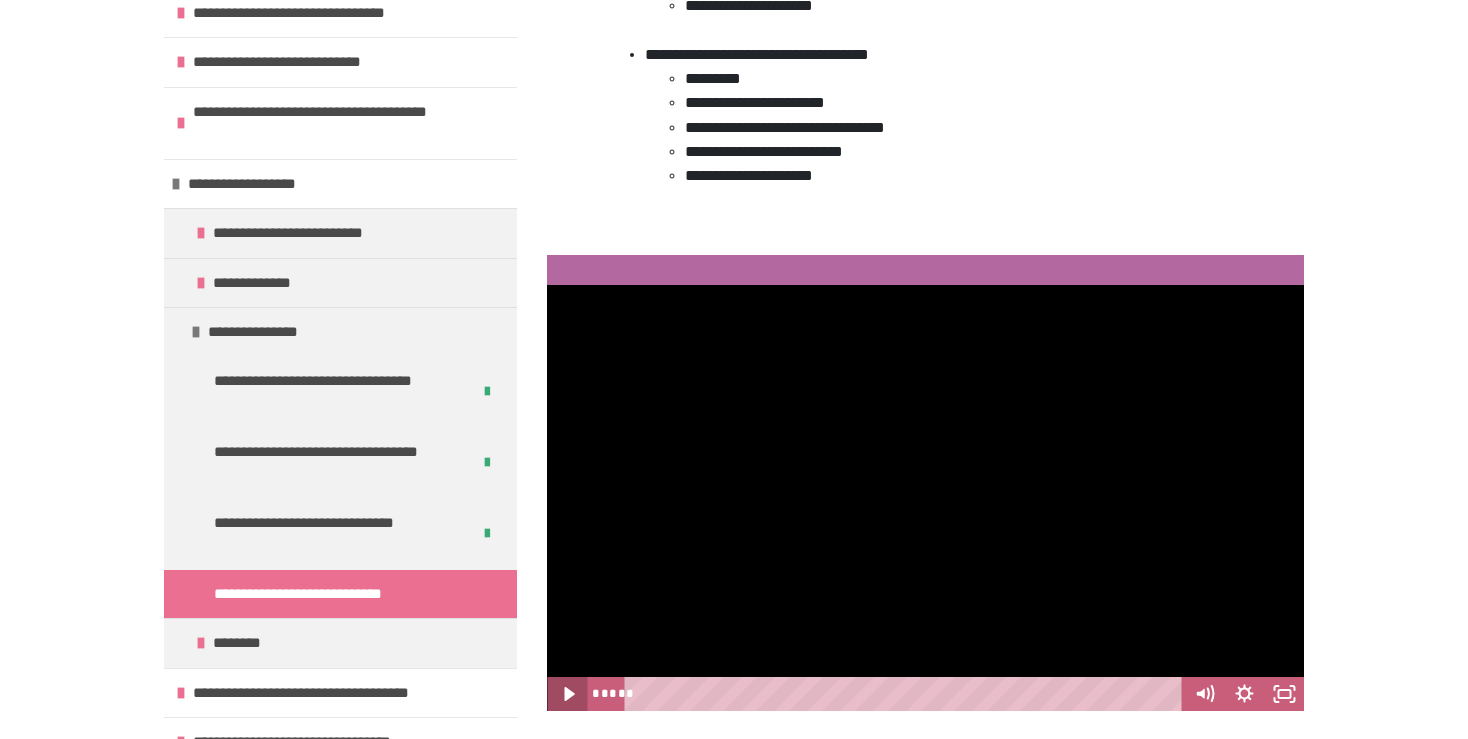 click at bounding box center (567, 694) 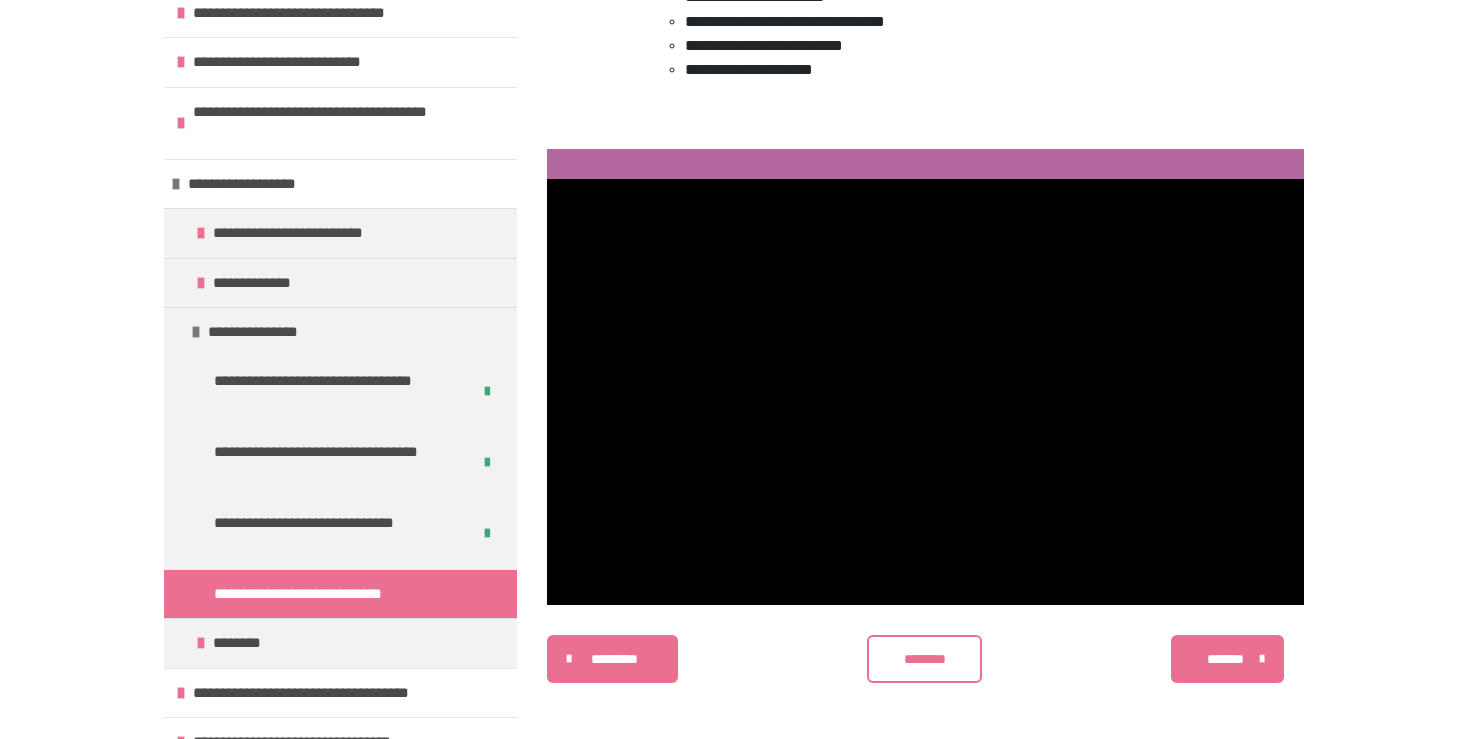 scroll, scrollTop: 940, scrollLeft: 0, axis: vertical 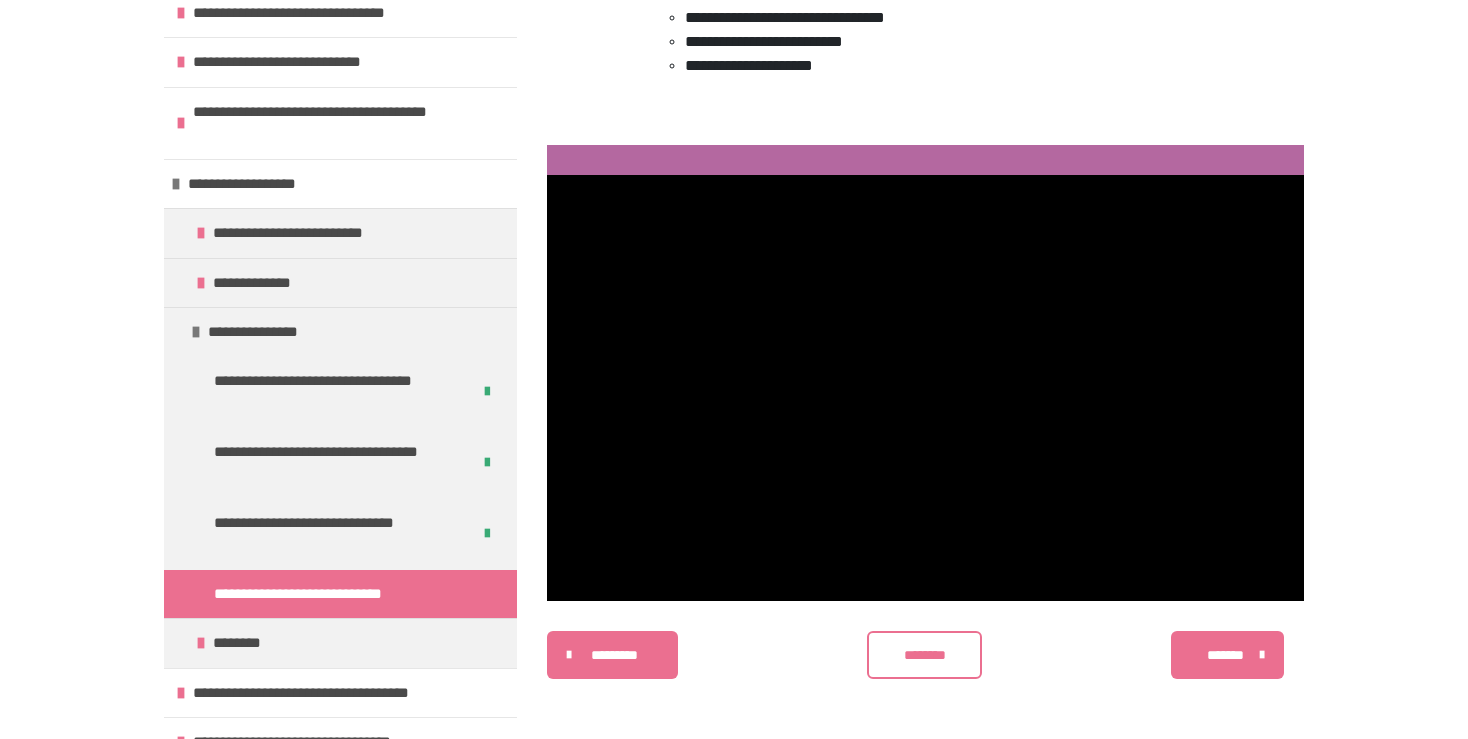 click on "********" at bounding box center [925, 655] 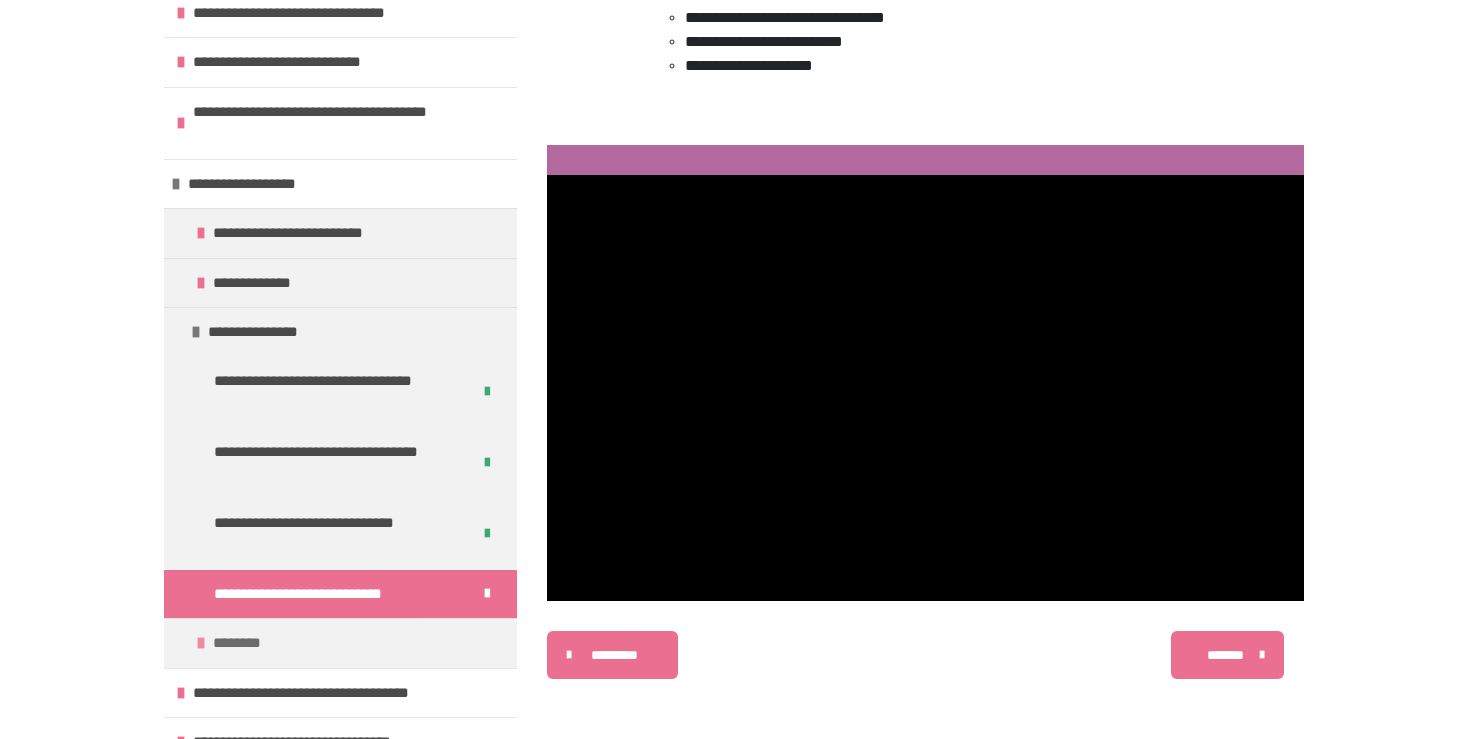 click on "********" at bounding box center [340, 643] 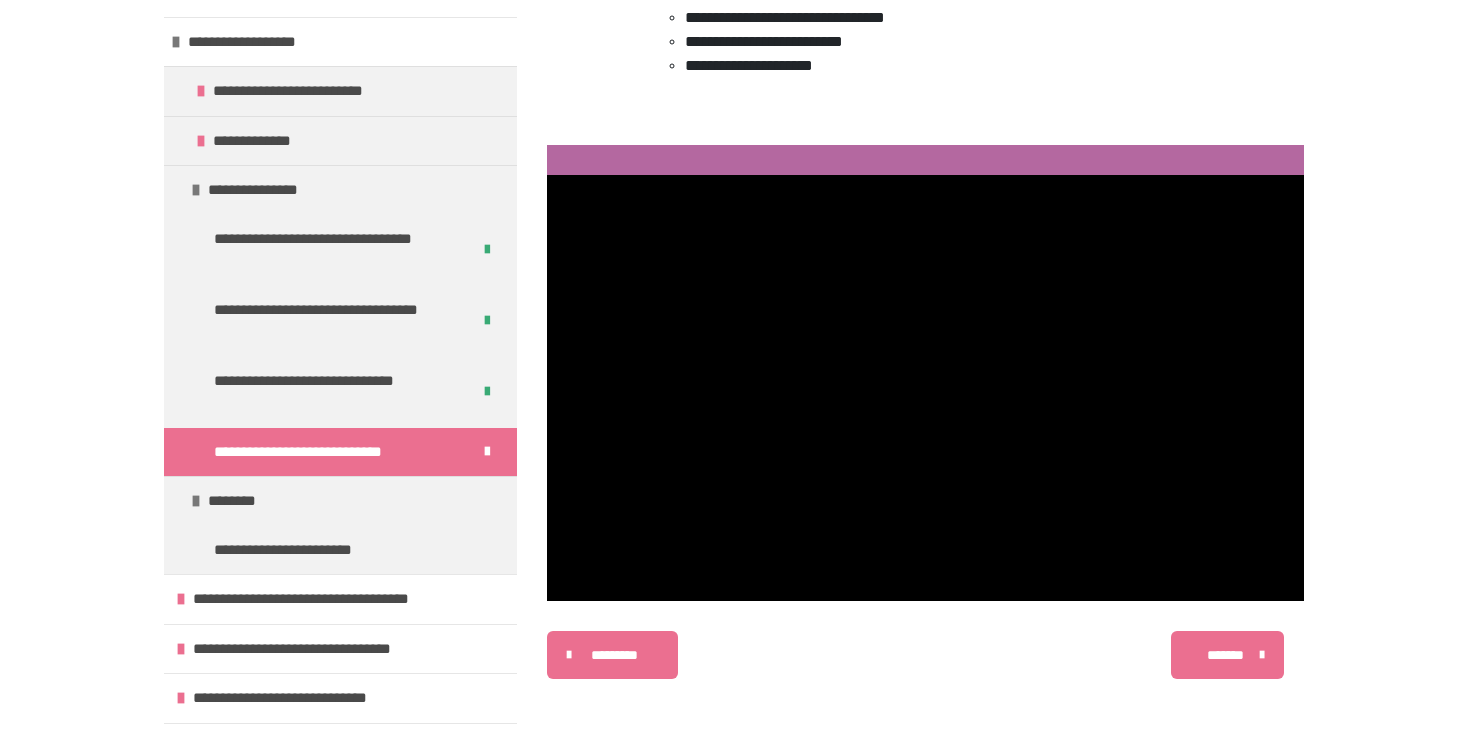 scroll, scrollTop: 576, scrollLeft: 0, axis: vertical 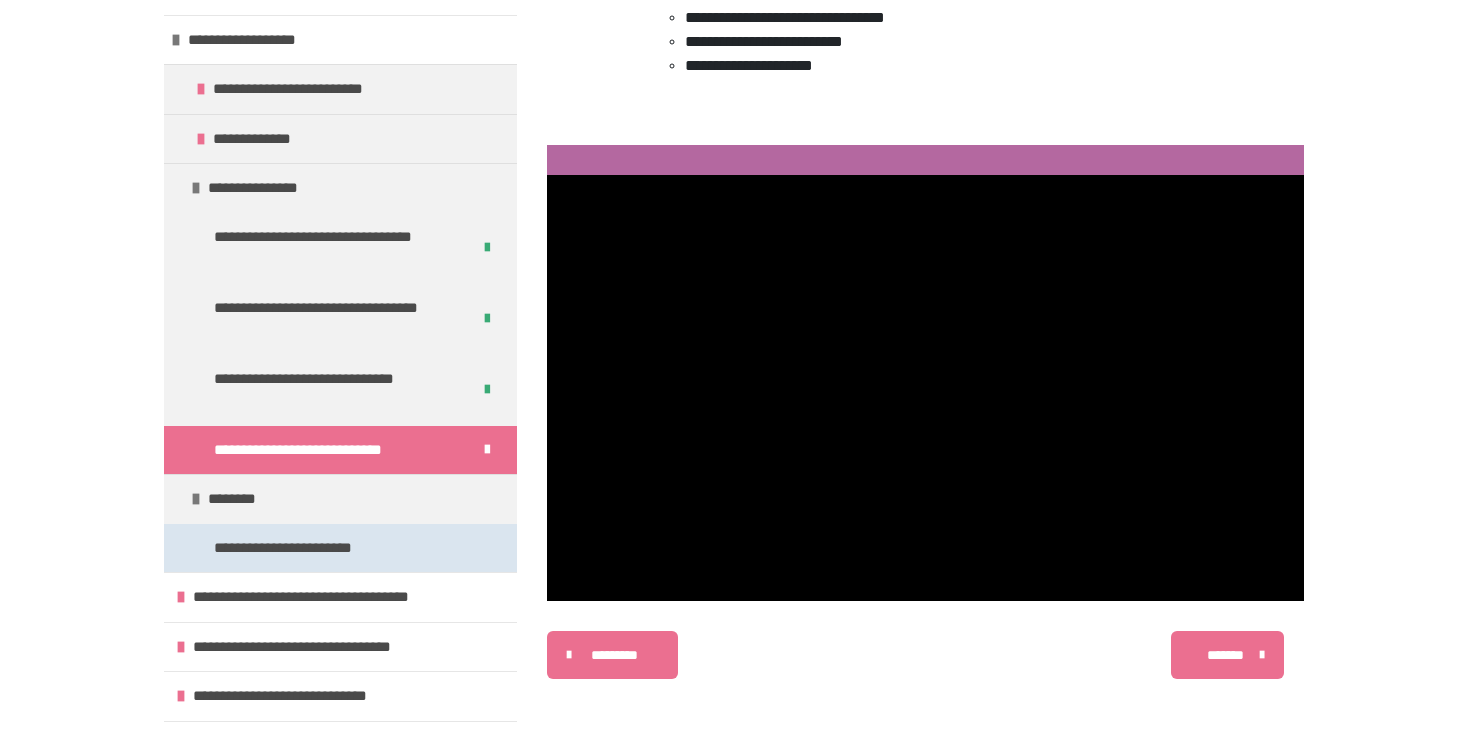 click on "**********" at bounding box center [340, 548] 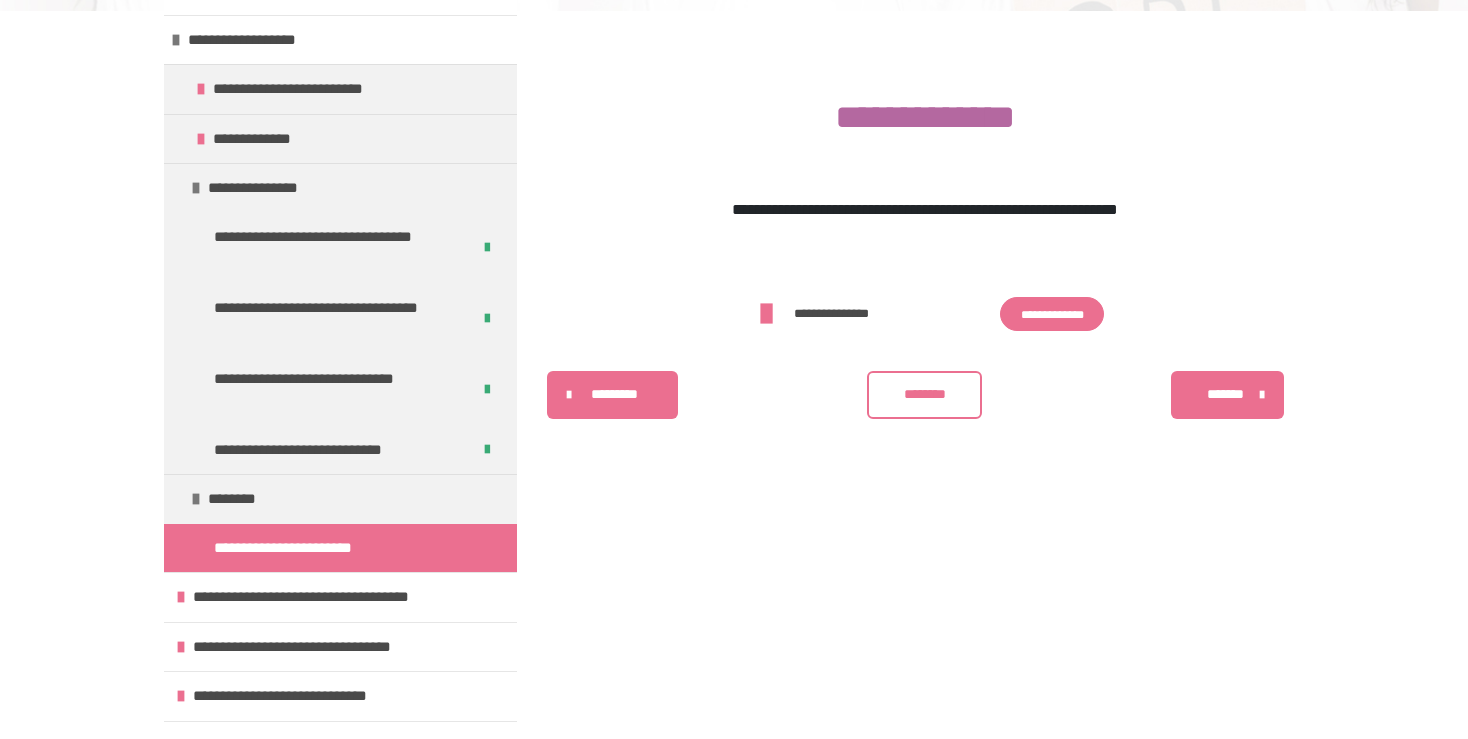 click on "********" at bounding box center [925, 395] 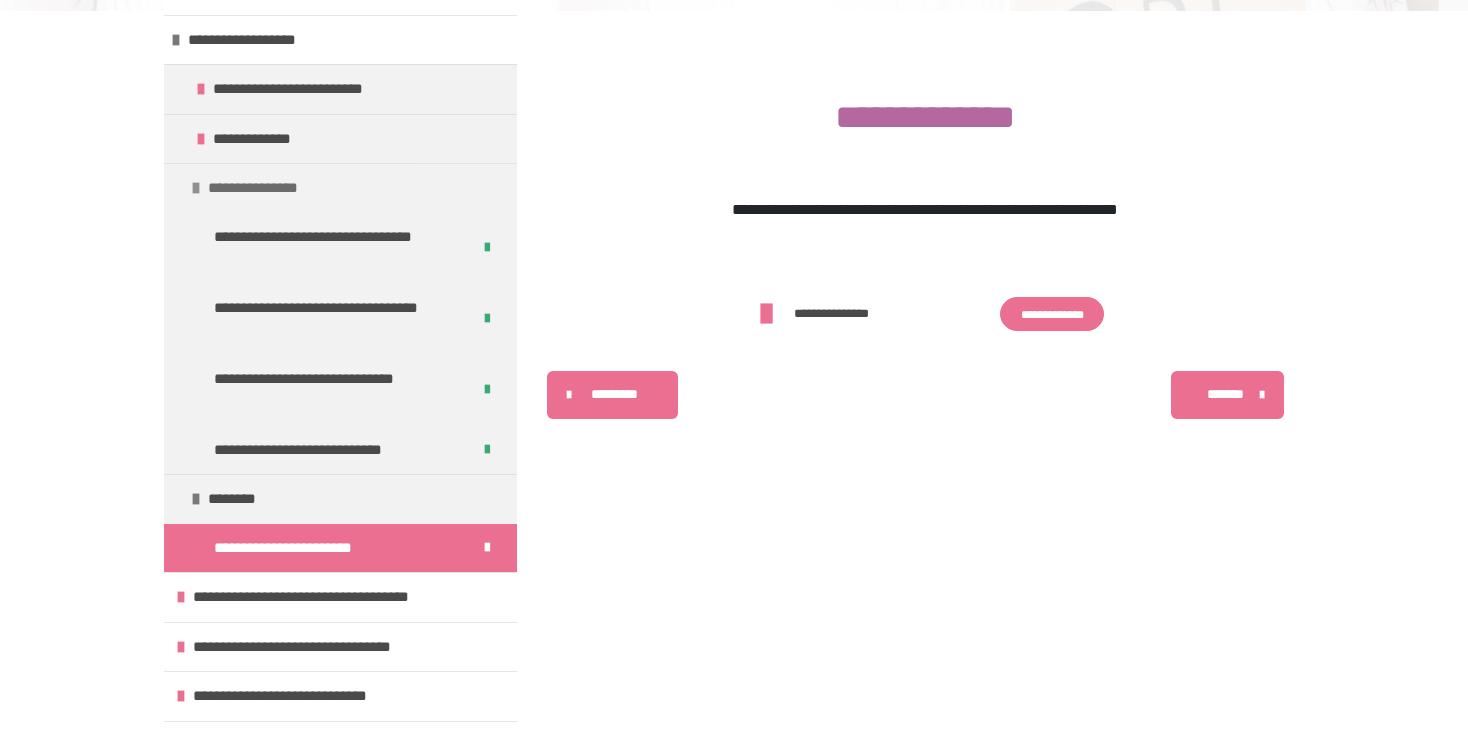 click on "**********" at bounding box center (273, 188) 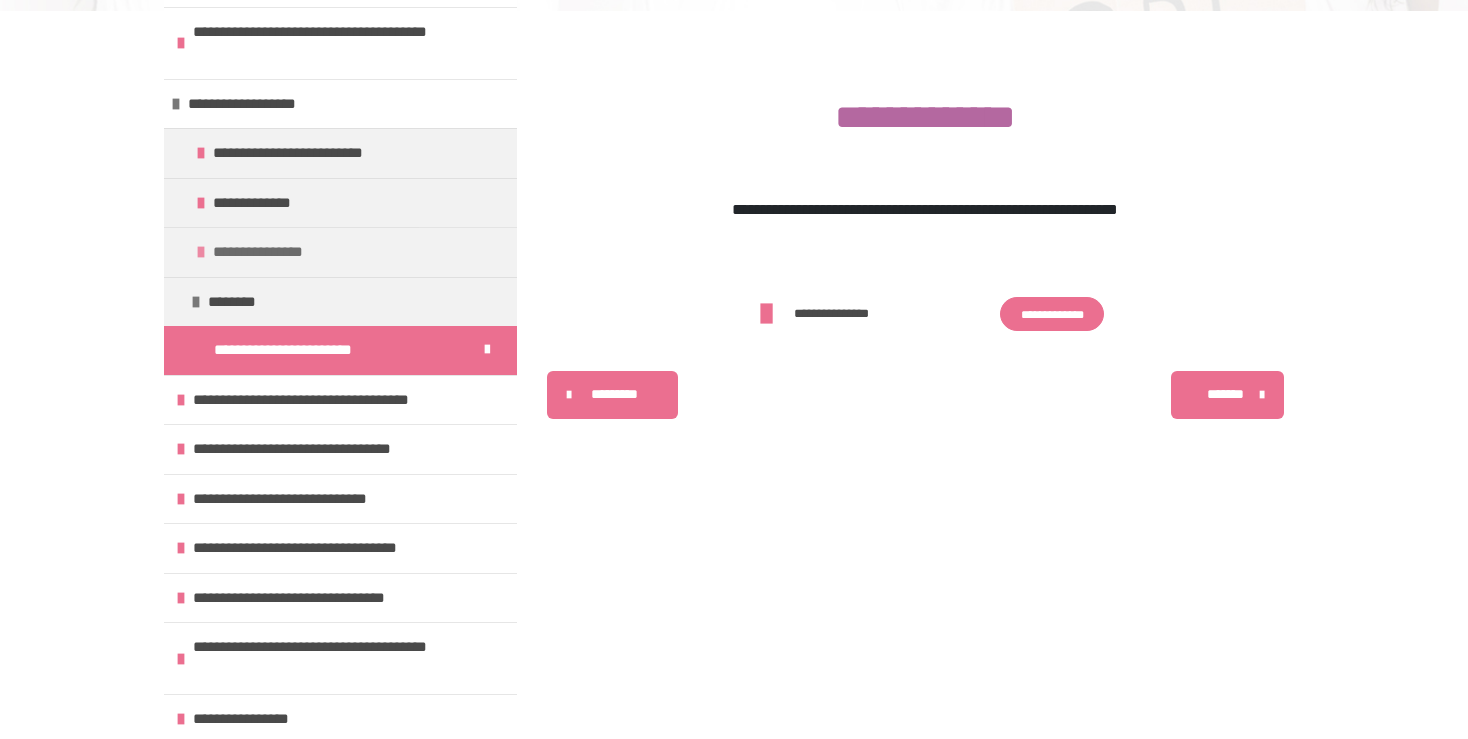 scroll, scrollTop: 507, scrollLeft: 0, axis: vertical 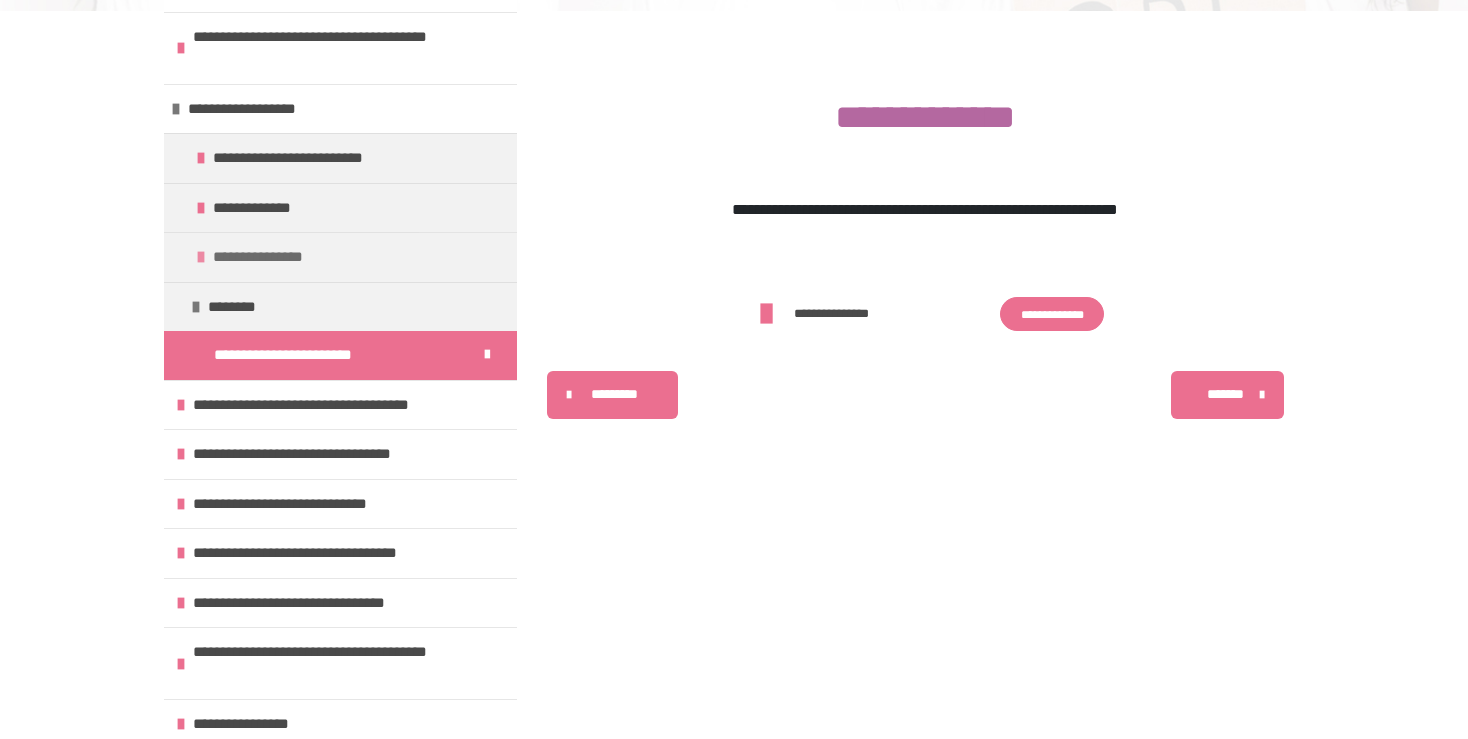 click on "**********" at bounding box center [278, 257] 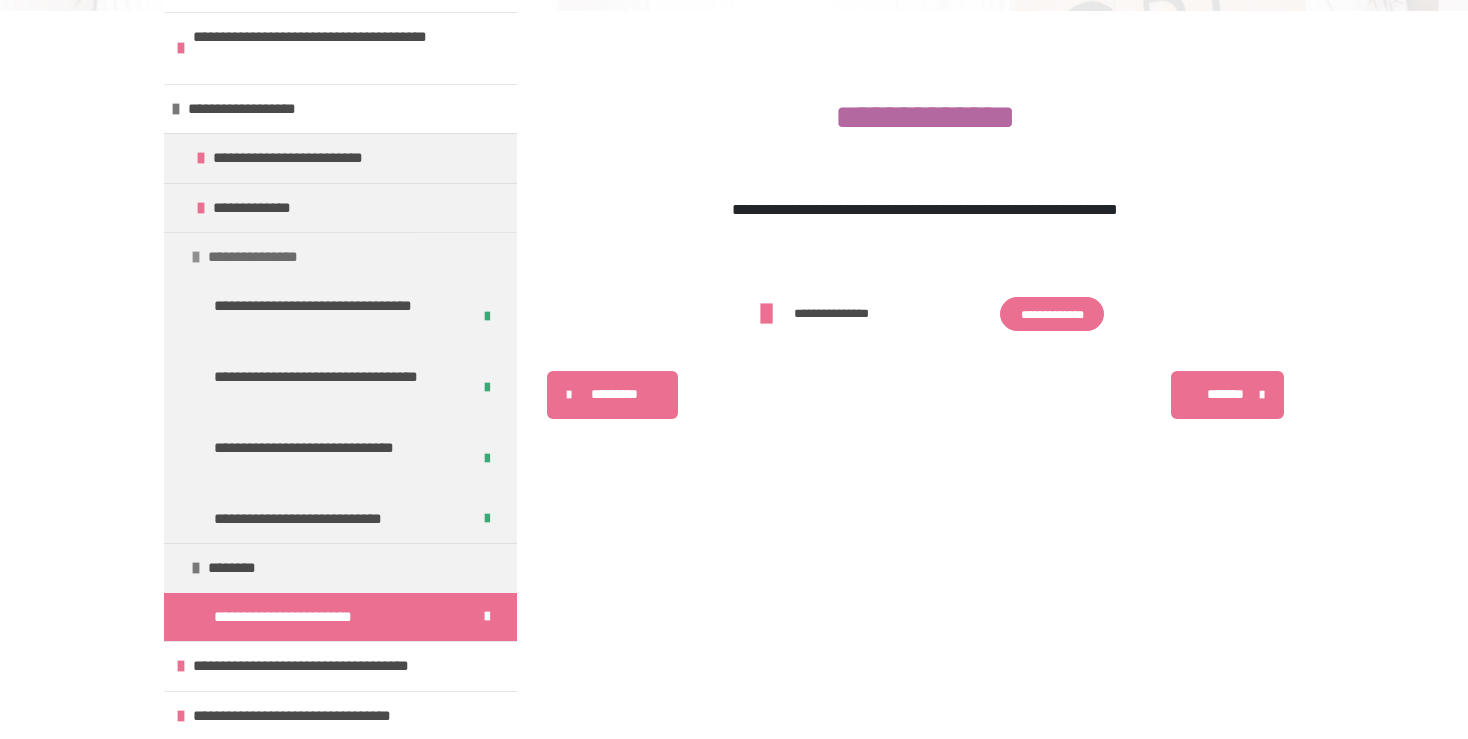 click on "**********" at bounding box center [273, 257] 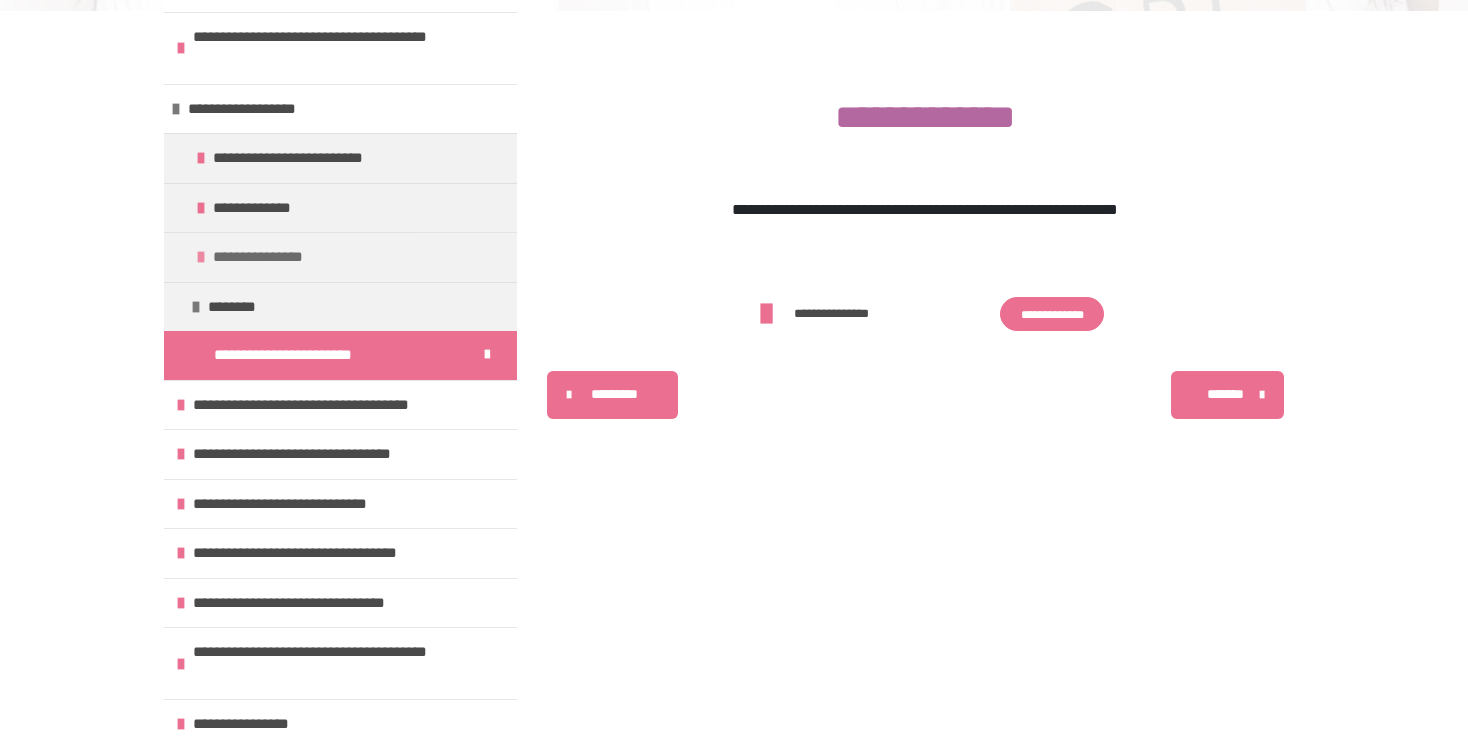 click on "**********" at bounding box center [278, 257] 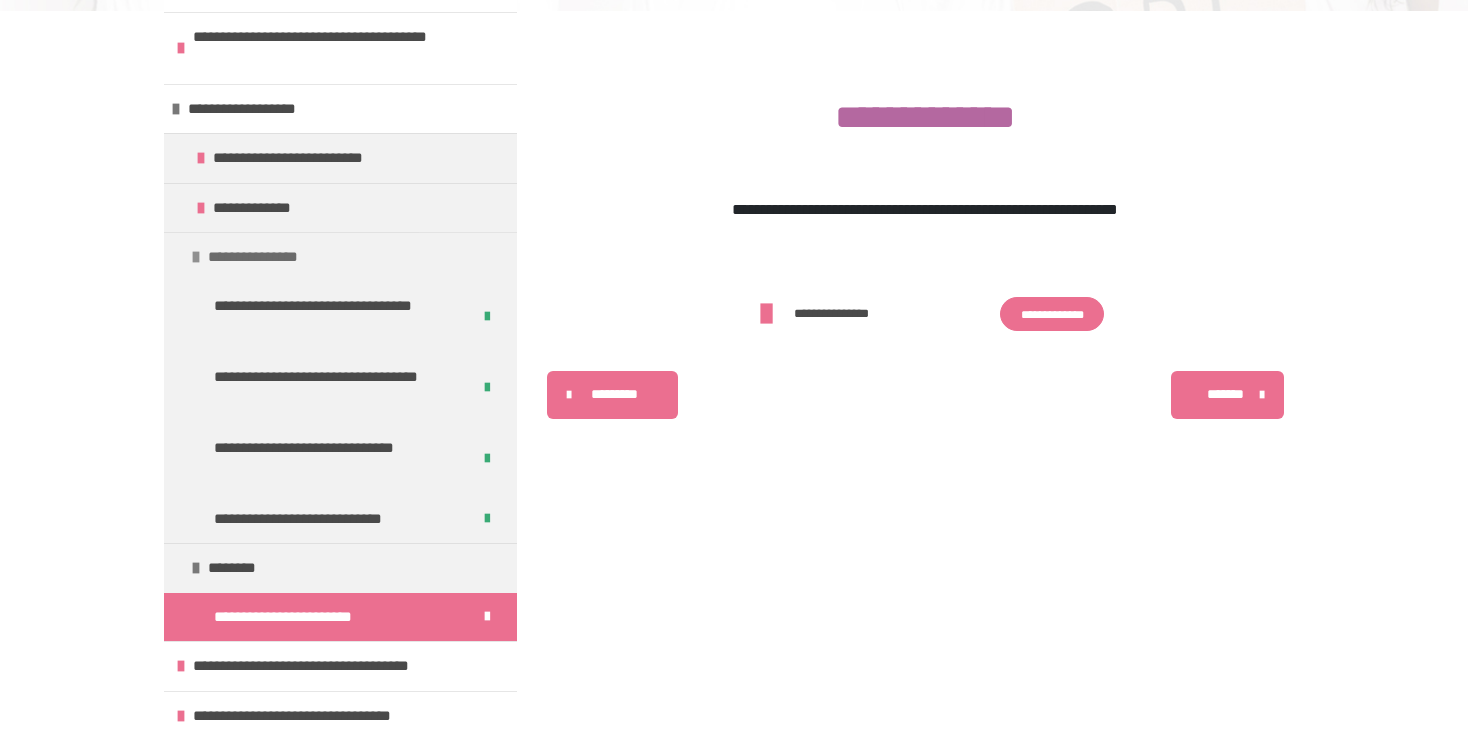 click on "**********" at bounding box center (273, 257) 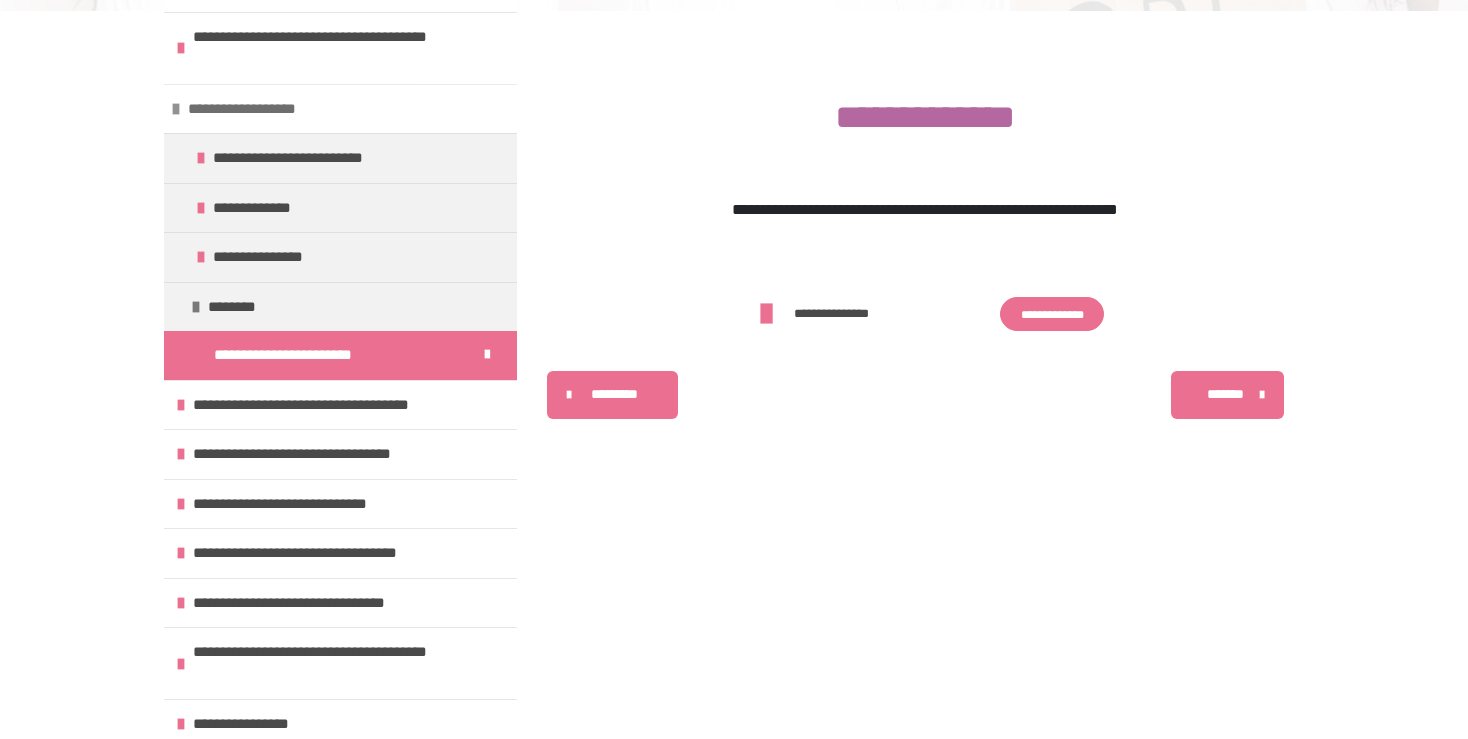 click on "**********" at bounding box center [260, 109] 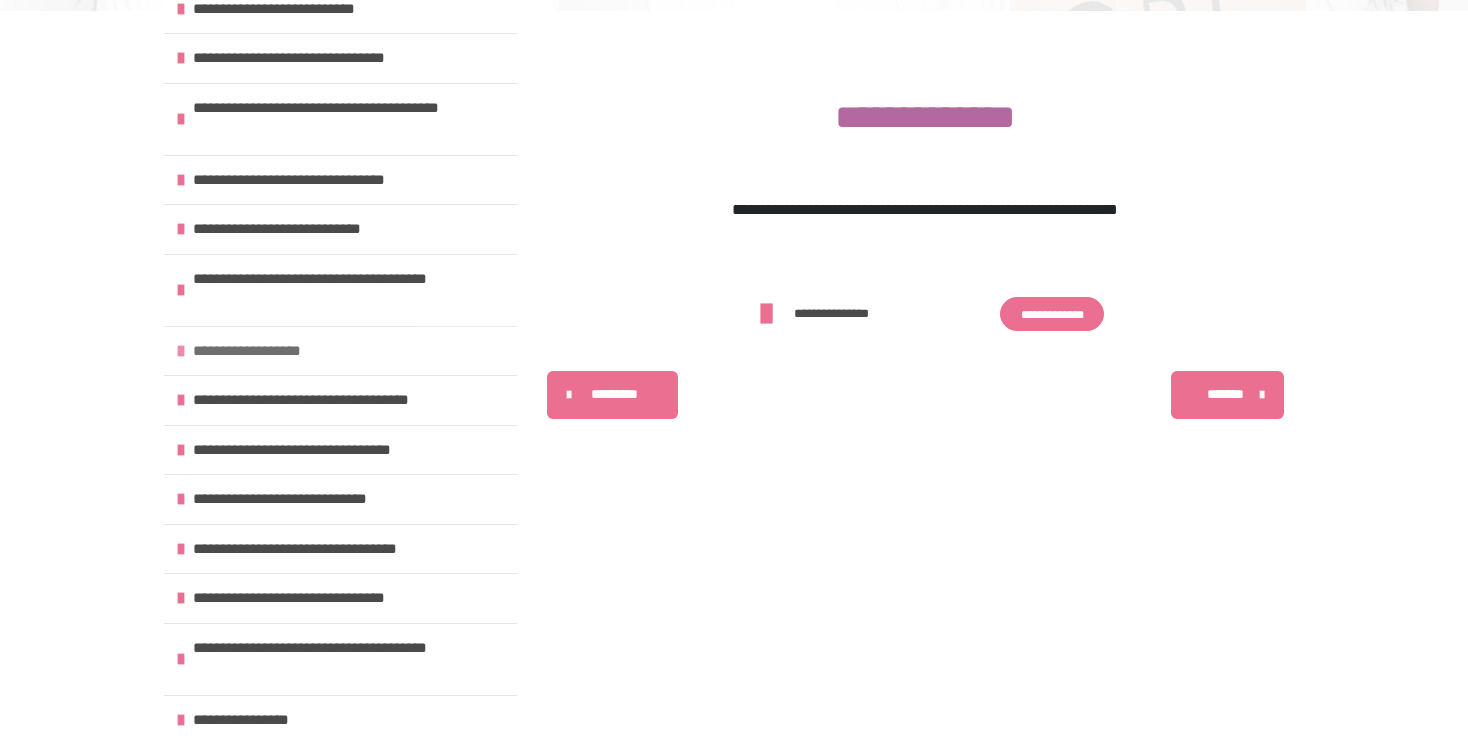 scroll, scrollTop: 262, scrollLeft: 0, axis: vertical 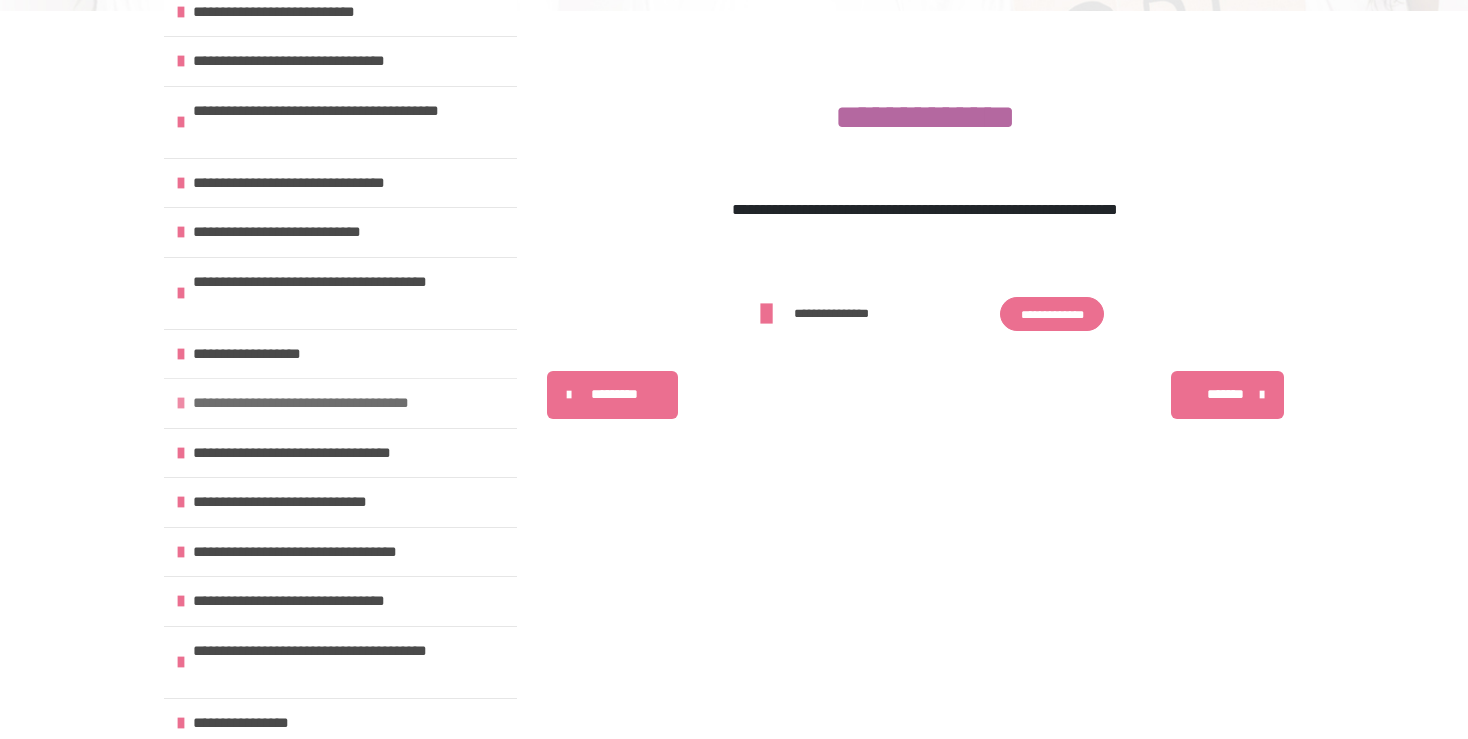 click on "**********" at bounding box center [340, 403] 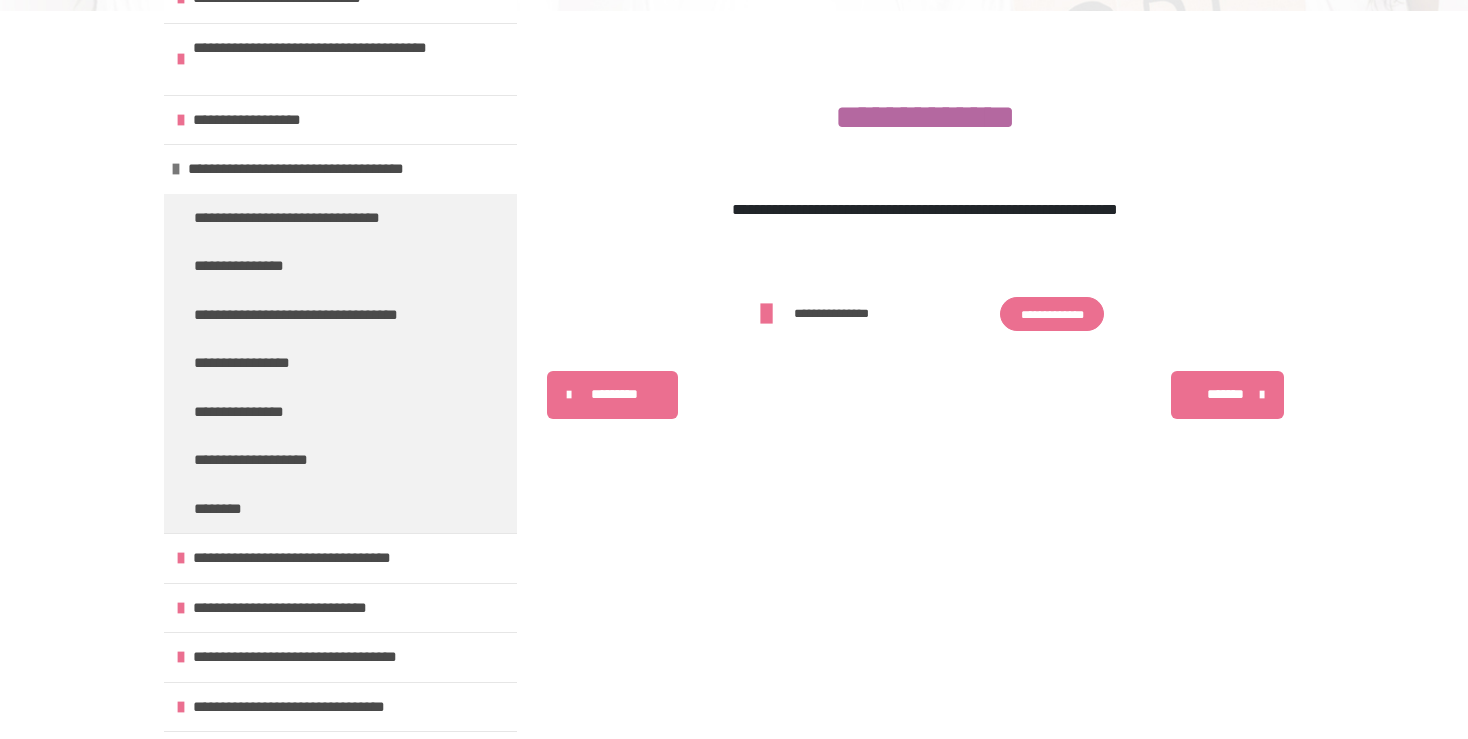scroll, scrollTop: 512, scrollLeft: 0, axis: vertical 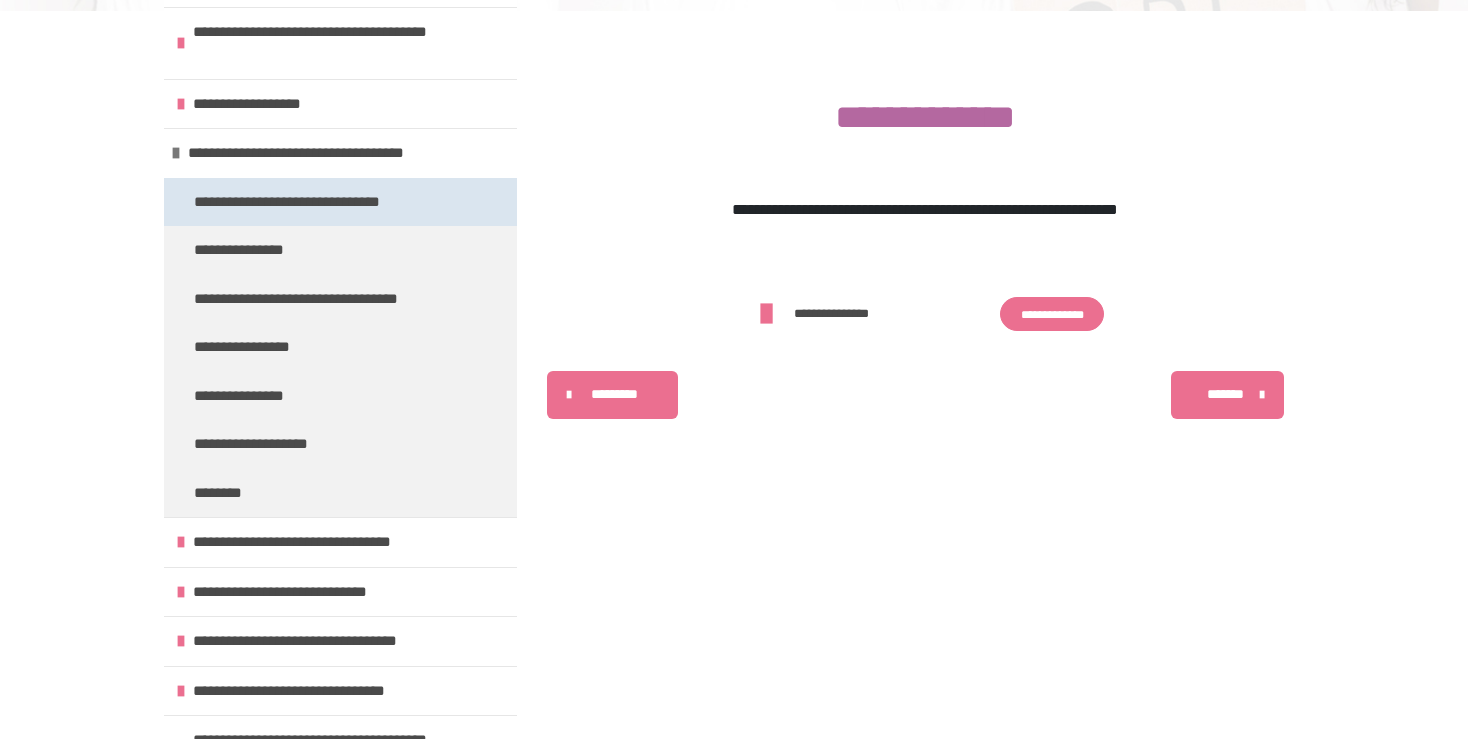 click on "**********" at bounding box center [340, 202] 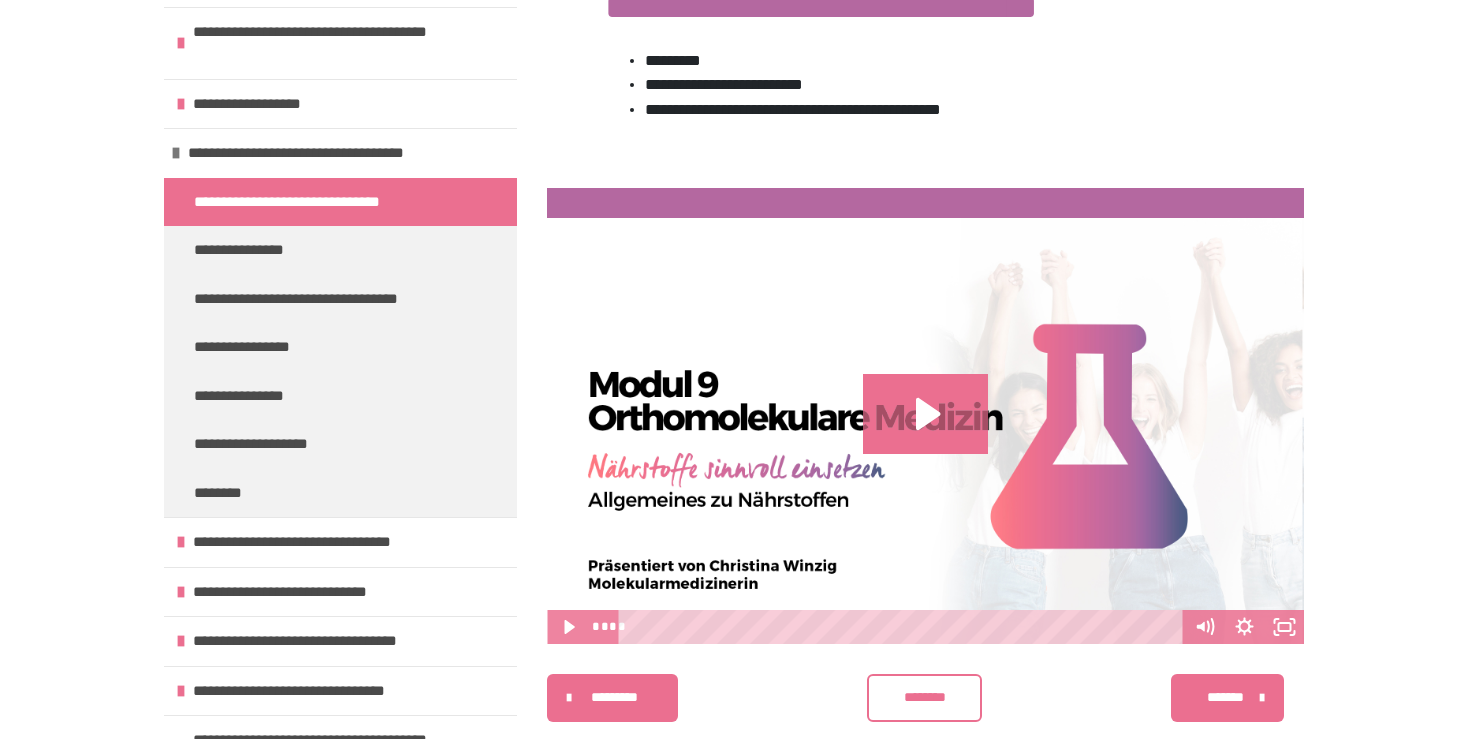 scroll, scrollTop: 487, scrollLeft: 0, axis: vertical 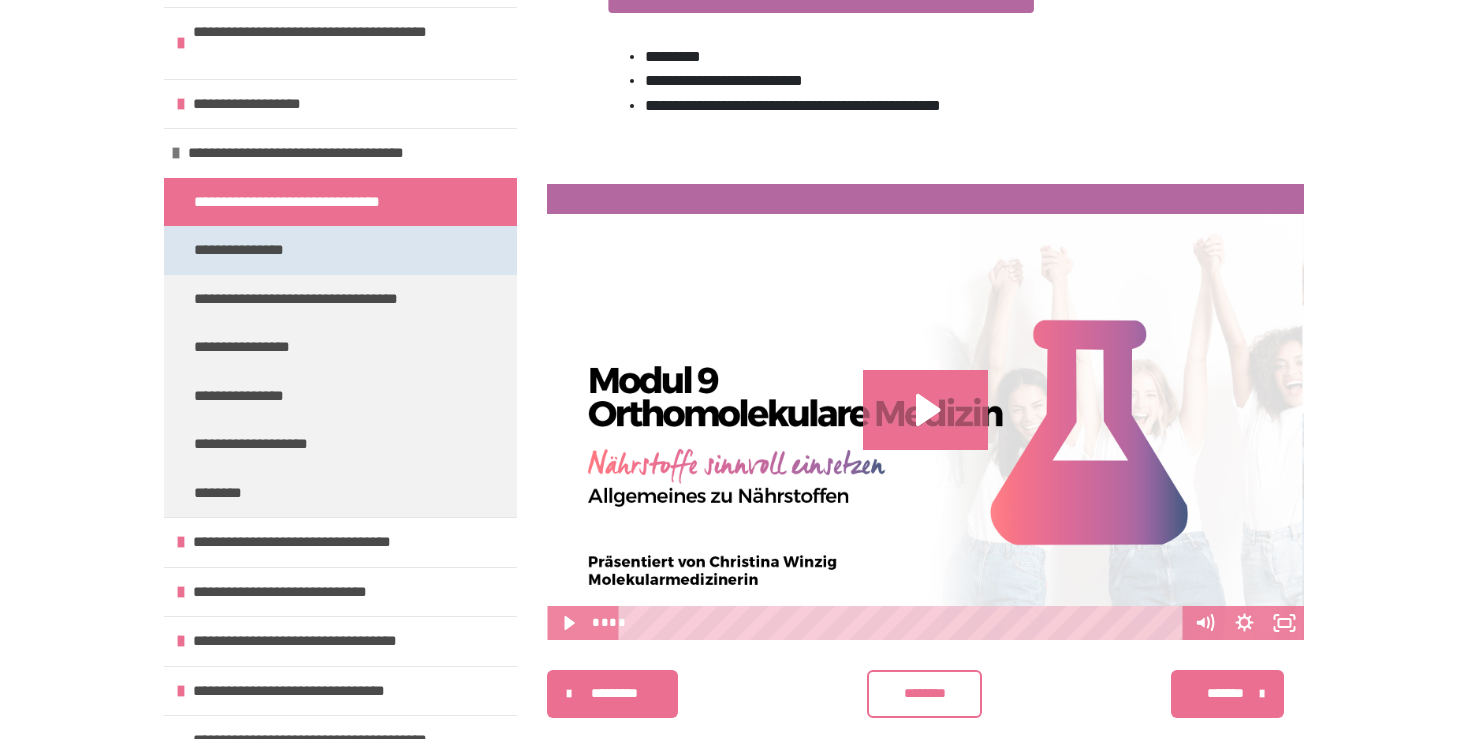 click on "**********" at bounding box center [249, 250] 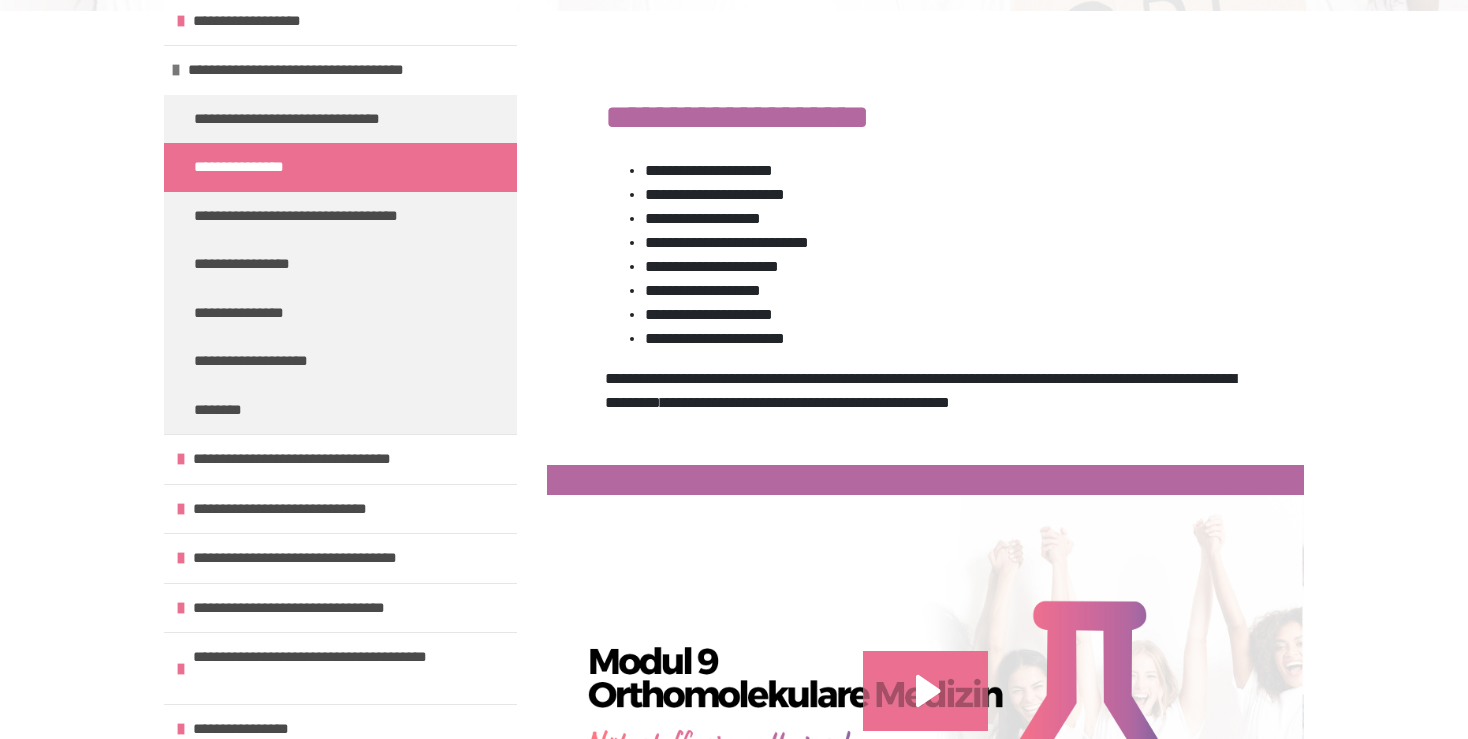 scroll, scrollTop: 602, scrollLeft: 0, axis: vertical 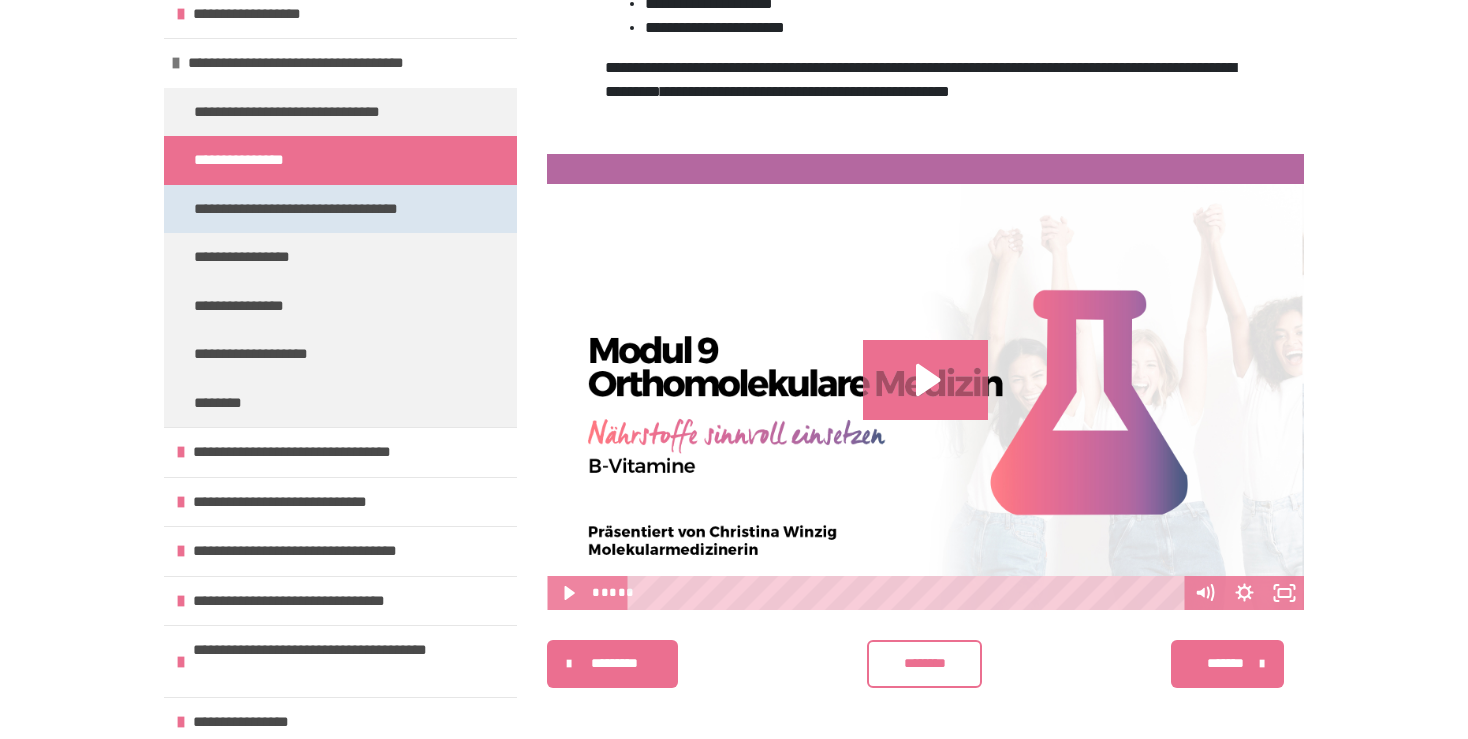click on "**********" at bounding box center (311, 209) 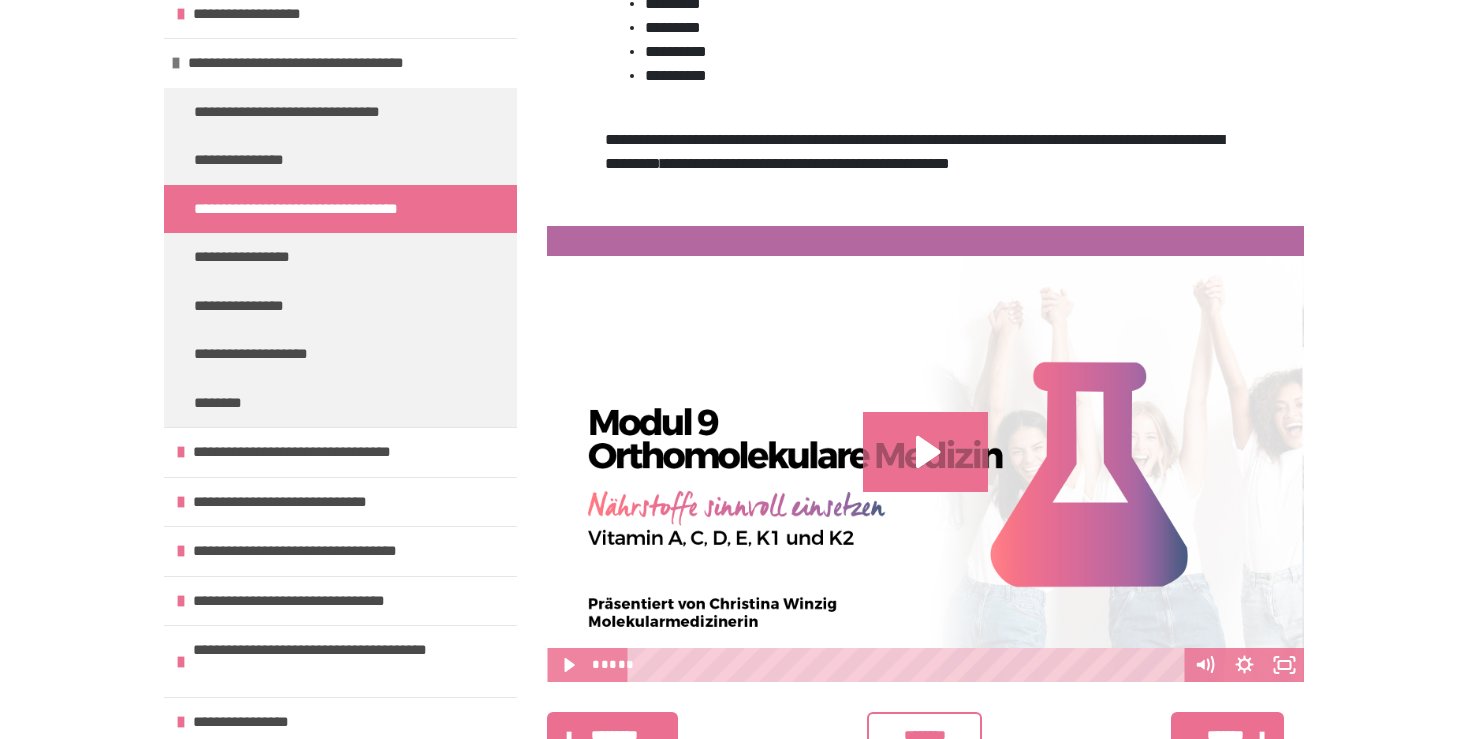 scroll, scrollTop: 592, scrollLeft: 0, axis: vertical 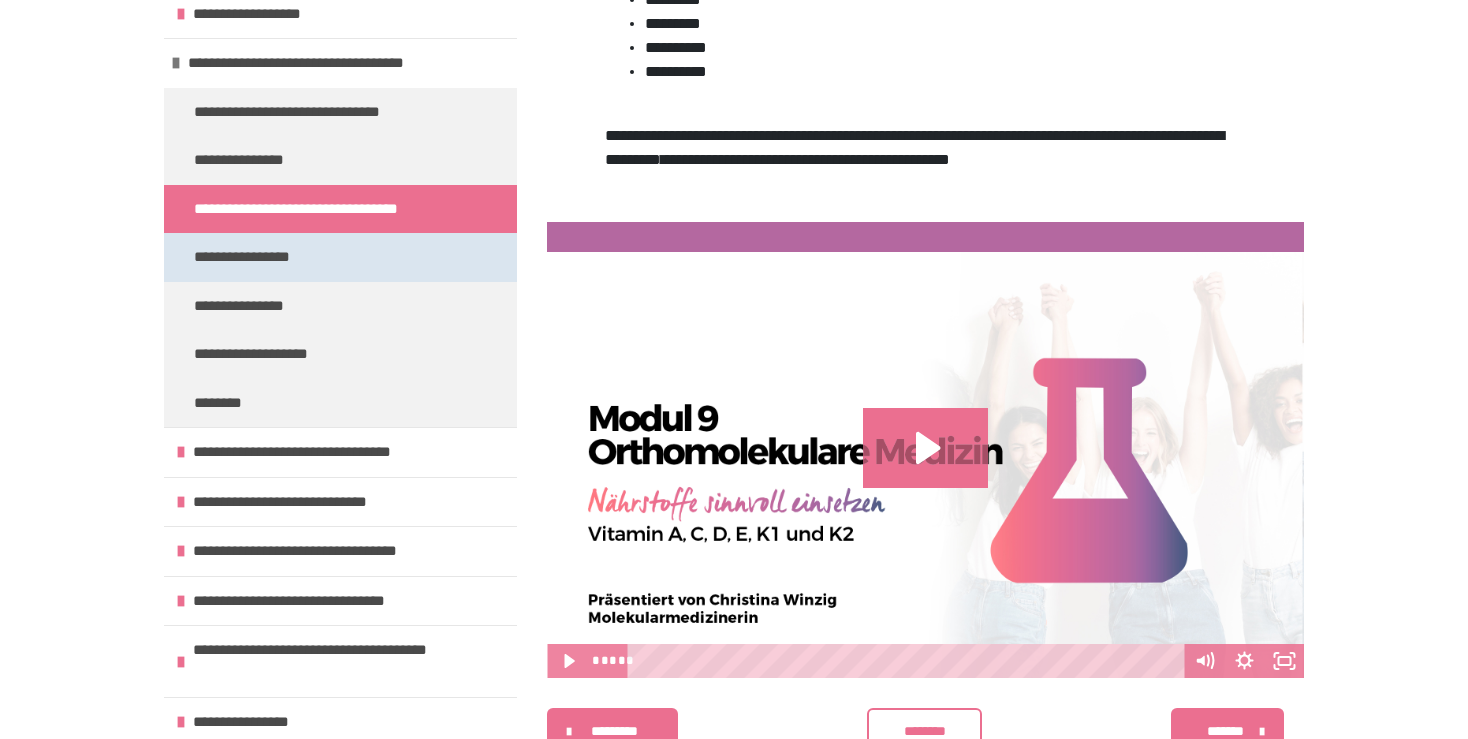 click on "**********" at bounding box center [257, 257] 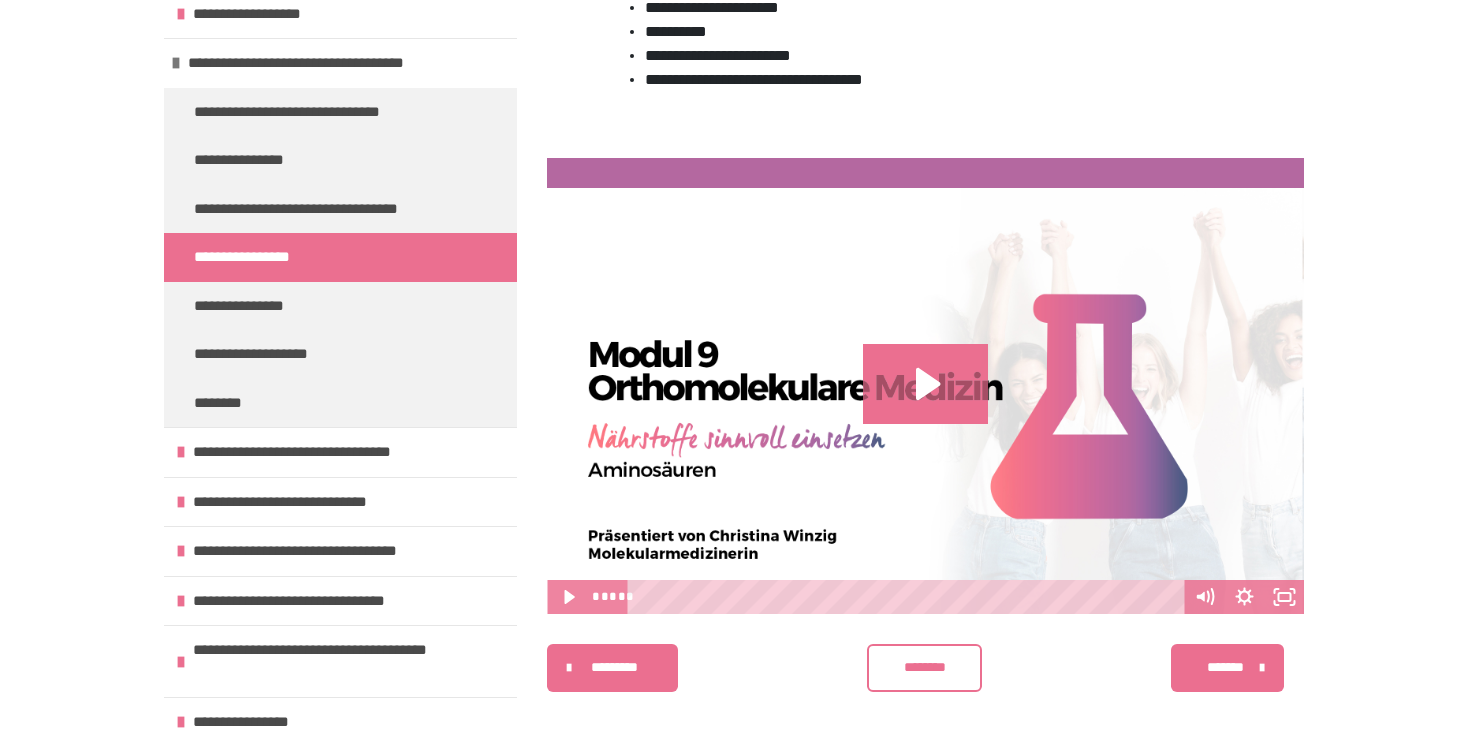 scroll, scrollTop: 592, scrollLeft: 0, axis: vertical 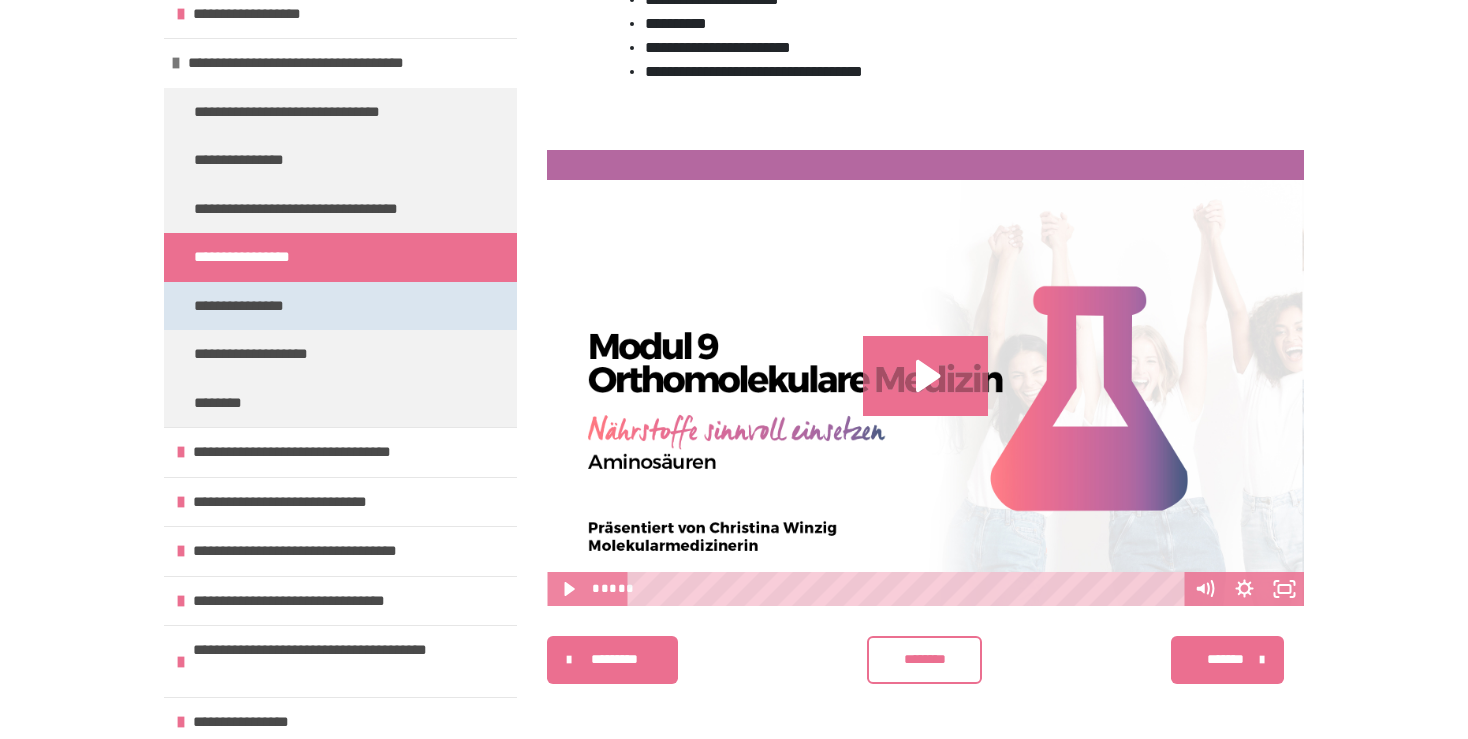 click on "**********" at bounding box center [340, 306] 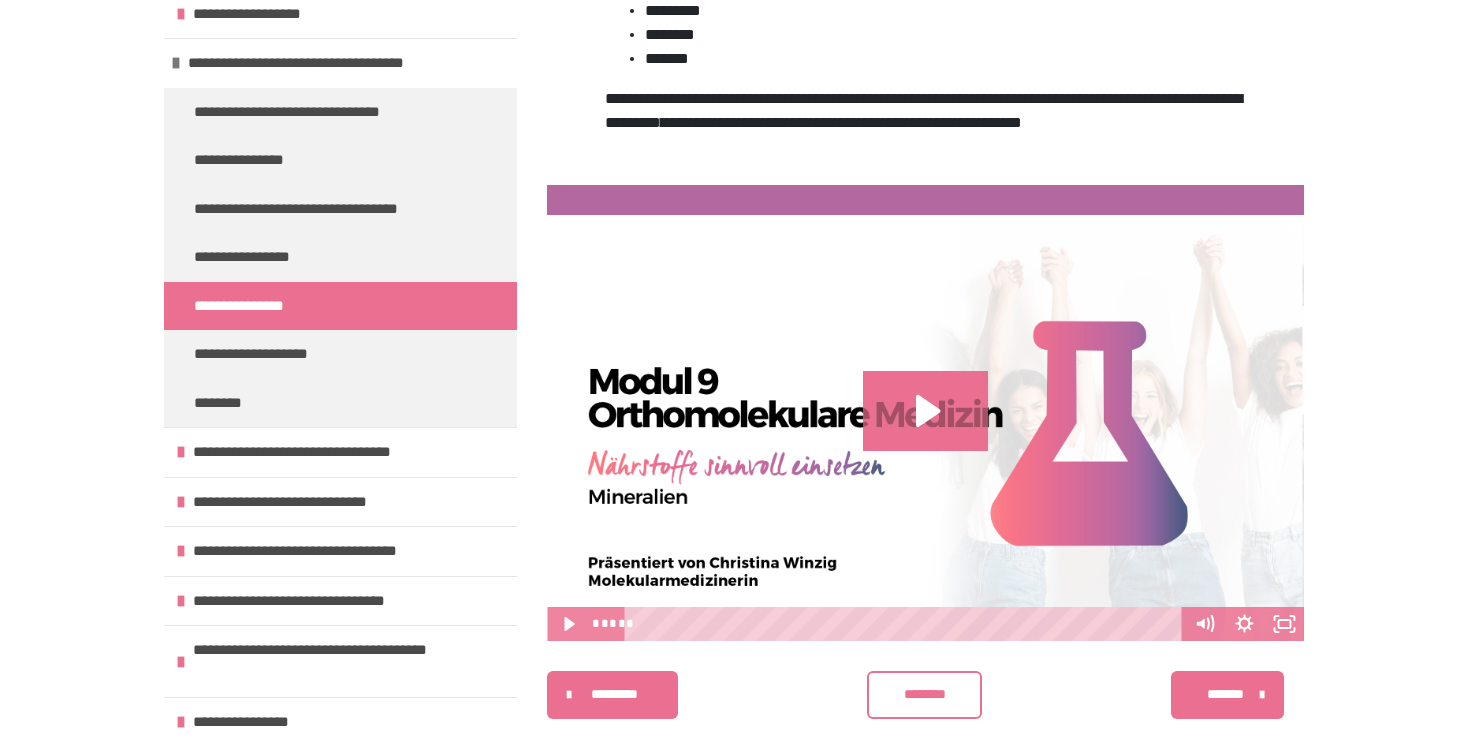 scroll, scrollTop: 636, scrollLeft: 0, axis: vertical 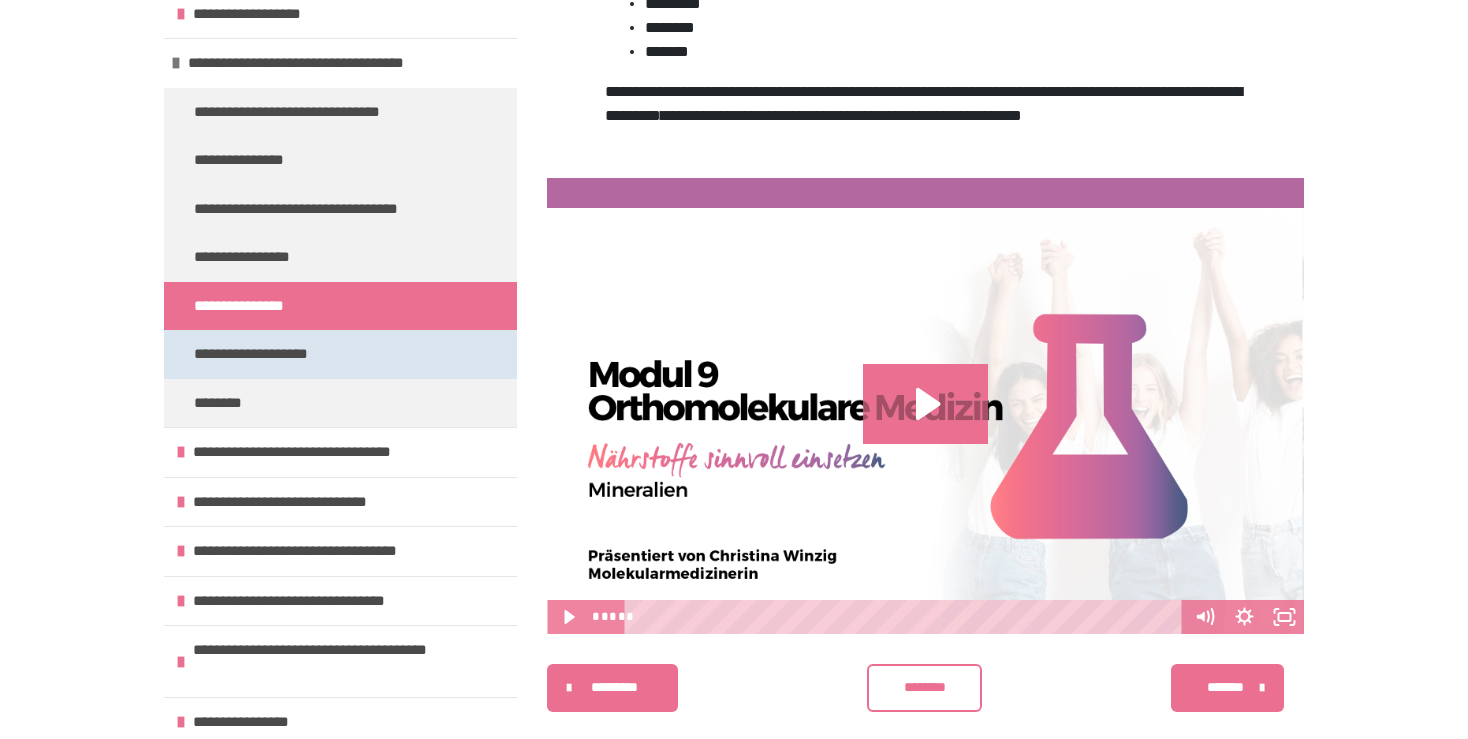 click on "**********" at bounding box center (270, 354) 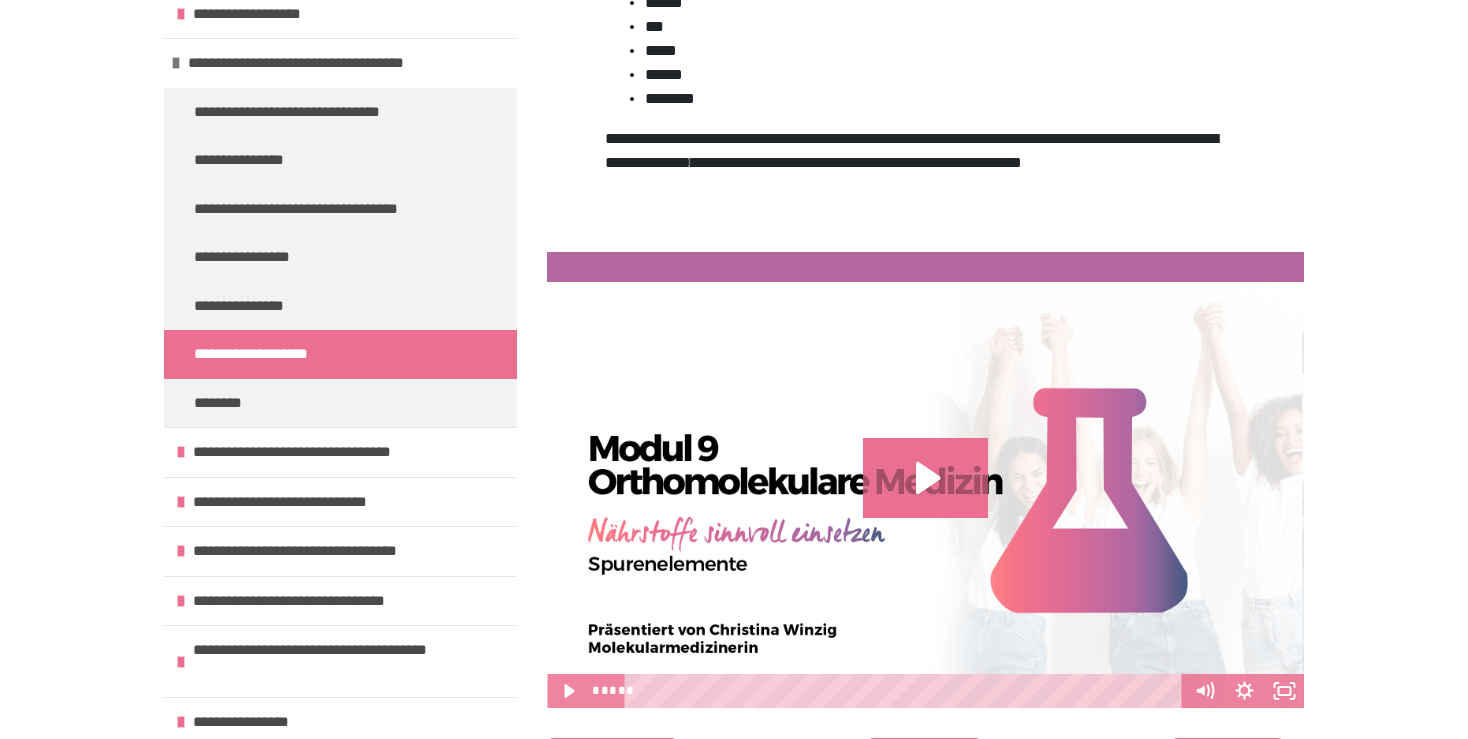 scroll, scrollTop: 615, scrollLeft: 0, axis: vertical 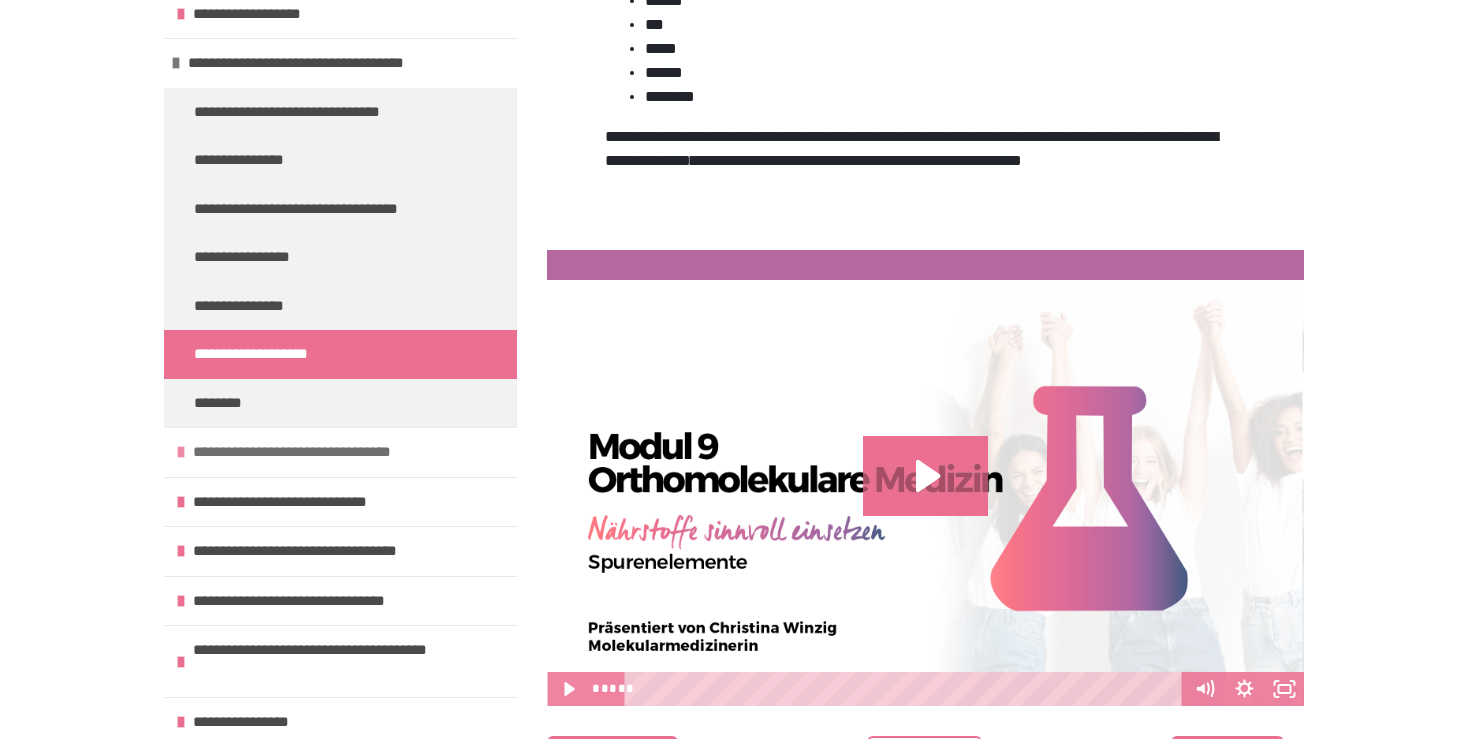 click on "**********" at bounding box center (324, 452) 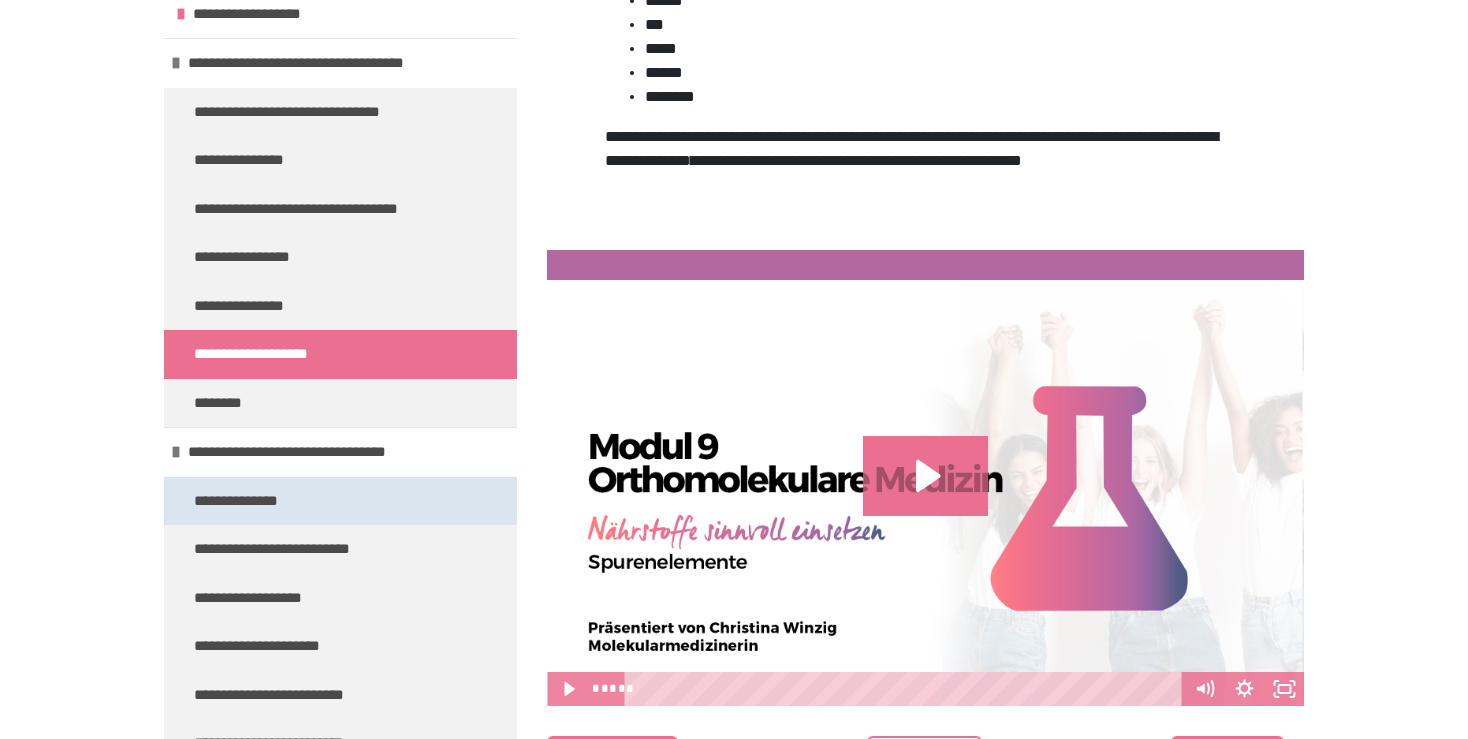 click on "**********" at bounding box center [340, 501] 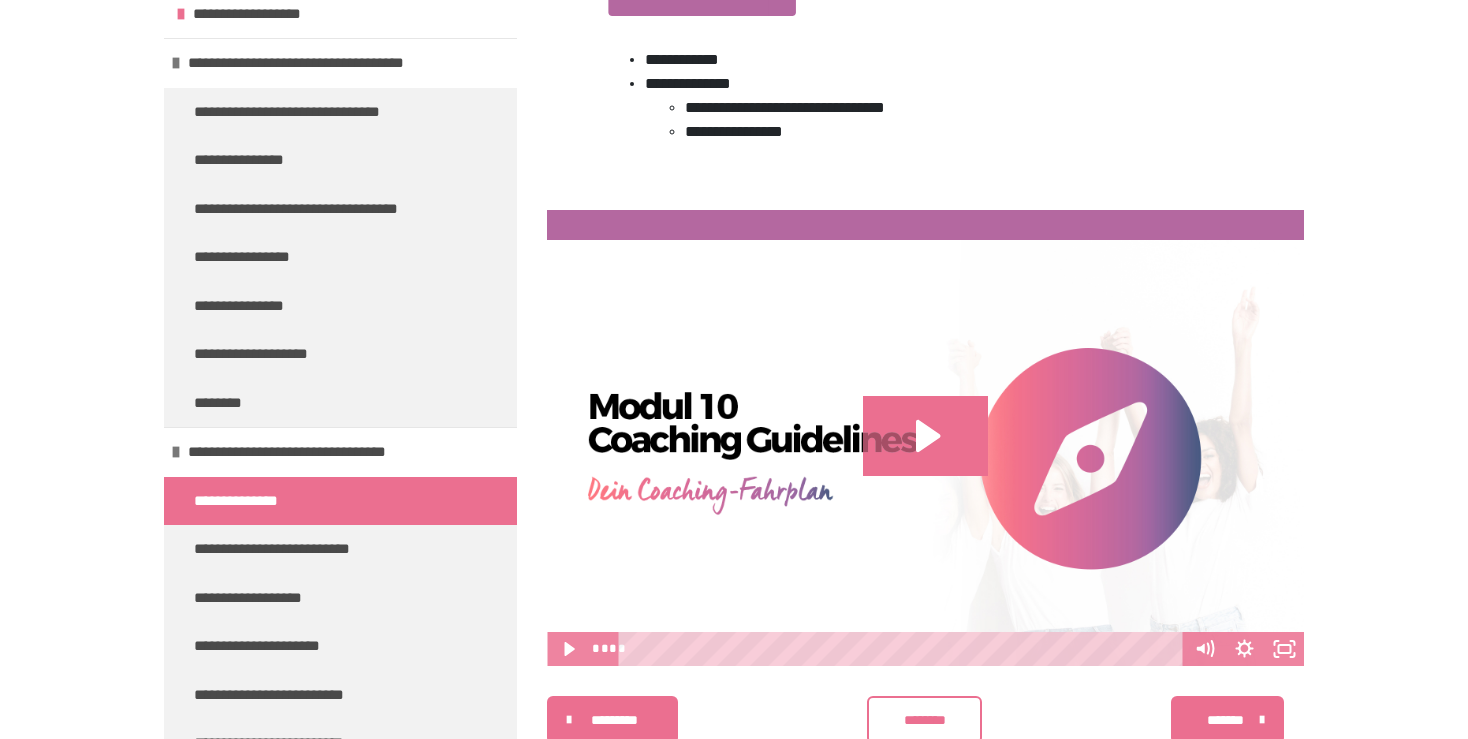 scroll, scrollTop: 546, scrollLeft: 0, axis: vertical 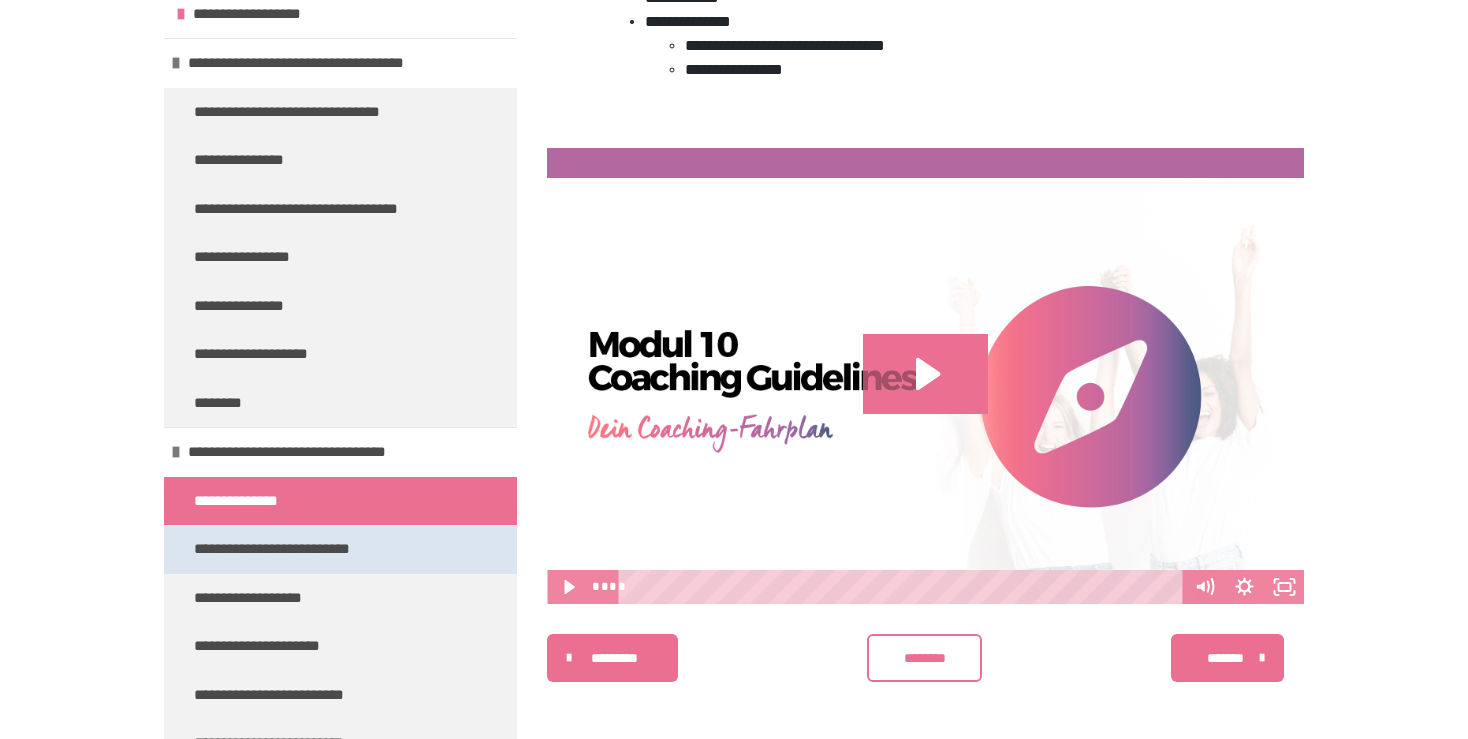click on "**********" at bounding box center [340, 549] 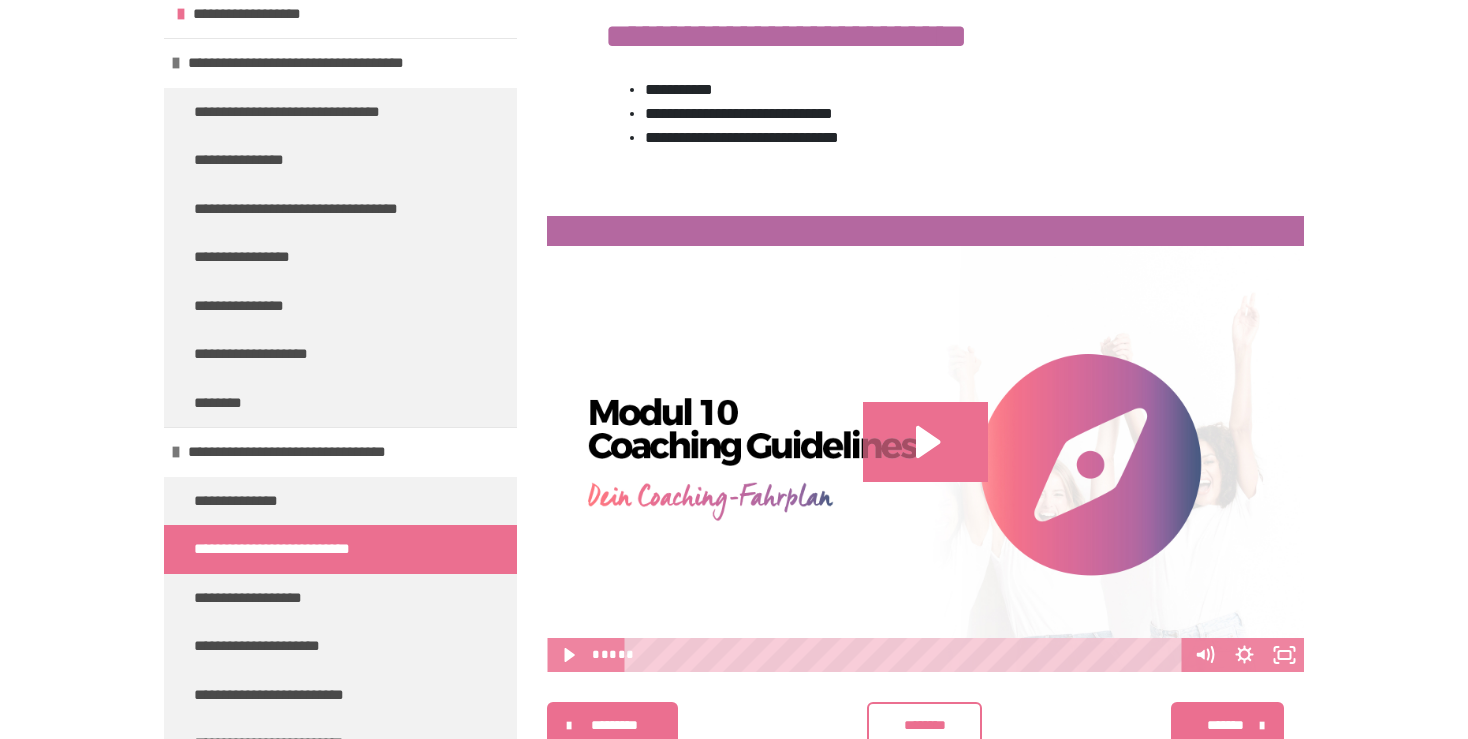 scroll, scrollTop: 525, scrollLeft: 0, axis: vertical 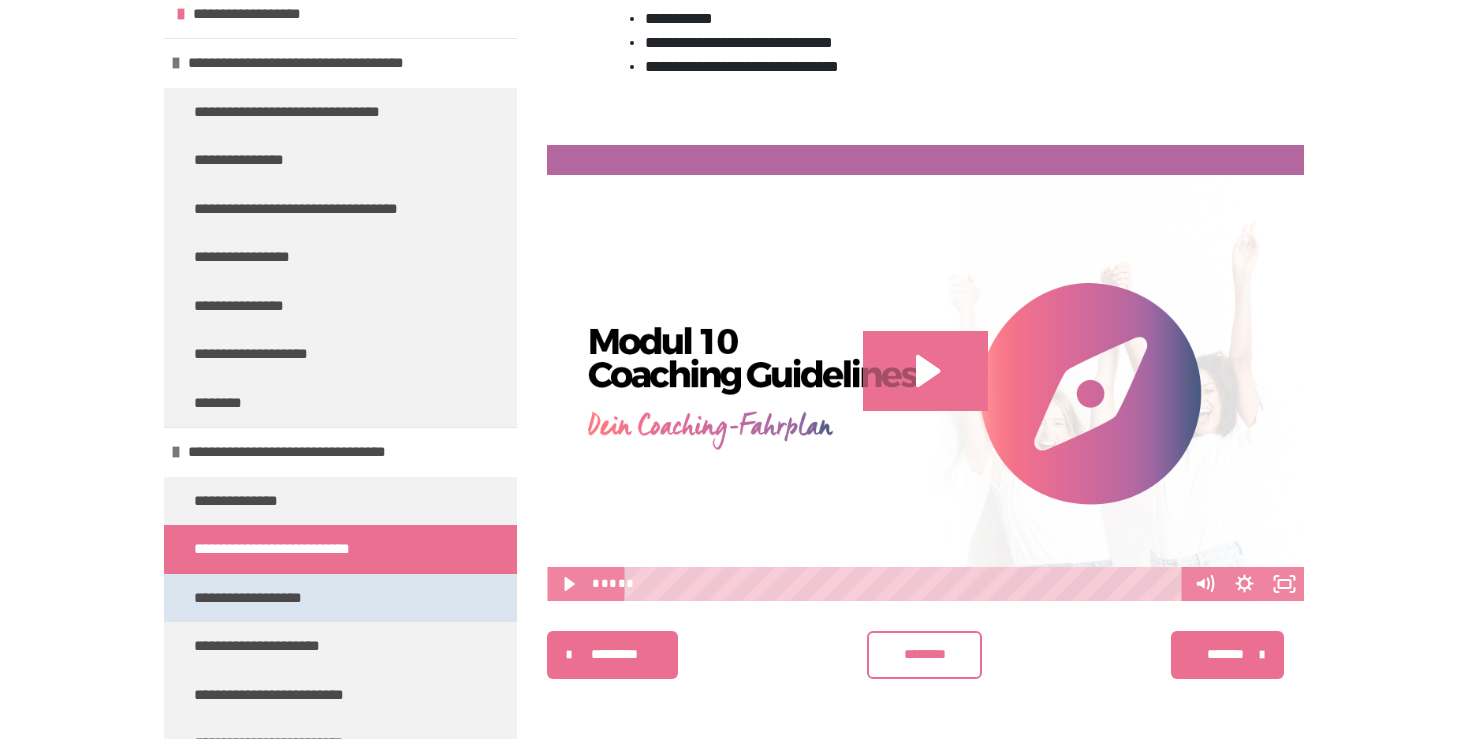 click on "**********" at bounding box center [340, 598] 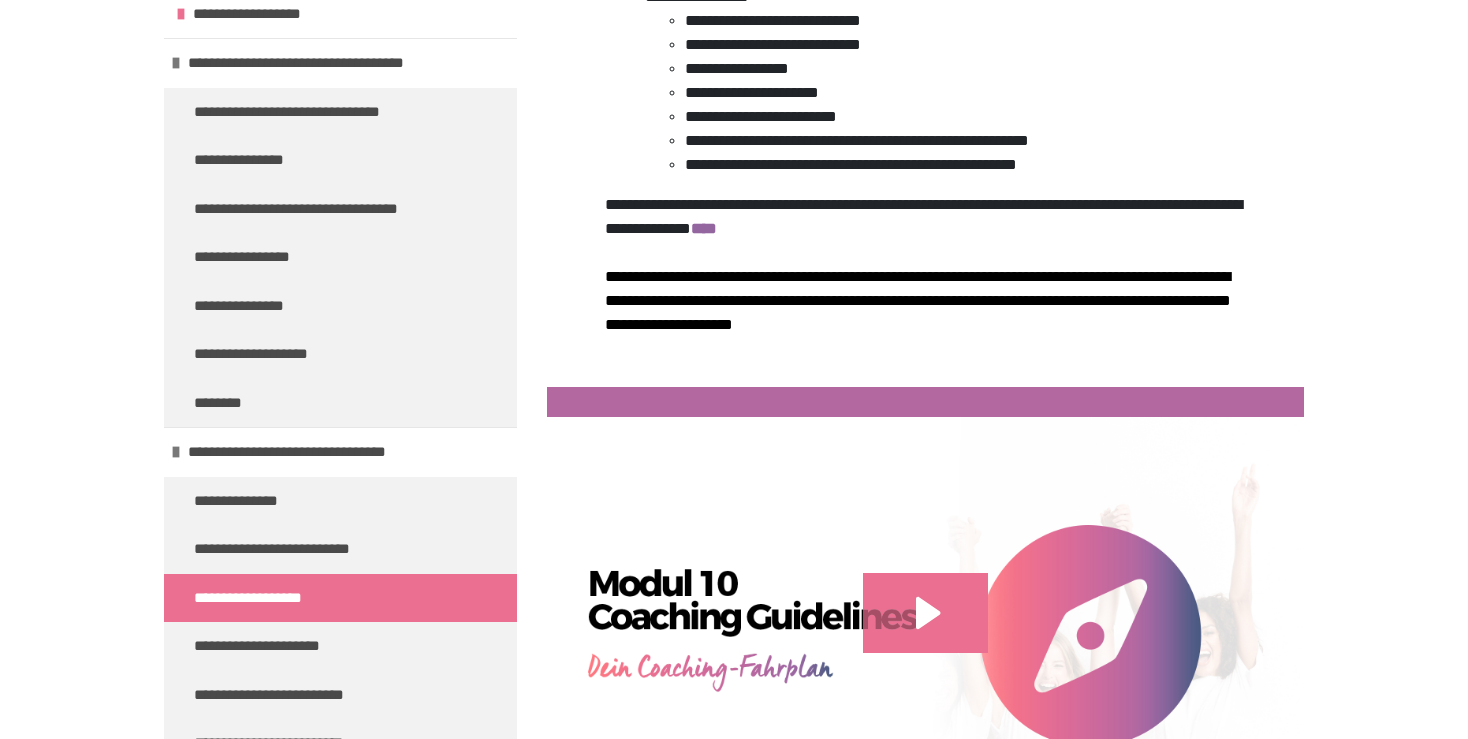 scroll, scrollTop: 536, scrollLeft: 0, axis: vertical 